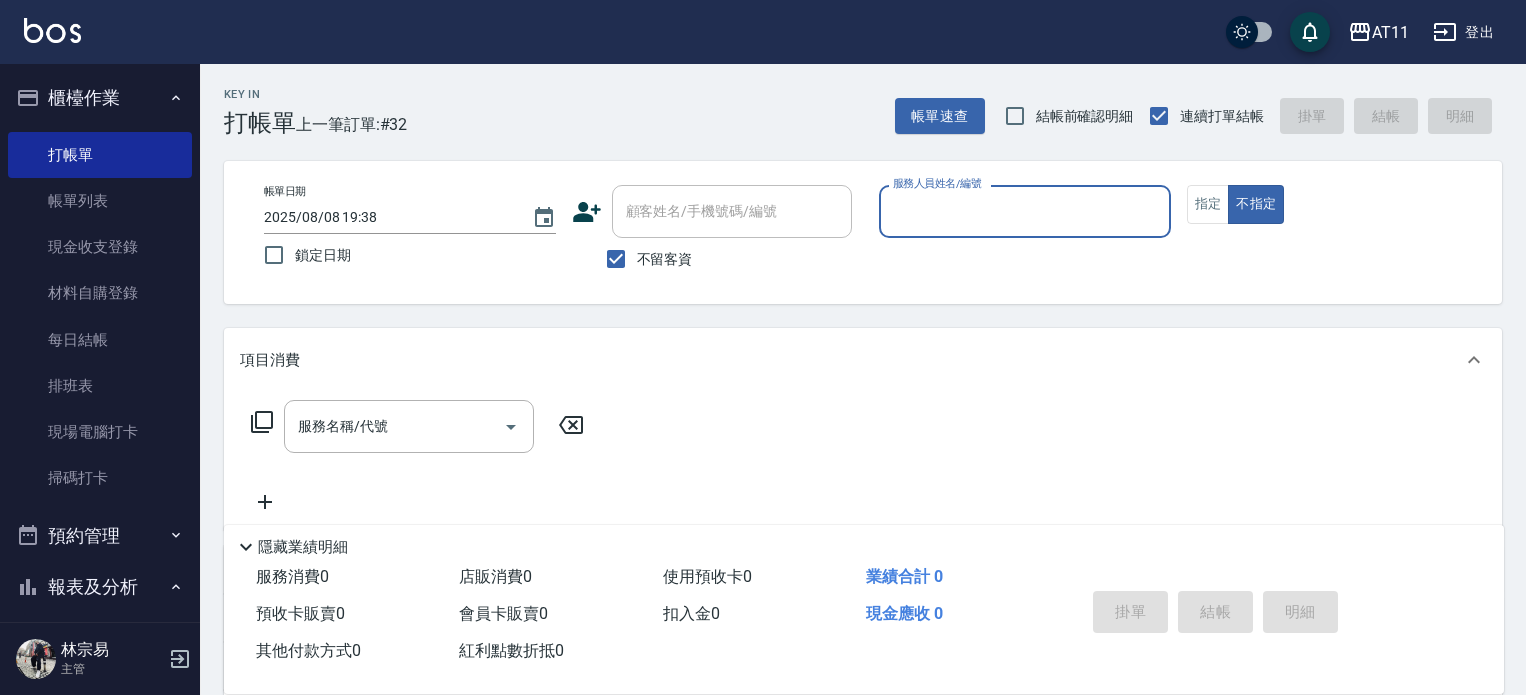 scroll, scrollTop: 0, scrollLeft: 0, axis: both 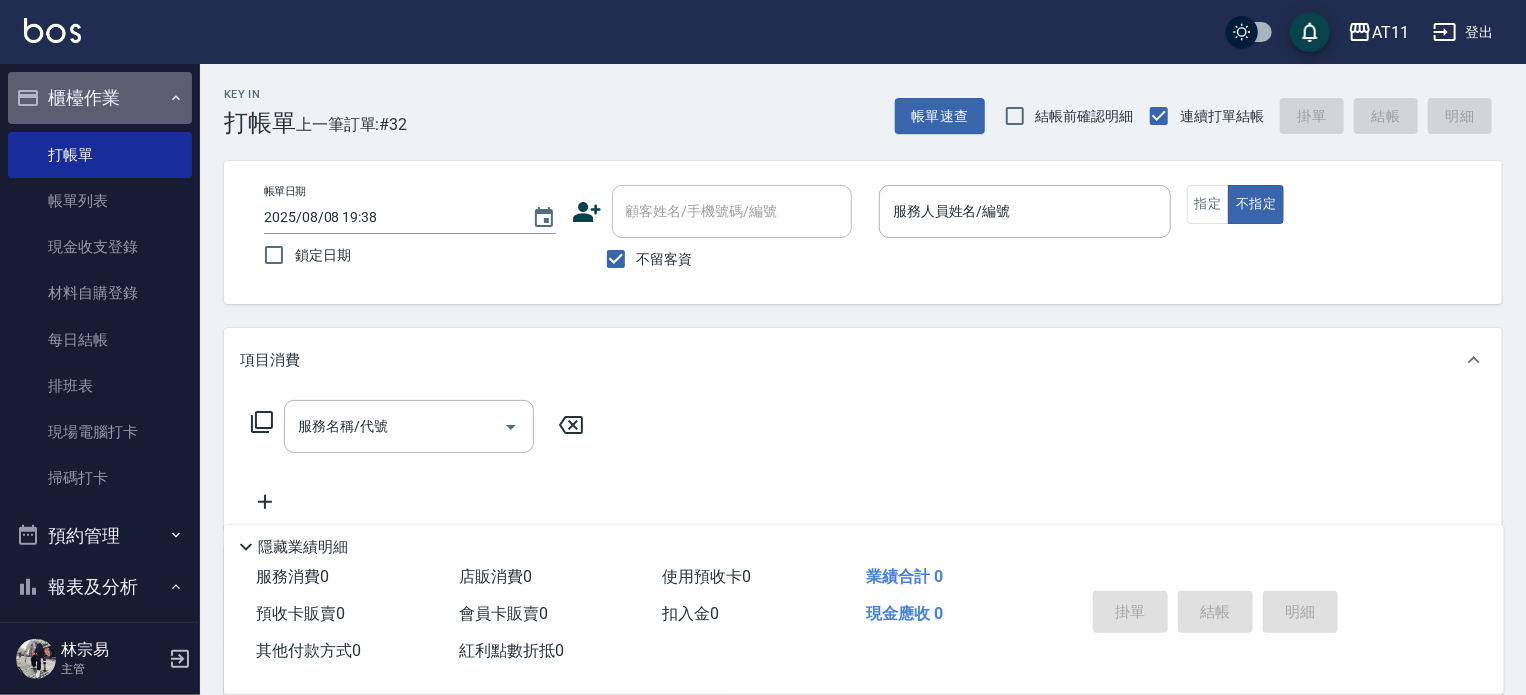 click on "櫃檯作業" at bounding box center (100, 98) 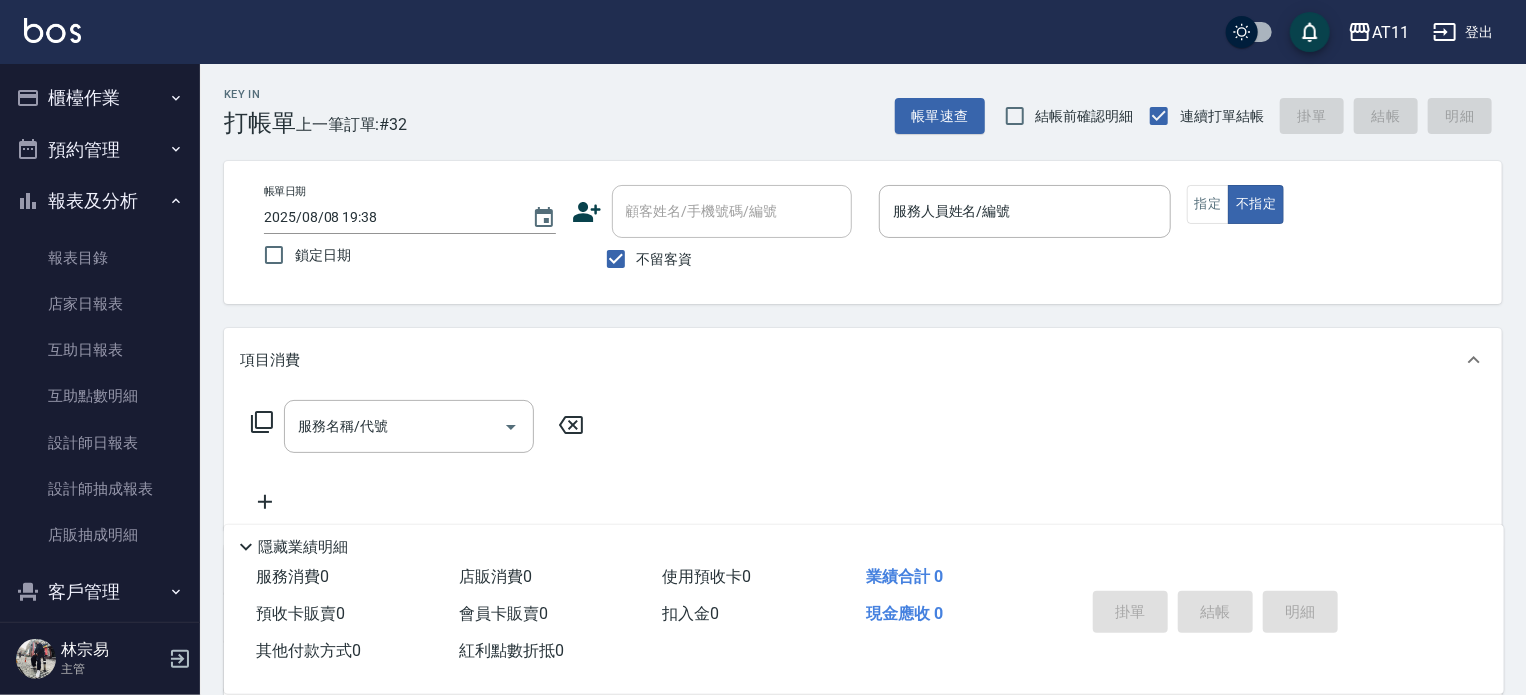 click on "報表及分析" at bounding box center [100, 201] 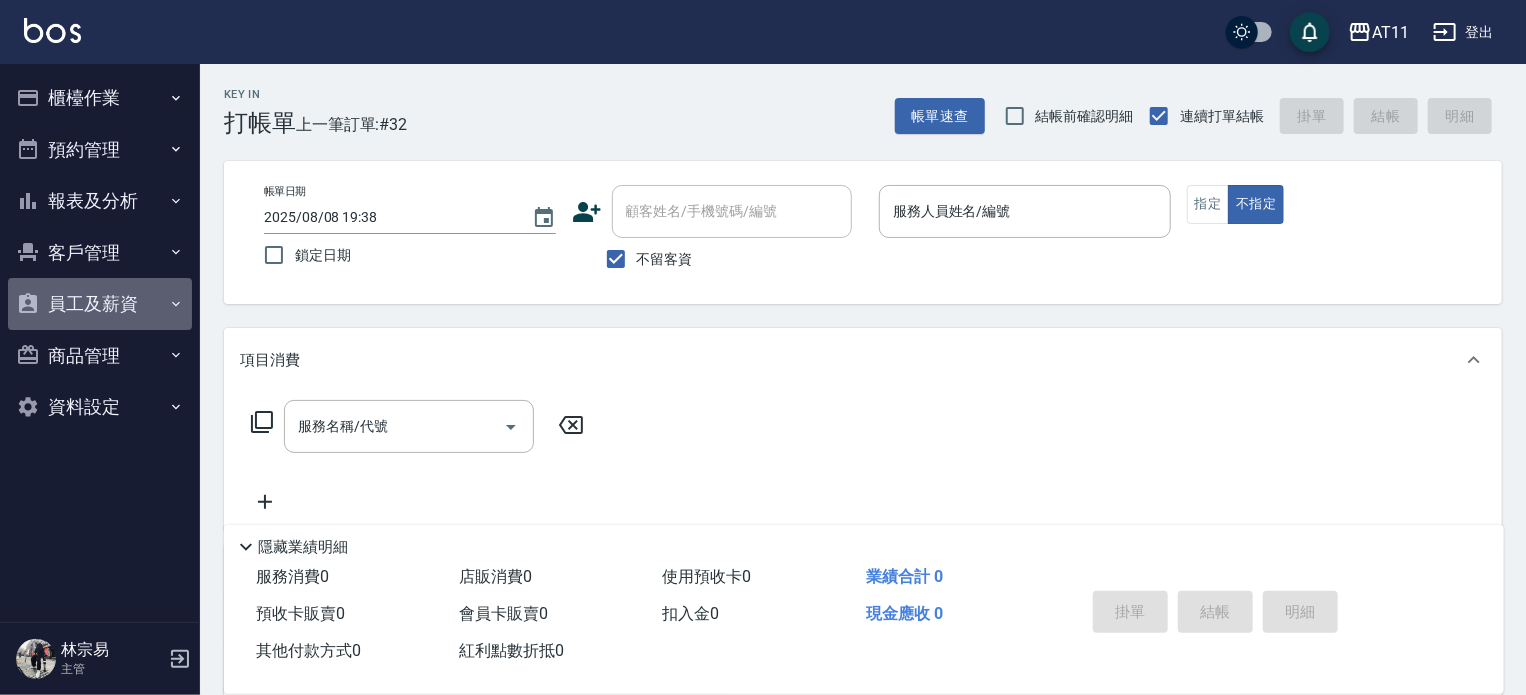 click on "員工及薪資" at bounding box center [100, 304] 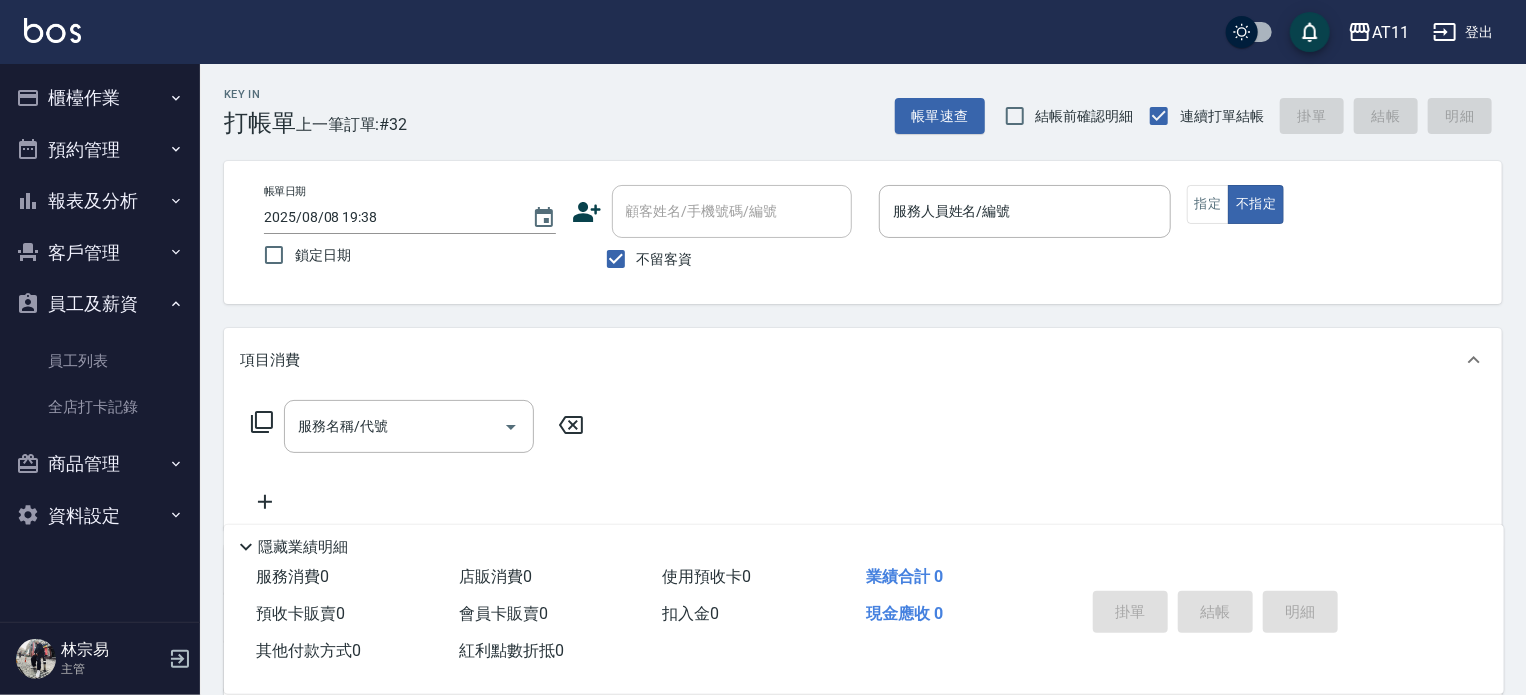 click on "員工及薪資" at bounding box center [100, 304] 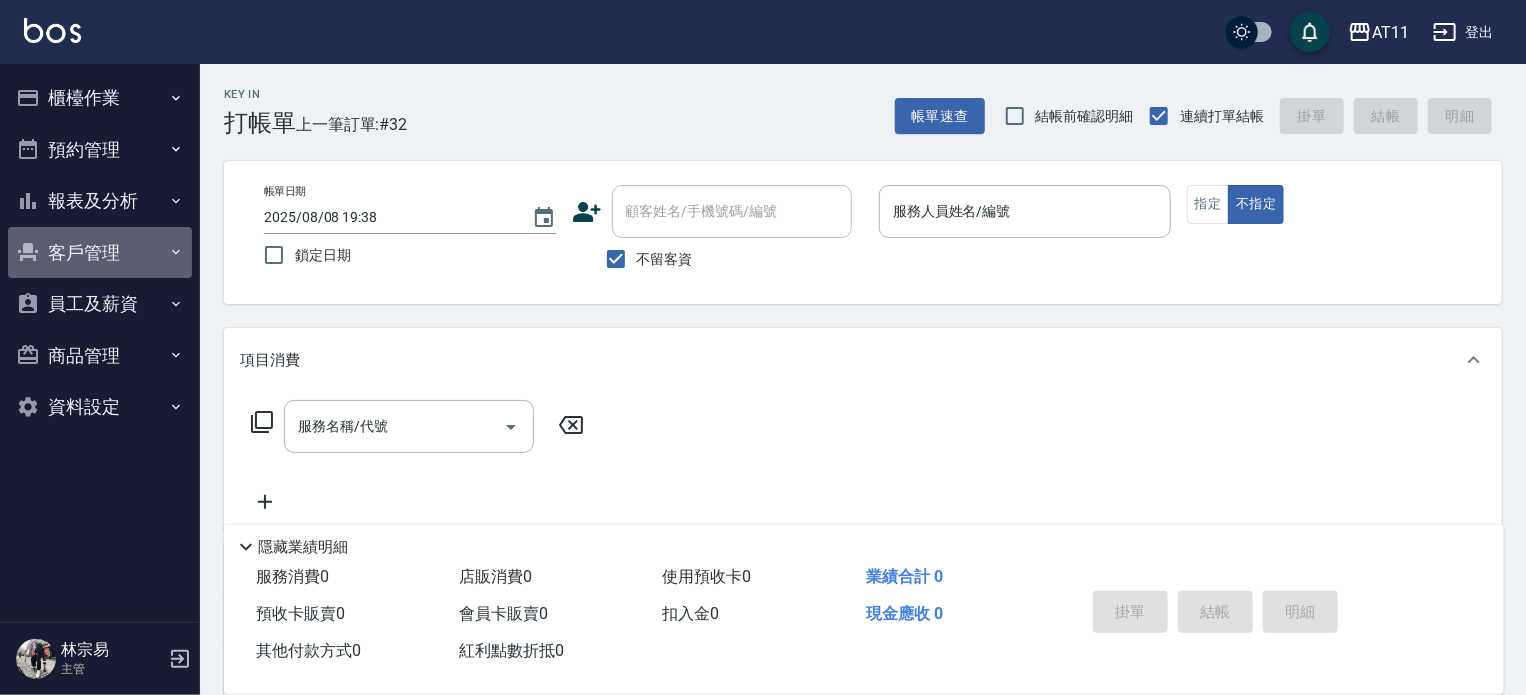 click on "客戶管理" at bounding box center [100, 253] 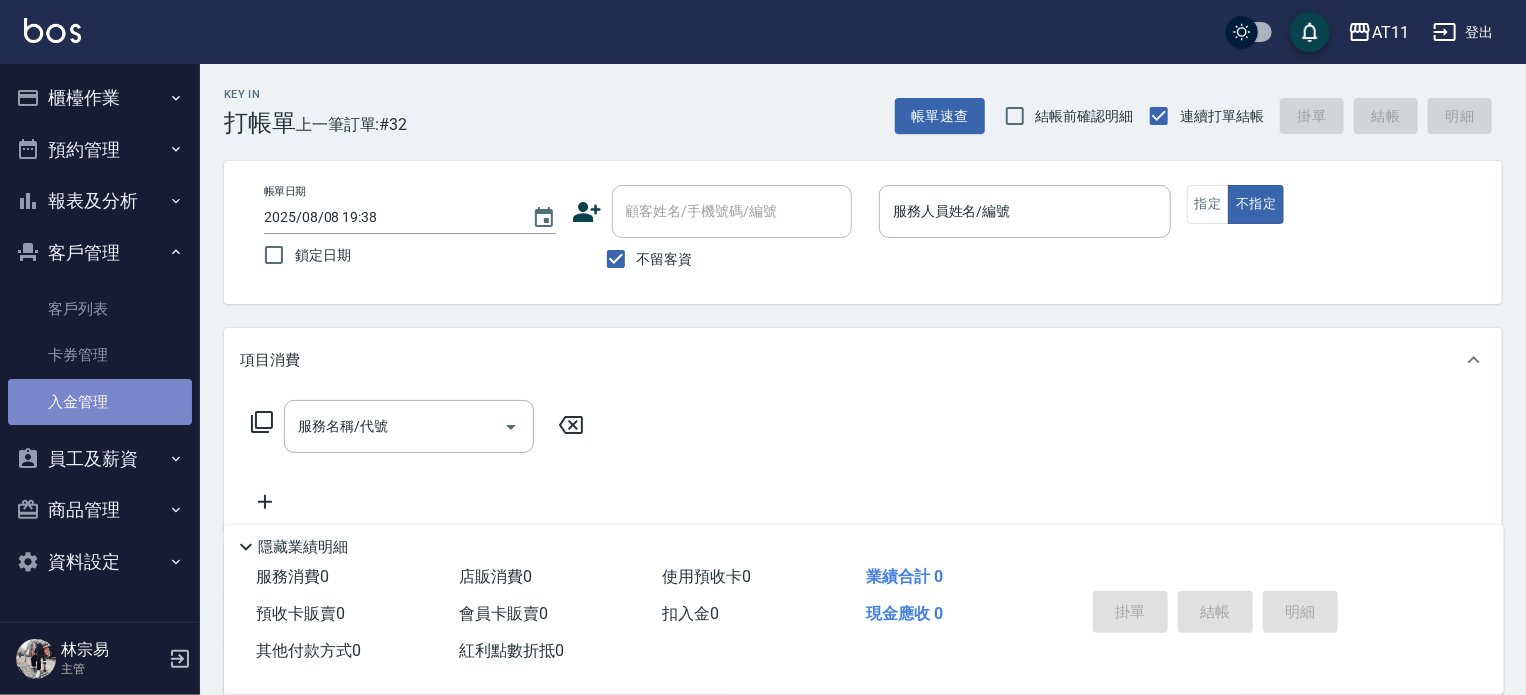 click on "入金管理" at bounding box center [100, 402] 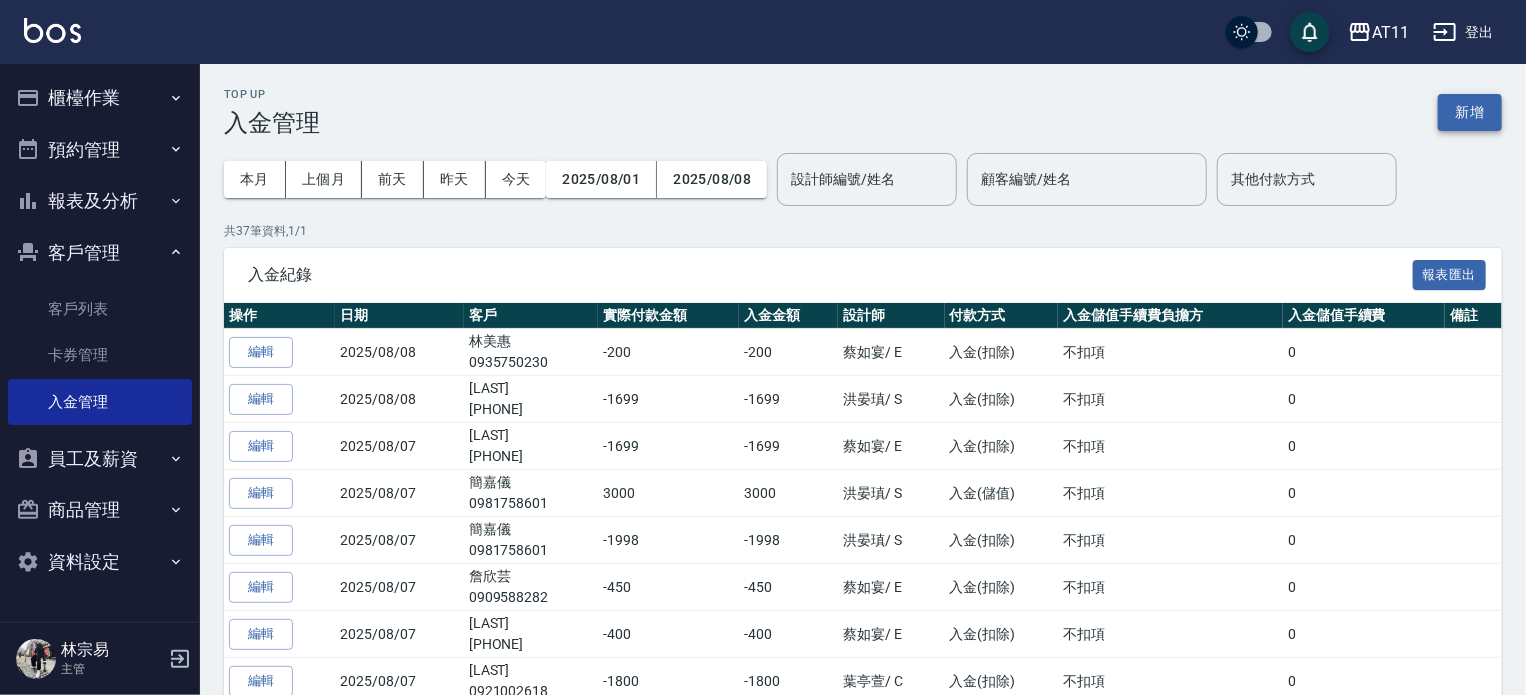 click on "新增" at bounding box center (1470, 112) 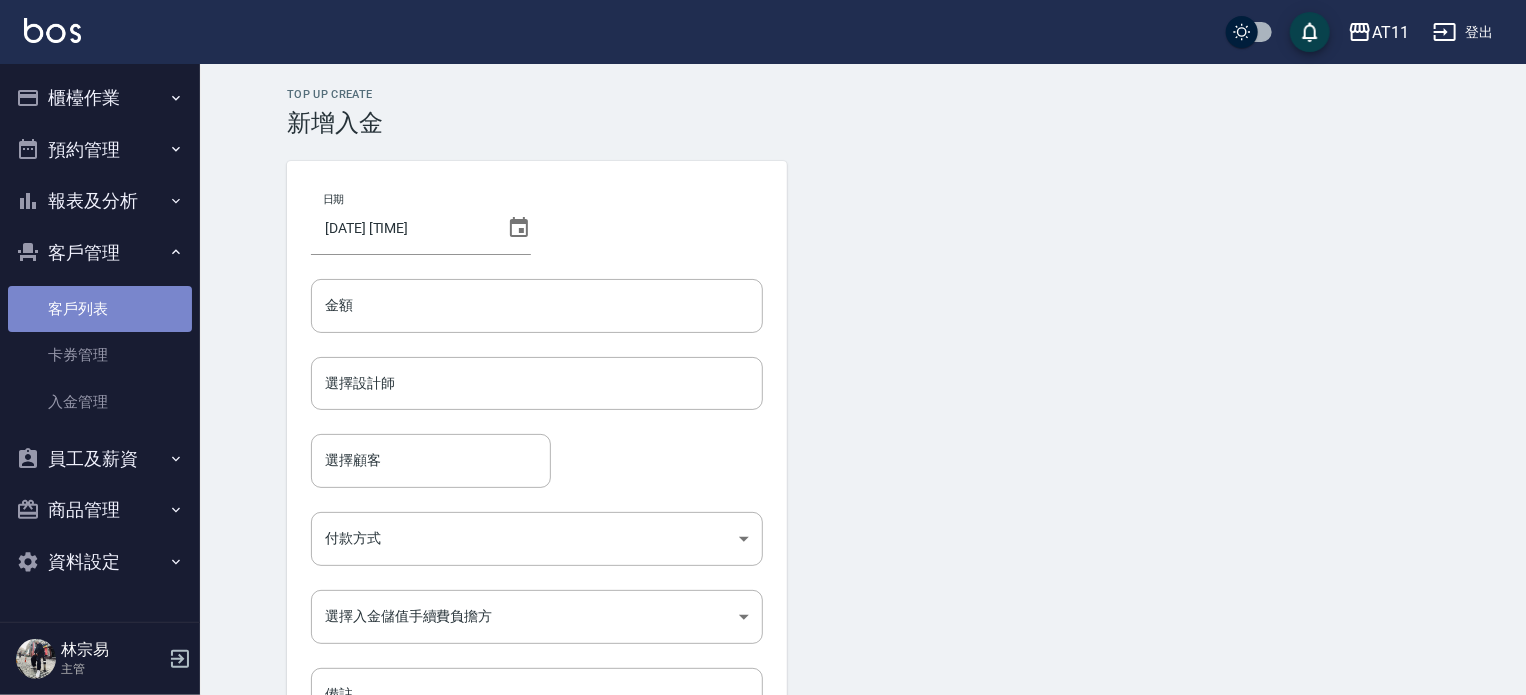 click on "客戶列表" at bounding box center [100, 309] 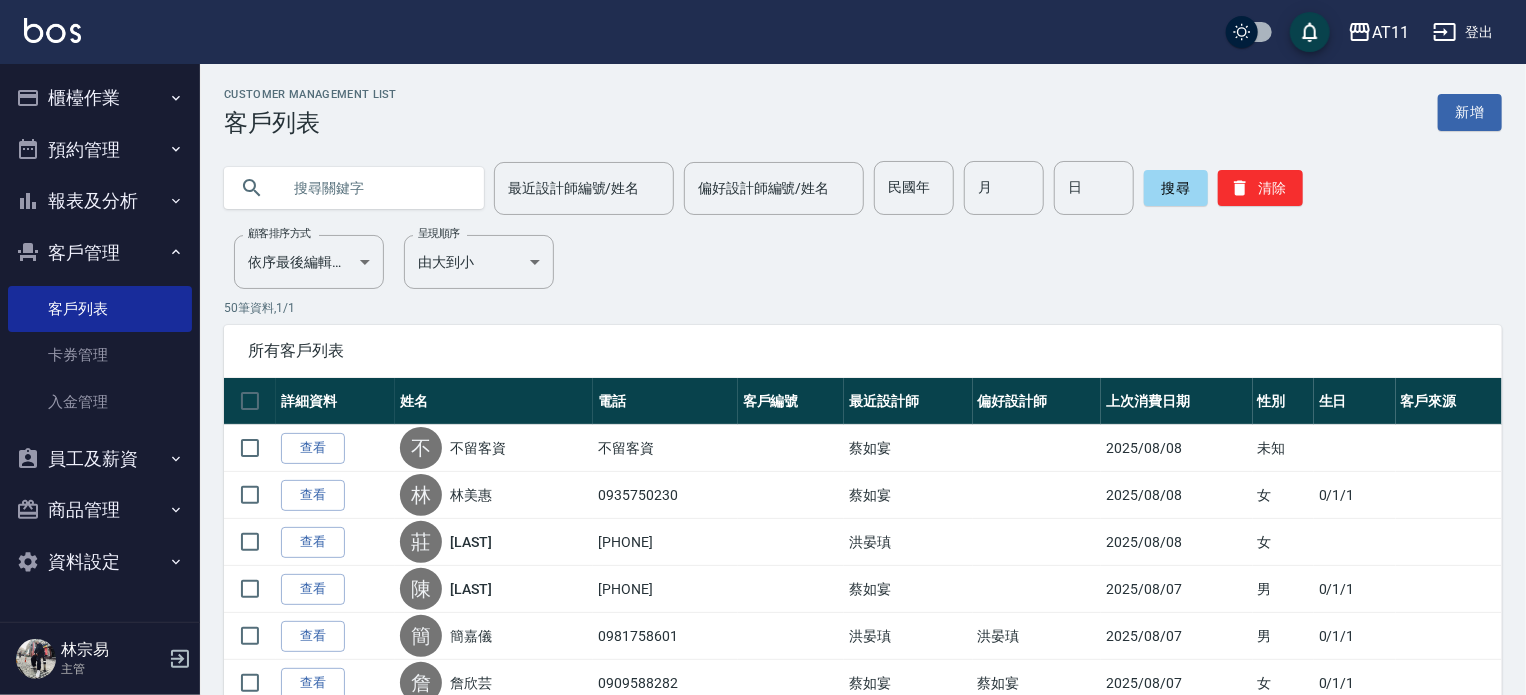 click at bounding box center [374, 188] 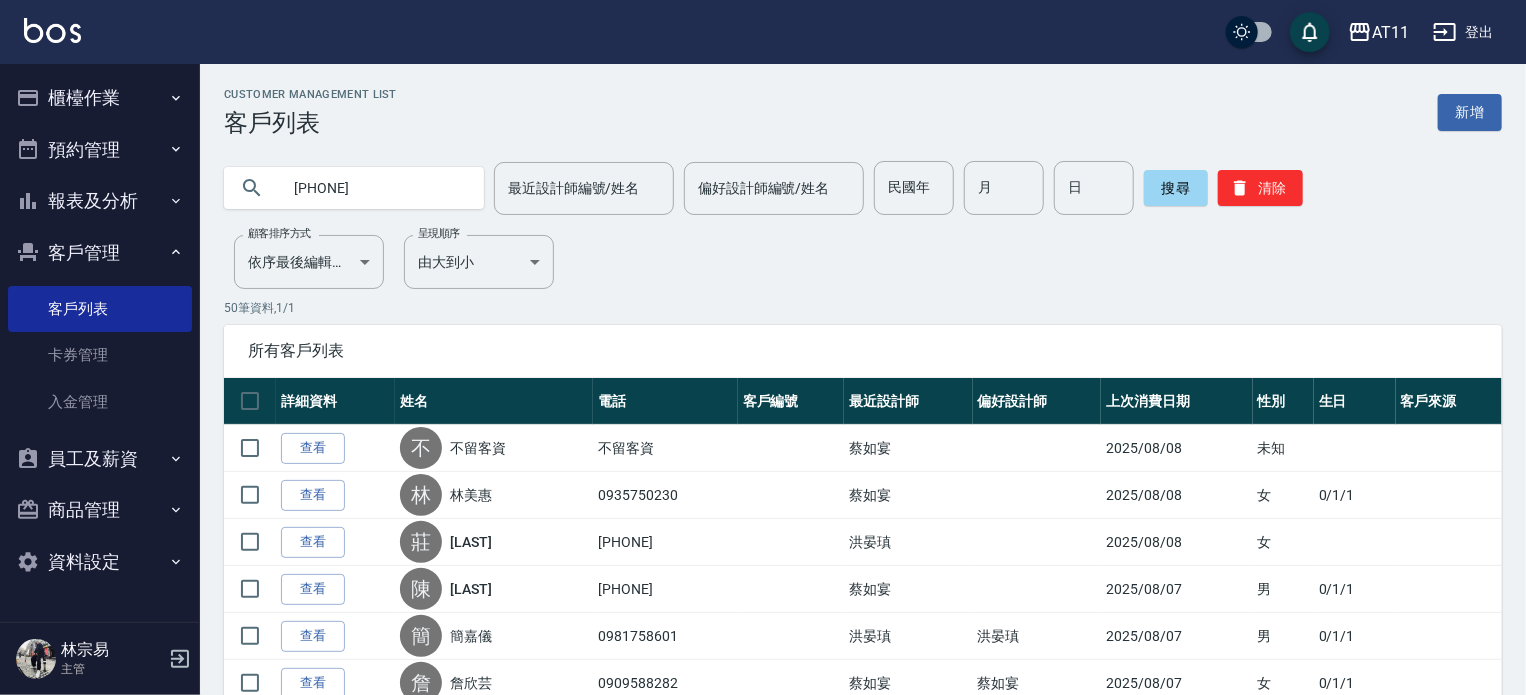 type on "[PHONE]" 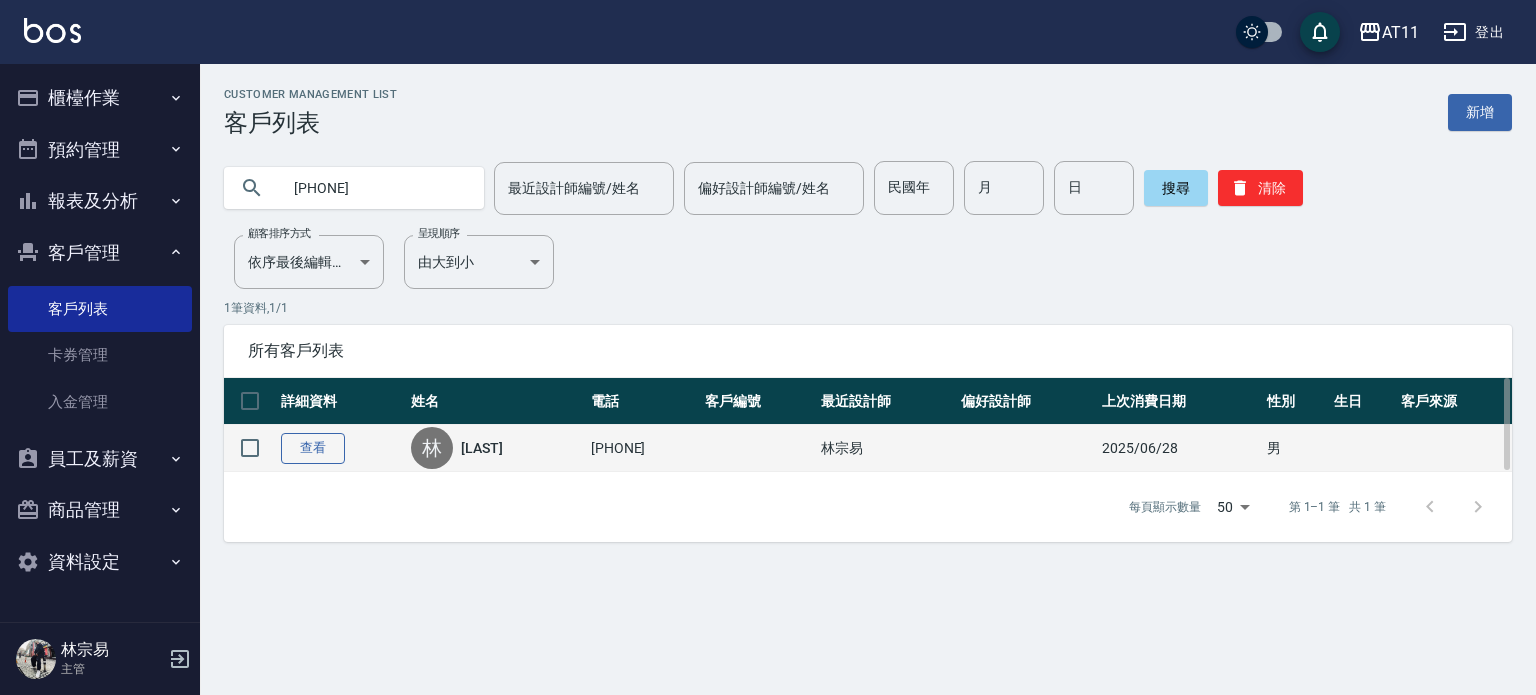 click on "查看" at bounding box center [313, 448] 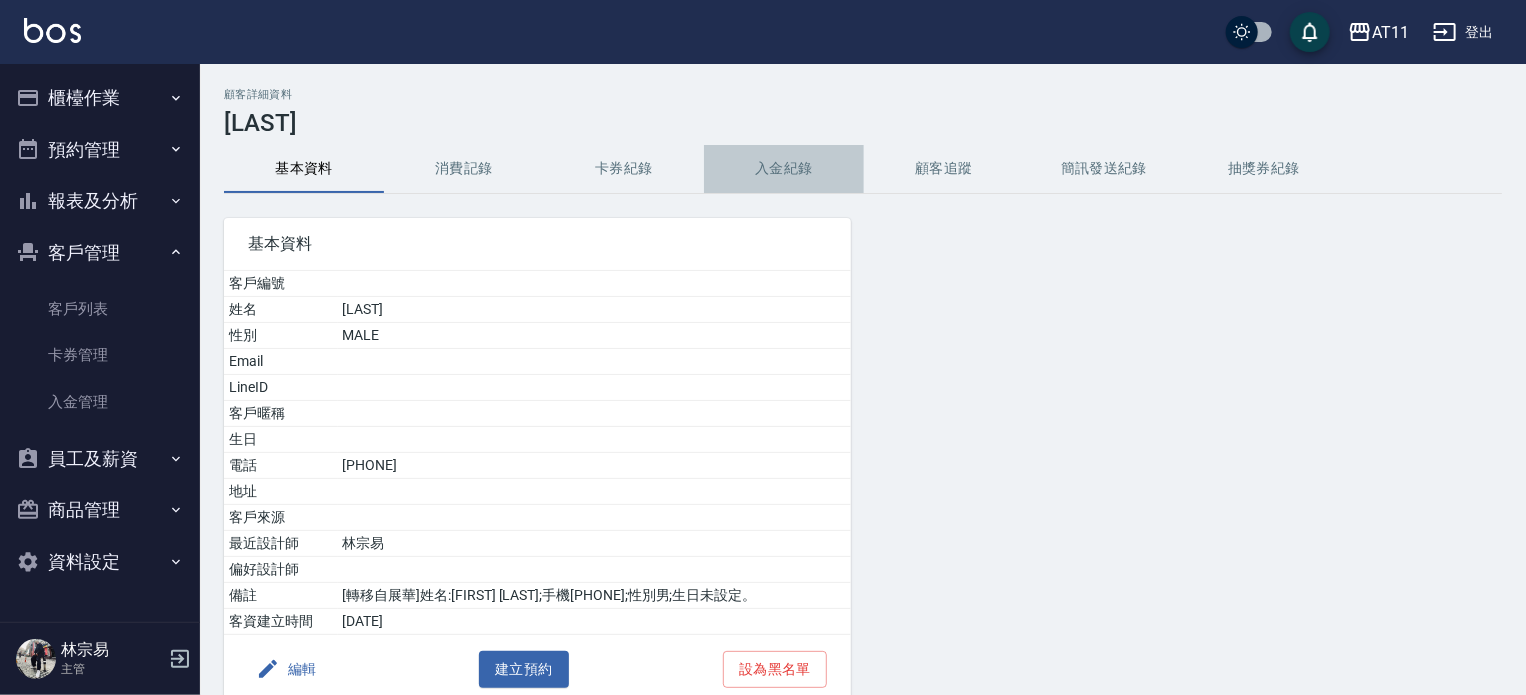 click on "入金紀錄" at bounding box center (784, 169) 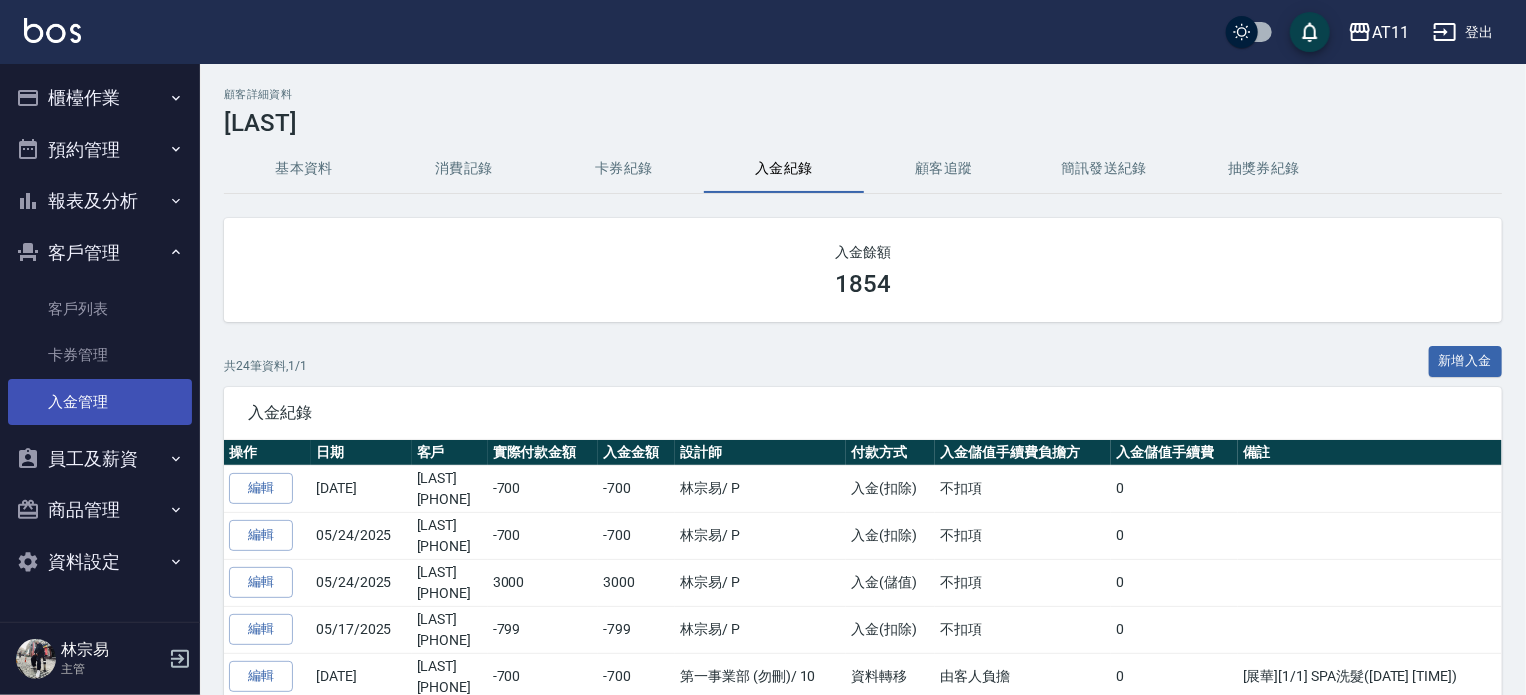 click on "入金管理" at bounding box center (100, 402) 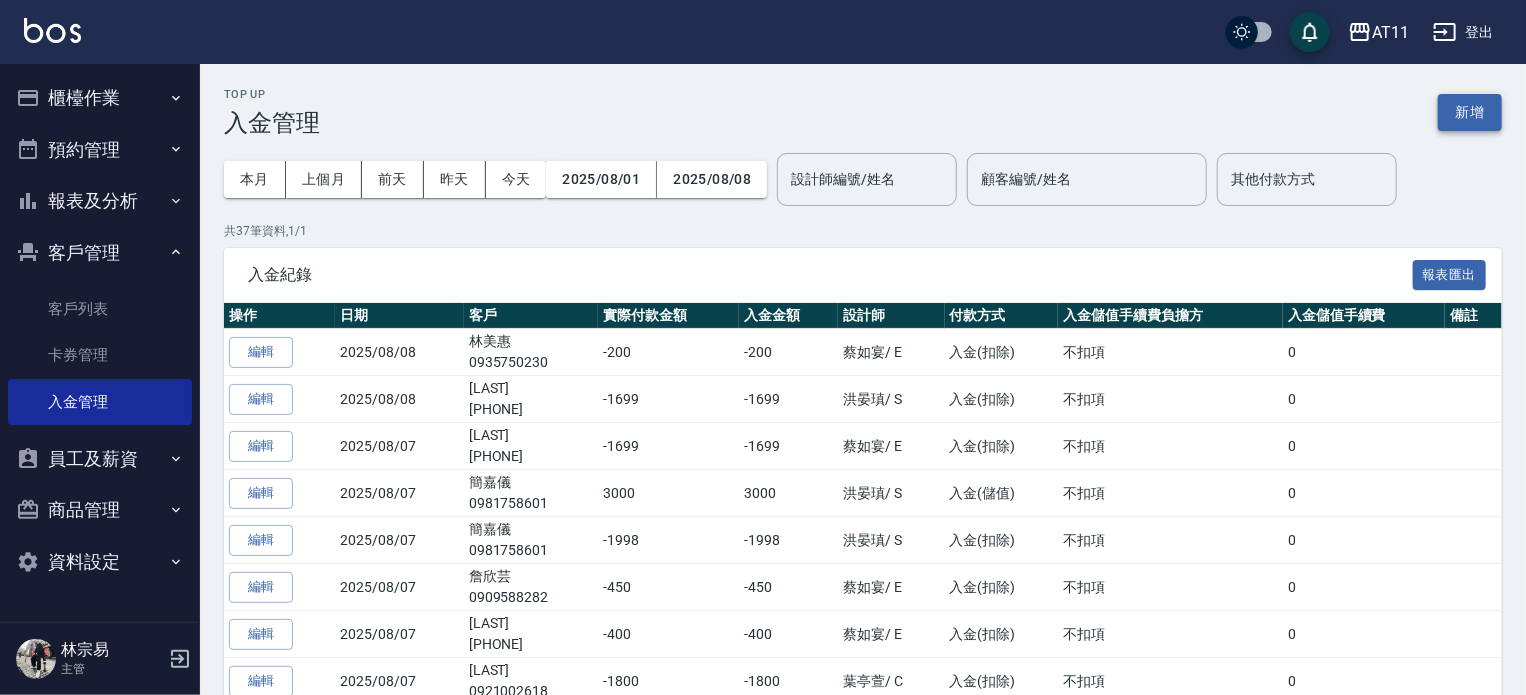 click on "新增" at bounding box center (1470, 112) 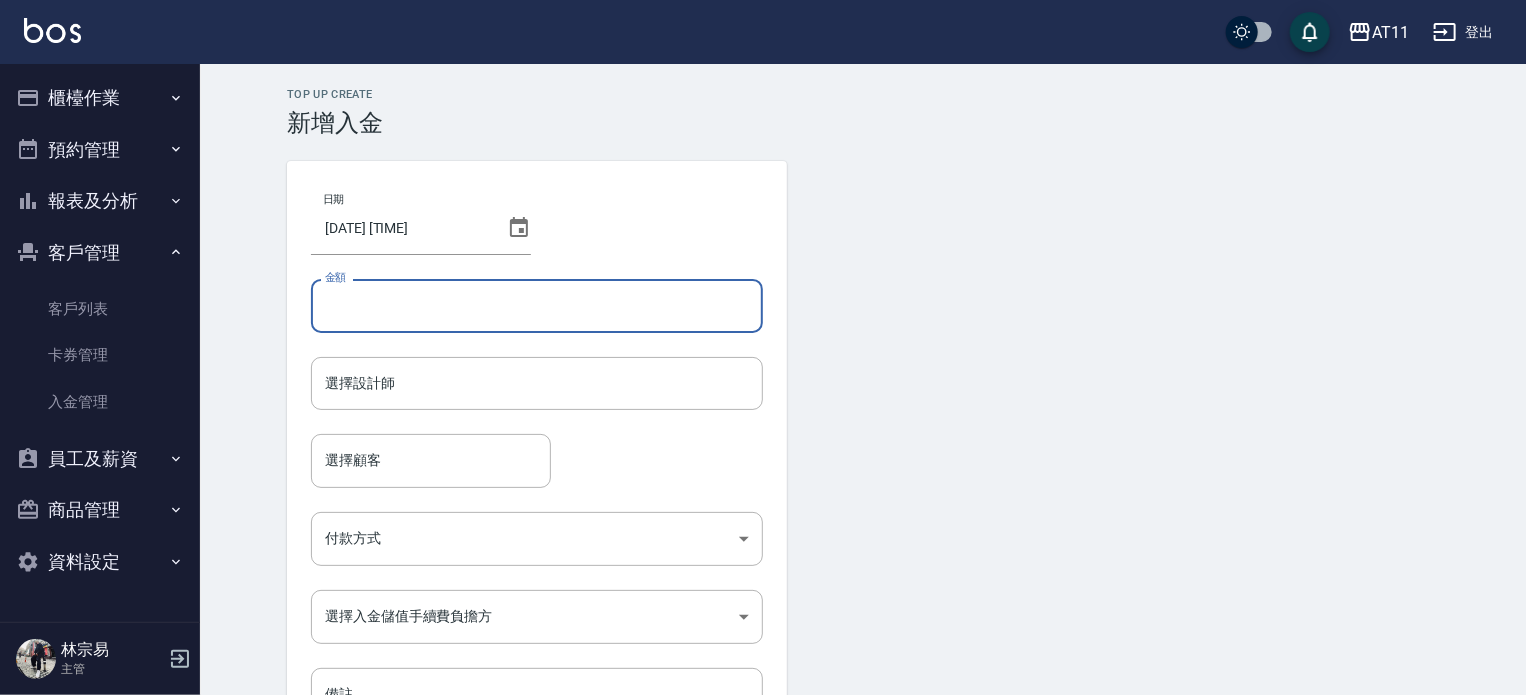 click on "金額" at bounding box center (537, 306) 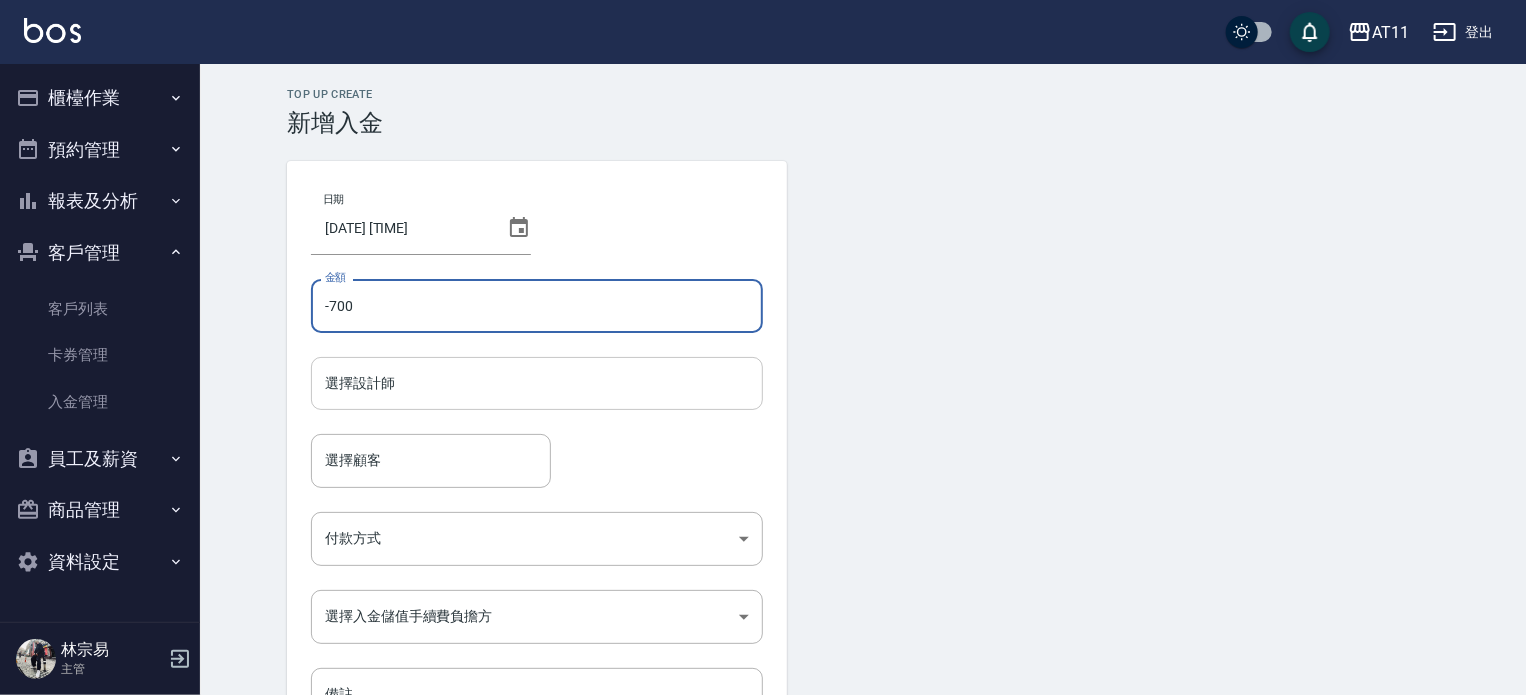 type on "-700" 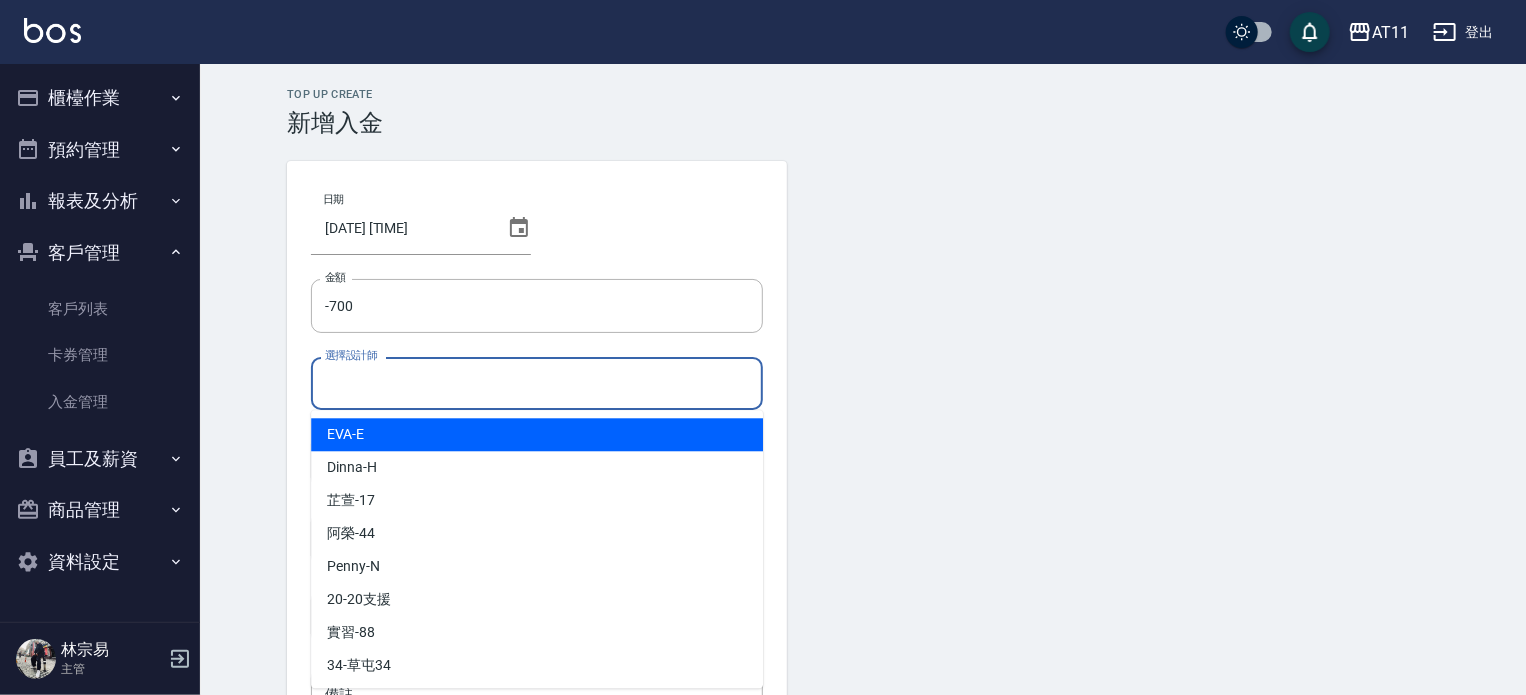 click on "選擇設計師" at bounding box center [537, 383] 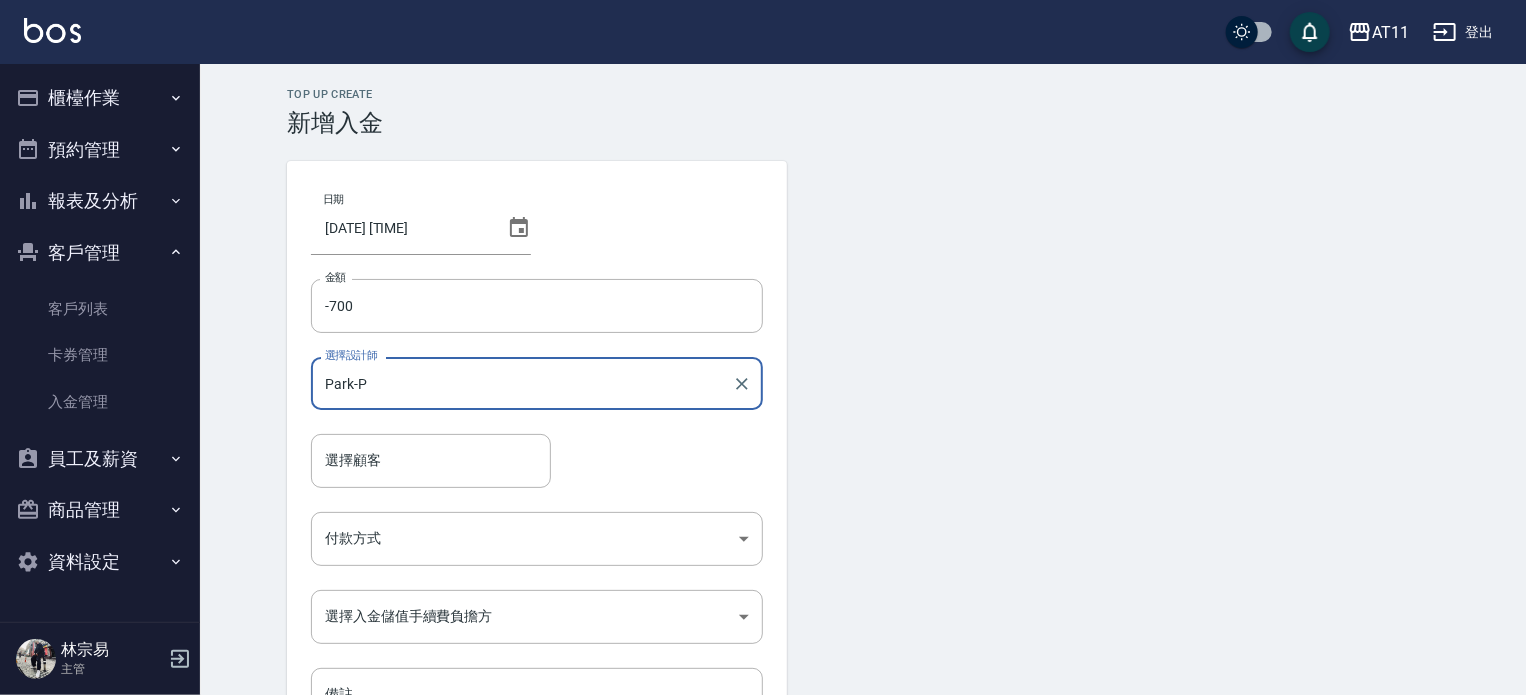 type on "Park-P" 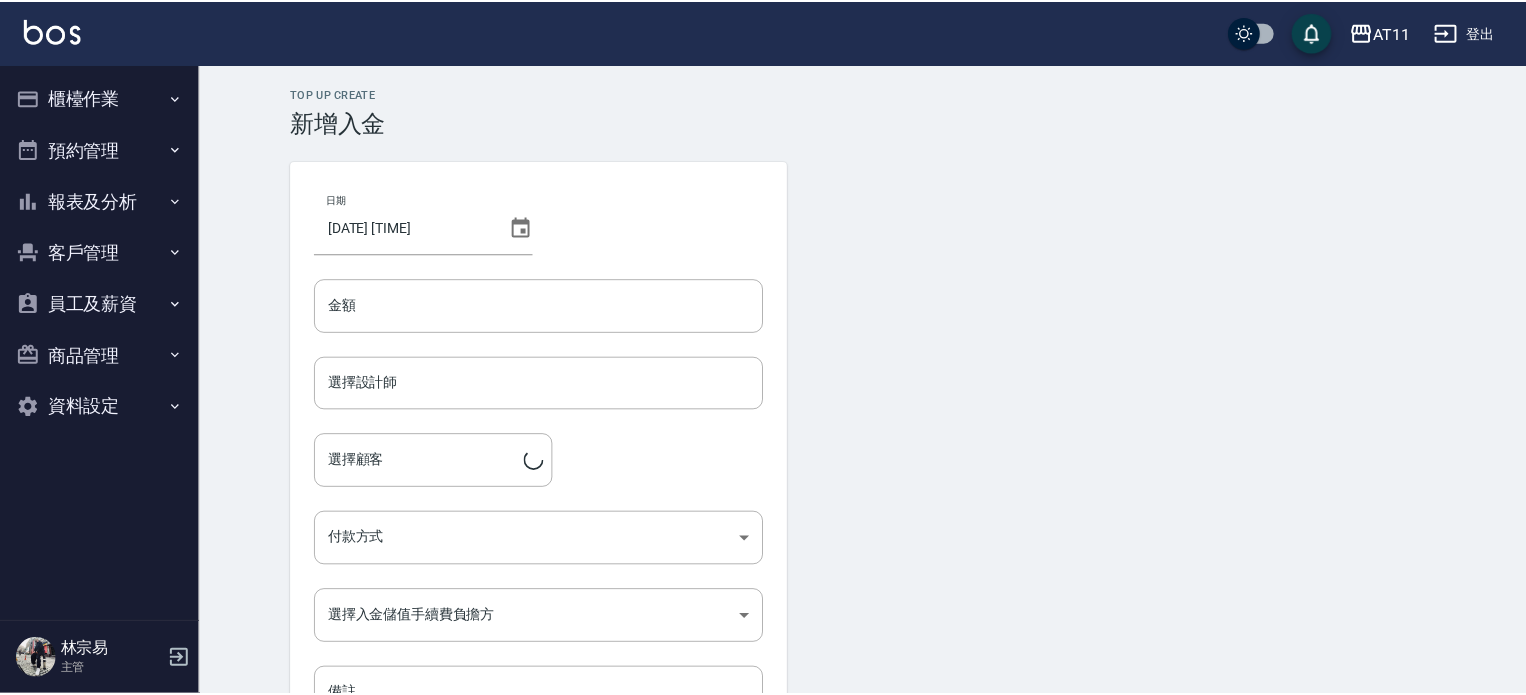 scroll, scrollTop: 0, scrollLeft: 0, axis: both 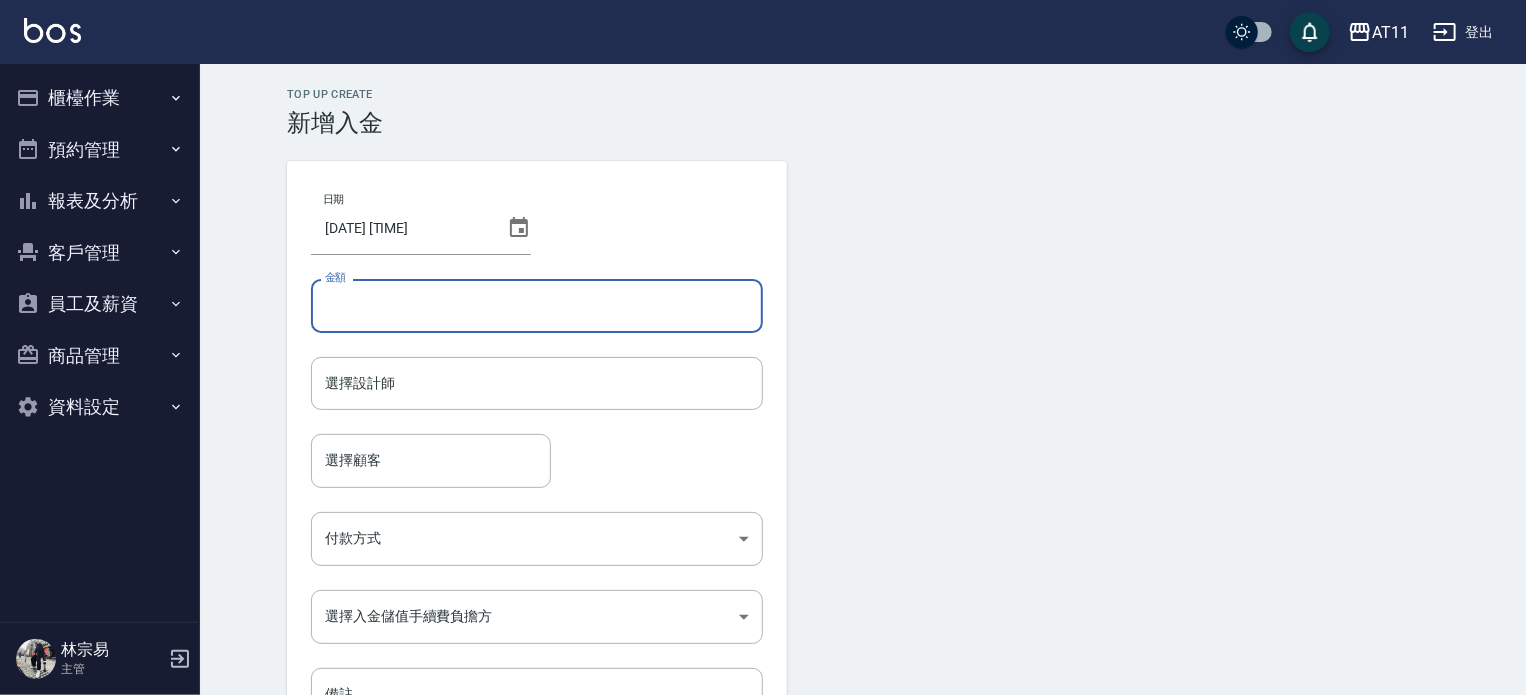 click on "金額" at bounding box center (537, 306) 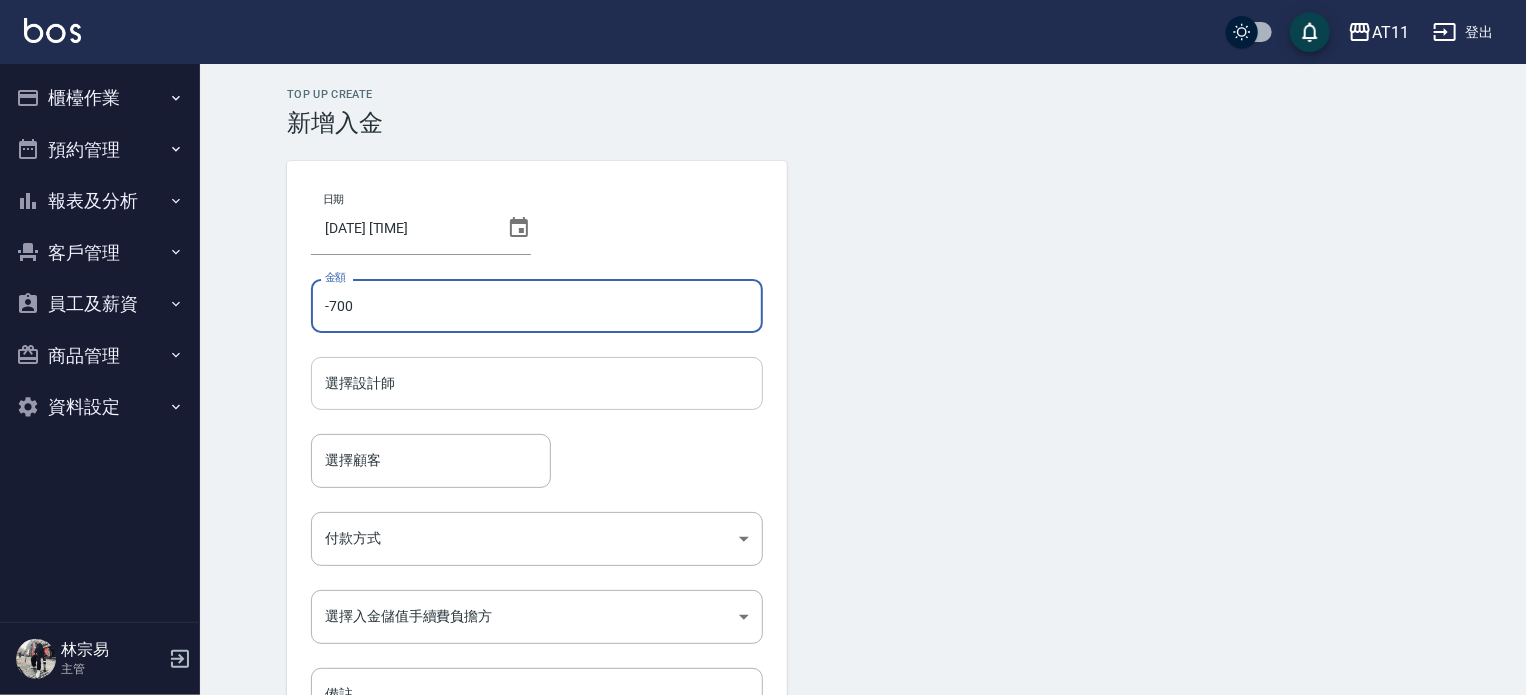 type on "-700" 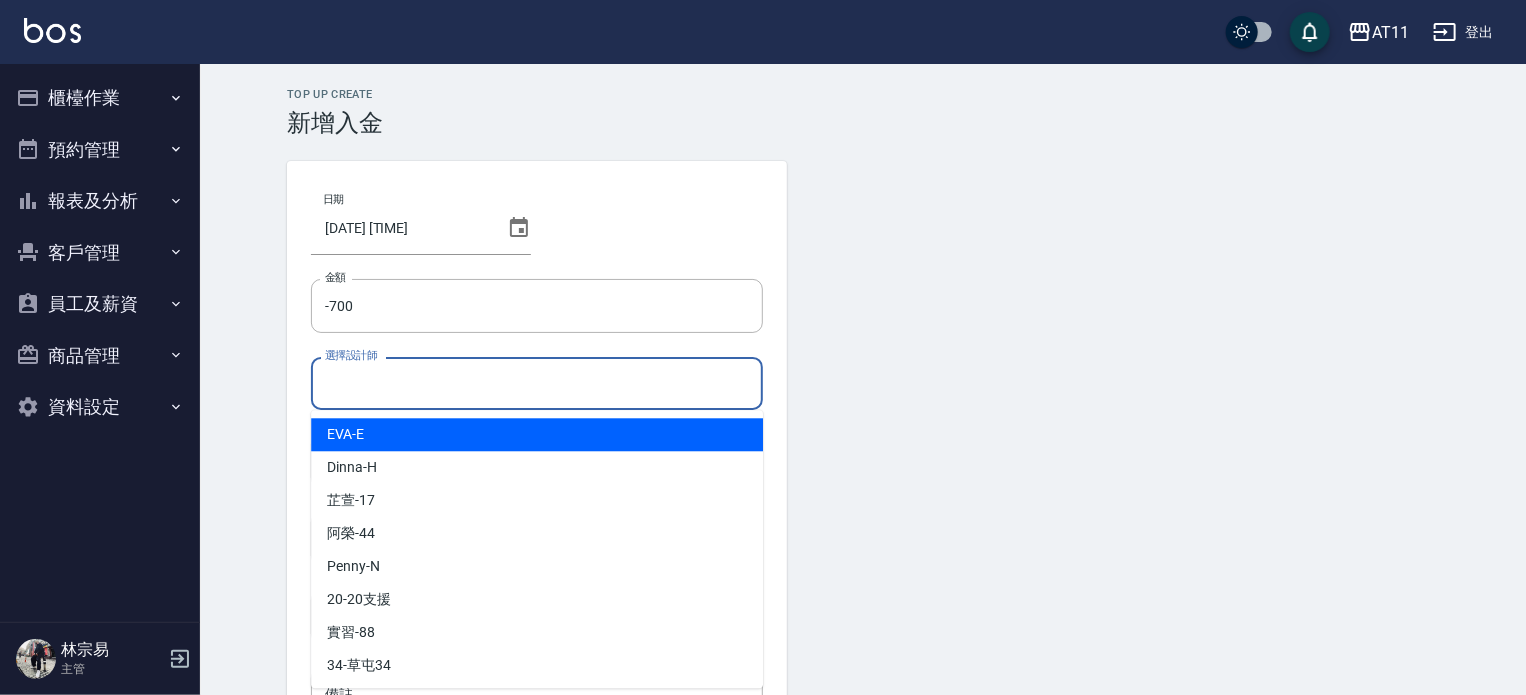 click on "選擇設計師" at bounding box center [537, 383] 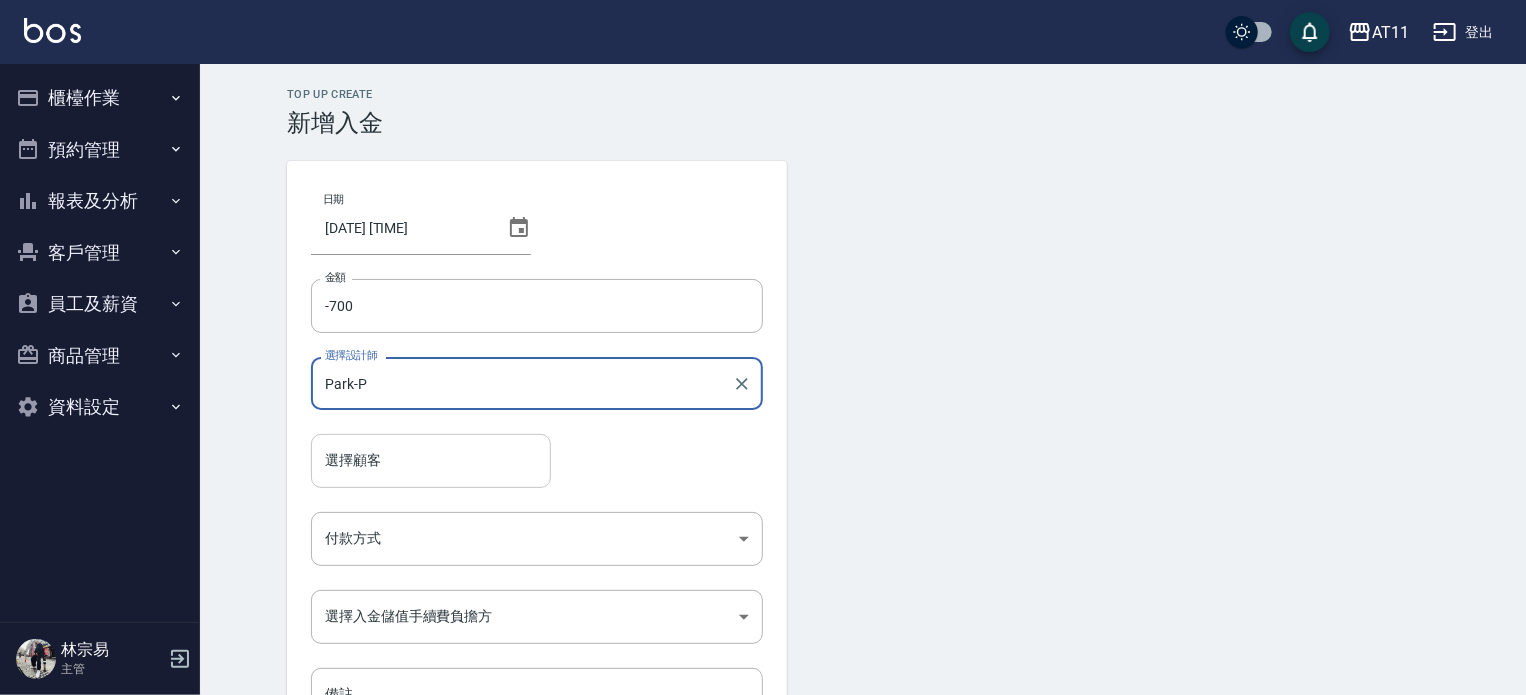 type on "Park-P" 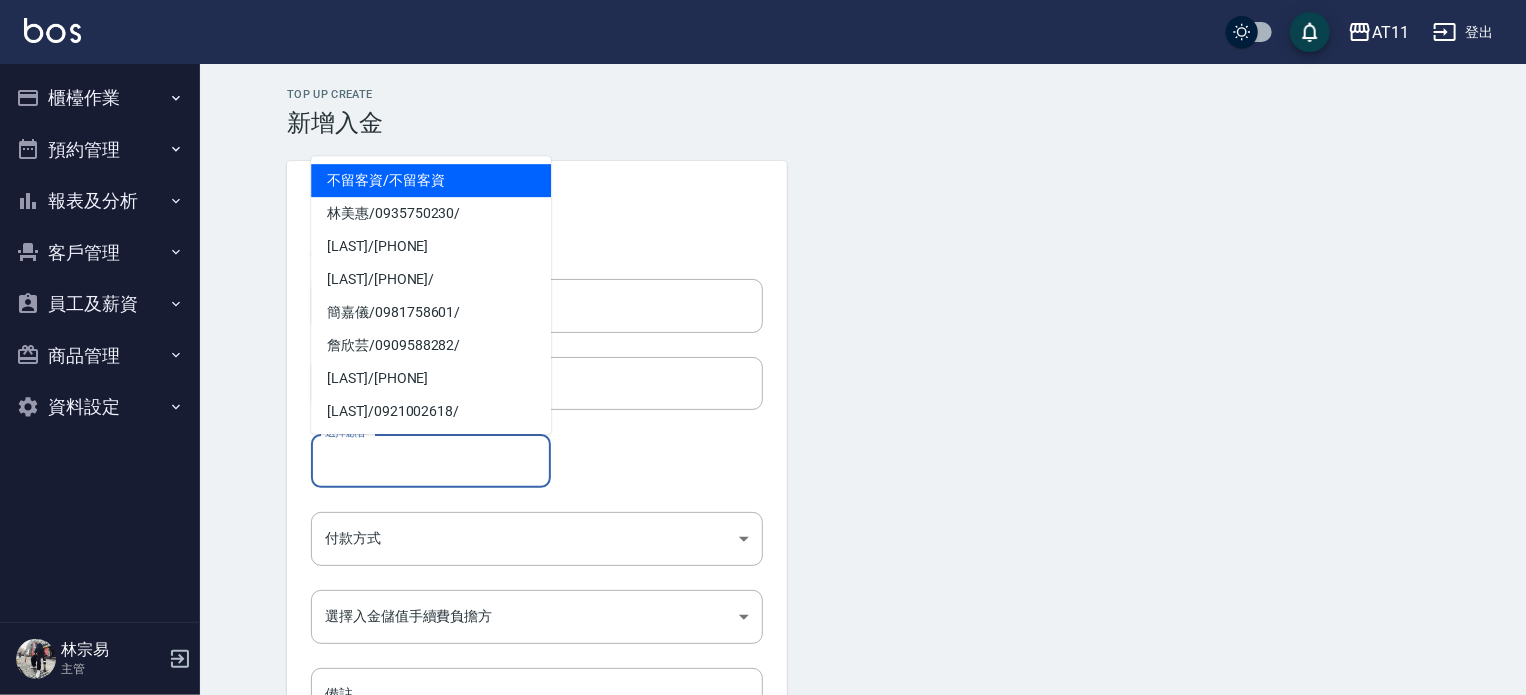 click on "選擇顧客" at bounding box center (431, 460) 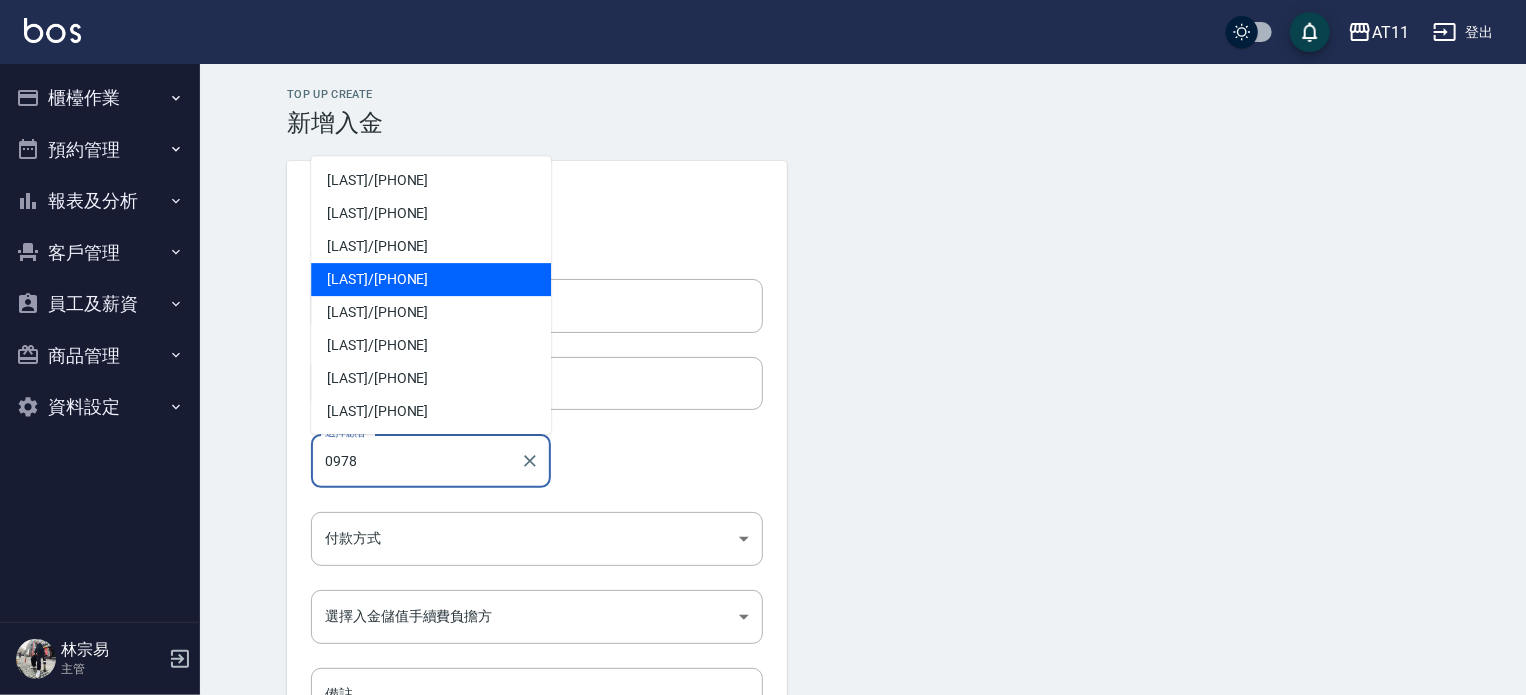 click on "林平原  /  0978606361" at bounding box center (431, 279) 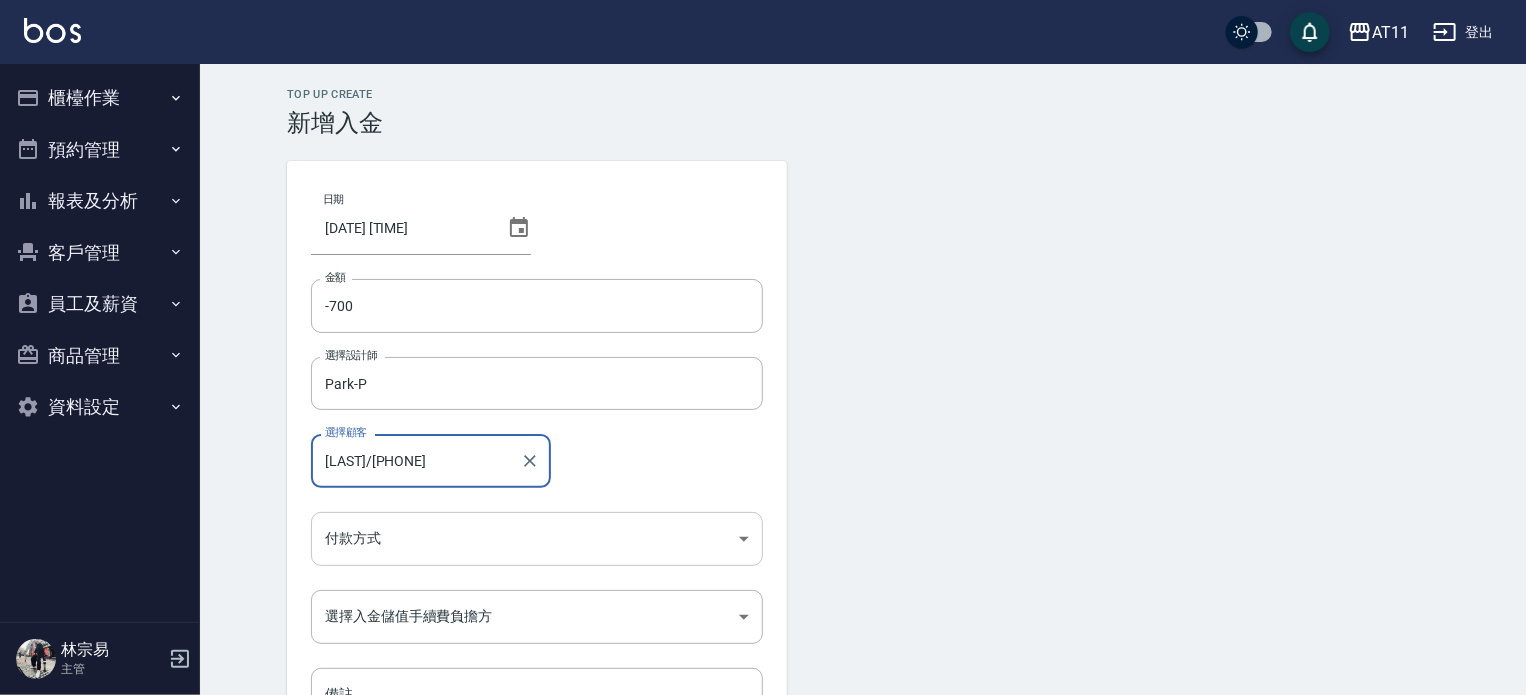 type on "林平原/0978606361" 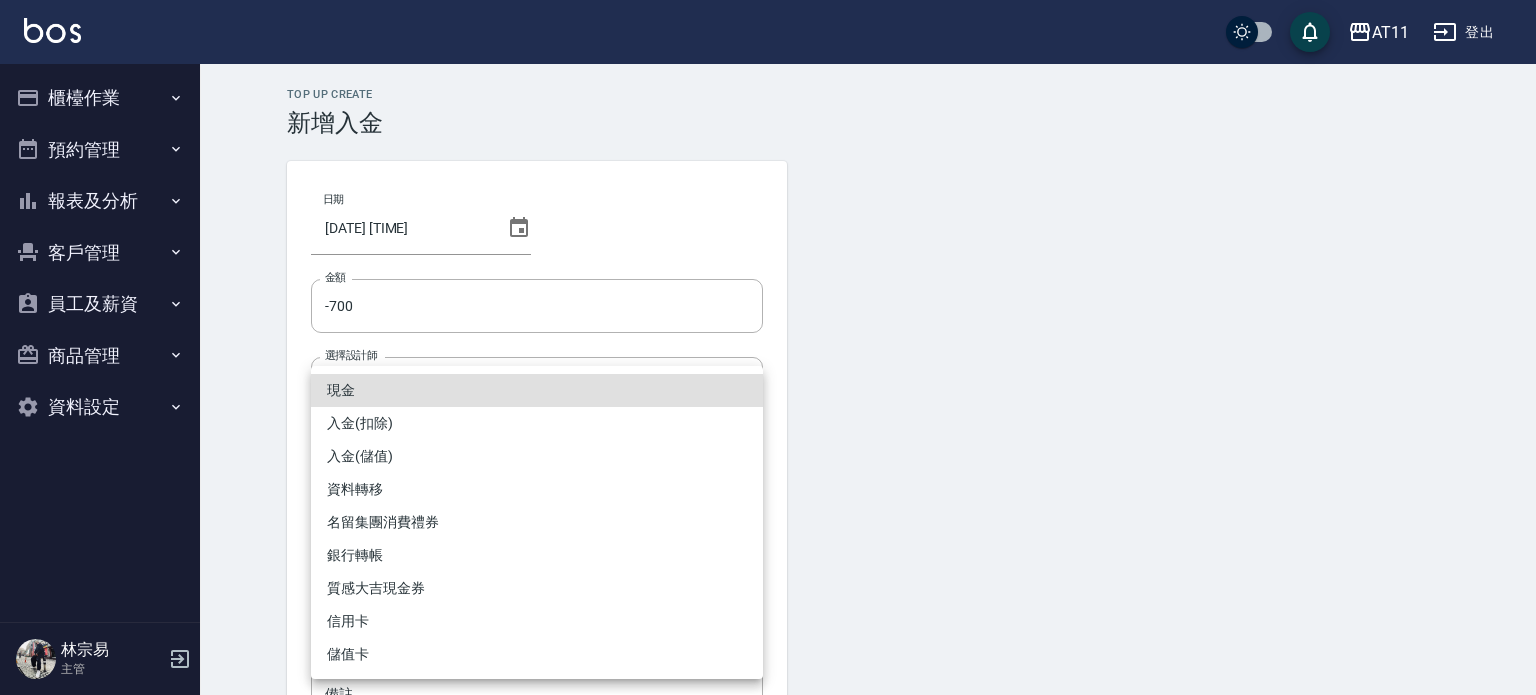 click on "AT11 登出 櫃檯作業 打帳單 帳單列表 現金收支登錄 材料自購登錄 每日結帳 排班表 現場電腦打卡 掃碼打卡 預約管理 預約管理 單日預約紀錄 單週預約紀錄 報表及分析 報表目錄 店家日報表 互助日報表 互助點數明細 設計師日報表 設計師抽成報表 店販抽成明細 客戶管理 客戶列表 卡券管理 入金管理 員工及薪資 員工列表 全店打卡記錄 商品管理 商品分類設定 商品列表 資料設定 服務分類設定 服務項目設定 預收卡設定 支付方式設定 第三方卡券設定 林宗易 主管 Top Up Create 新增入金 日期 2025/08/08 20:32 金額 -700 金額 選擇設計師 Park-P 選擇設計師 選擇顧客 林平原/0978606361 選擇顧客 付款方式 ​ 付款方式 選擇入金儲值手續費負擔方 ​ 選擇入金儲值手續費負擔方 備註 備註 新增 現金 入金(扣除) 入金(儲值) 資料轉移 名留集團消費禮券 銀行轉帳 質感大吉現金券 信用卡" at bounding box center (768, 415) 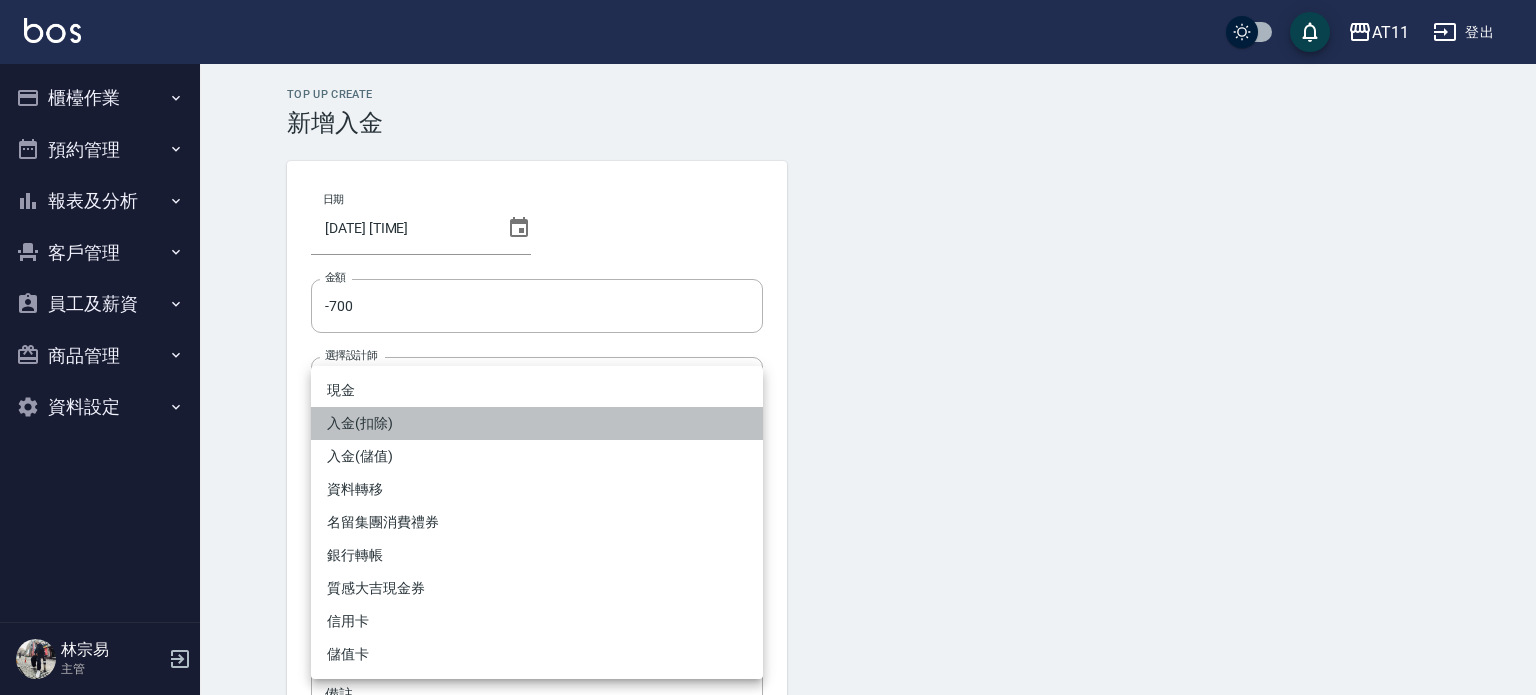 click on "入金(扣除)" at bounding box center (537, 423) 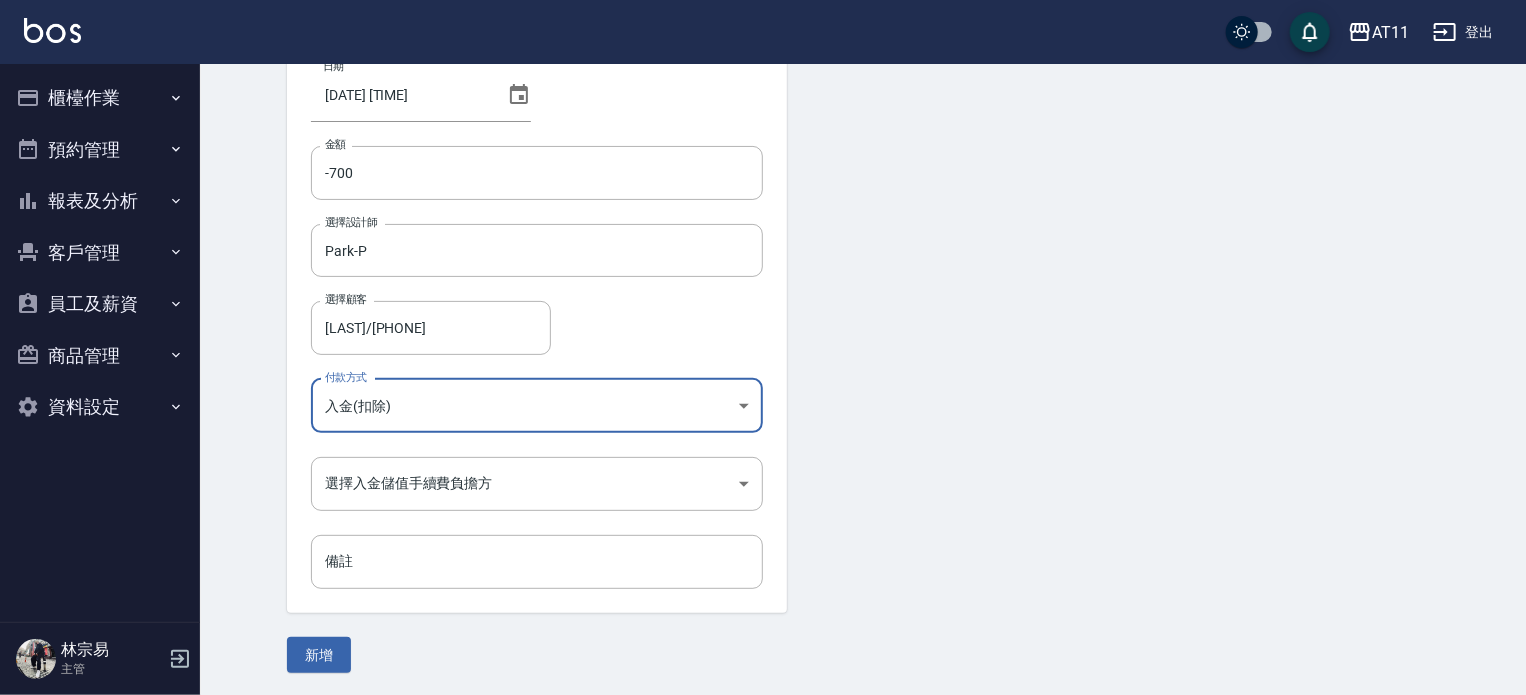 scroll, scrollTop: 135, scrollLeft: 0, axis: vertical 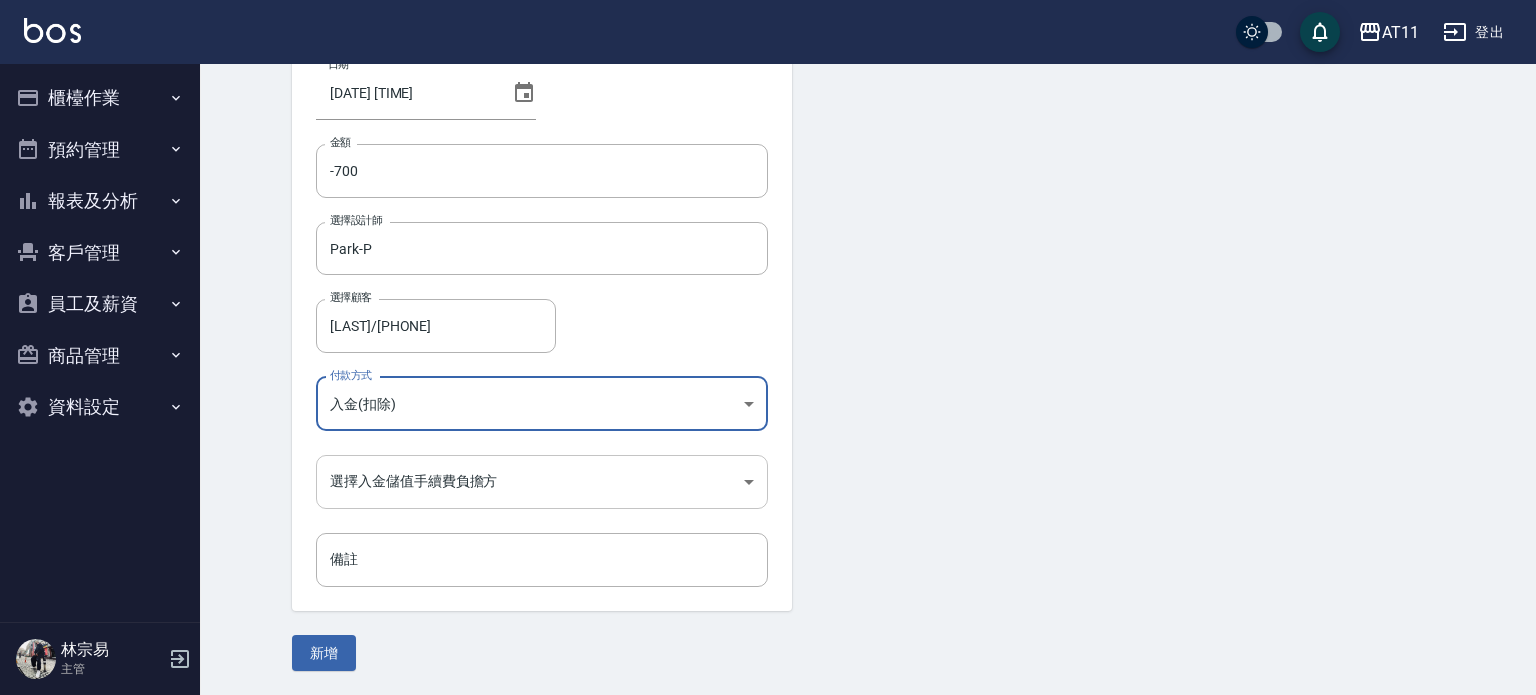 click on "AT11 登出 櫃檯作業 打帳單 帳單列表 現金收支登錄 材料自購登錄 每日結帳 排班表 現場電腦打卡 掃碼打卡 預約管理 預約管理 單日預約紀錄 單週預約紀錄 報表及分析 報表目錄 店家日報表 互助日報表 互助點數明細 設計師日報表 設計師抽成報表 店販抽成明細 客戶管理 客戶列表 卡券管理 入金管理 員工及薪資 員工列表 全店打卡記錄 商品管理 商品分類設定 商品列表 資料設定 服務分類設定 服務項目設定 預收卡設定 支付方式設定 第三方卡券設定 林宗易 主管 Top Up Create 新增入金 日期 2025/08/08 20:32 金額 -700 金額 選擇設計師 Park-P 選擇設計師 選擇顧客 林平原/0978606361 選擇顧客 付款方式 入金(扣除) 入金(扣除) 付款方式 選擇入金儲值手續費負擔方 ​ 選擇入金儲值手續費負擔方 備註 備註 新增" at bounding box center (768, 280) 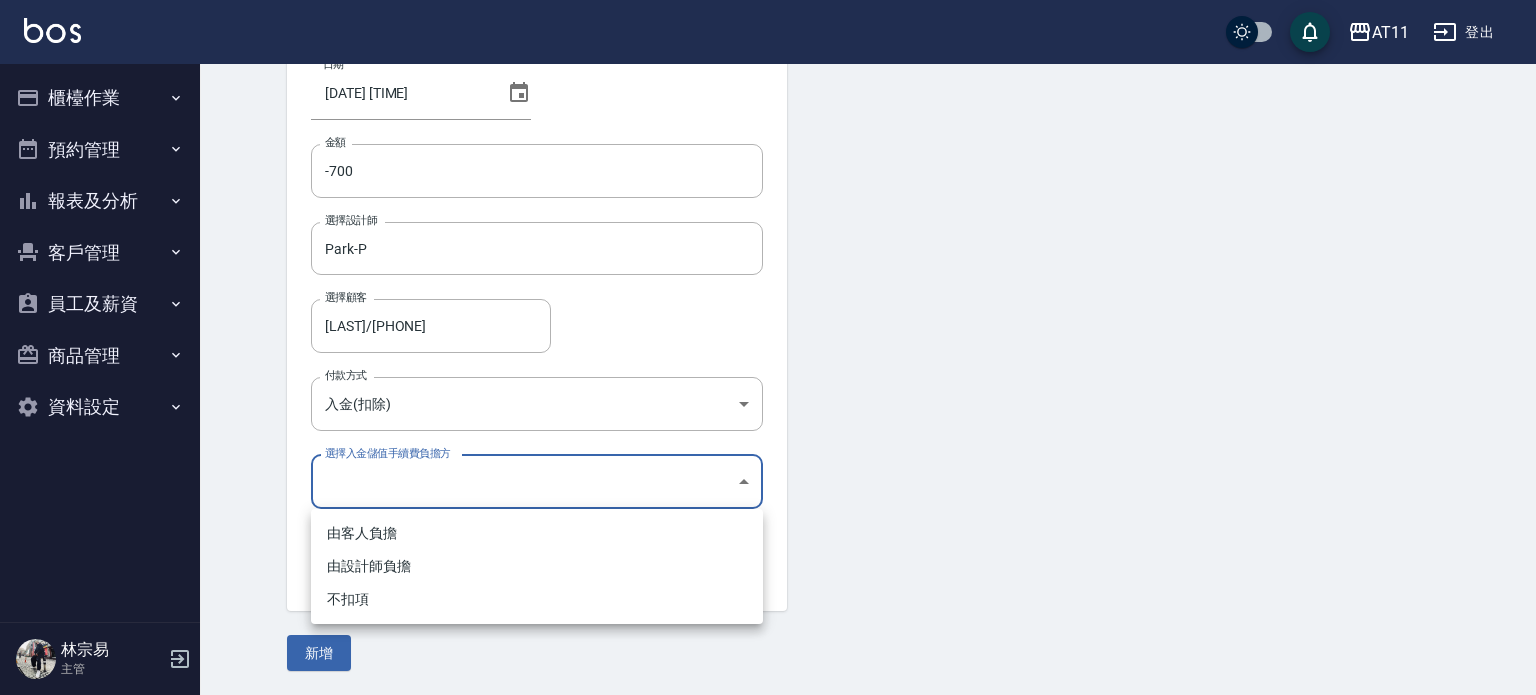 click on "不扣項" at bounding box center (537, 599) 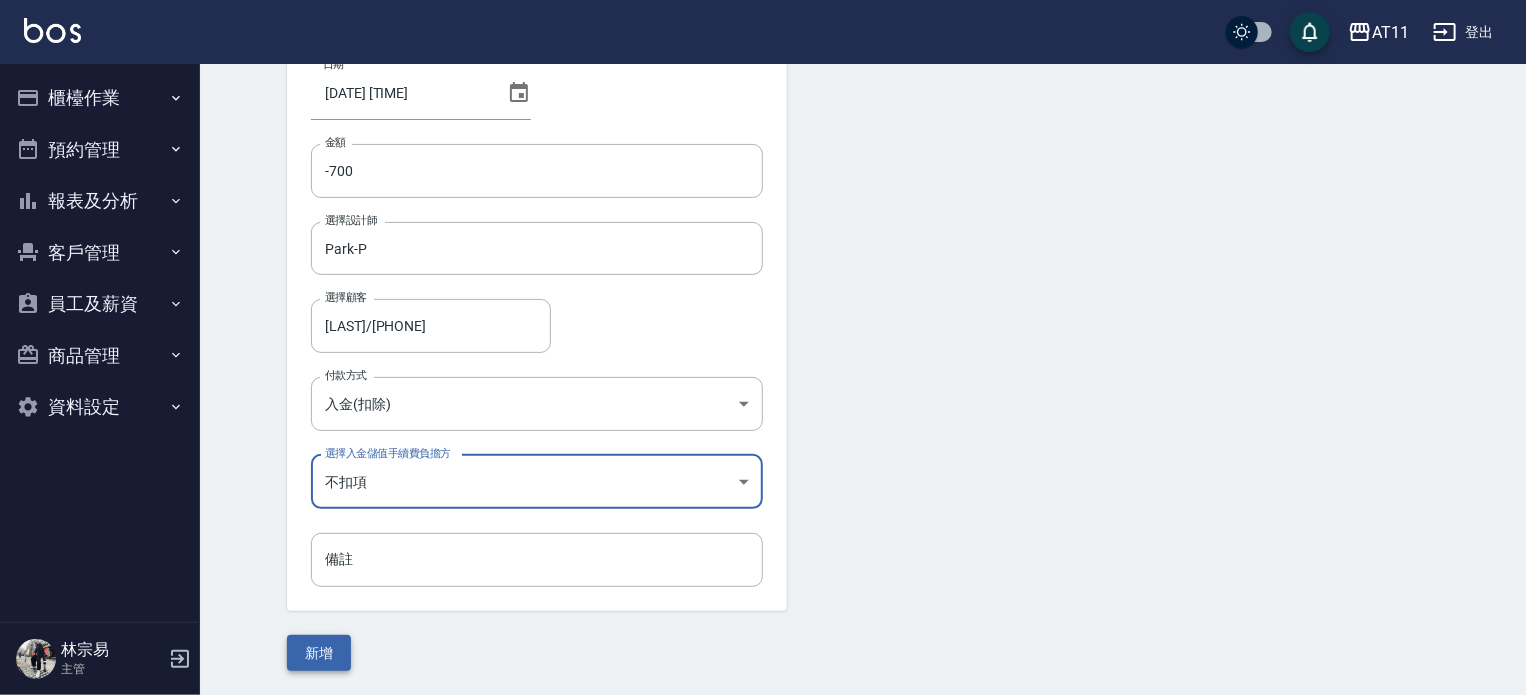 click on "新增" at bounding box center [319, 653] 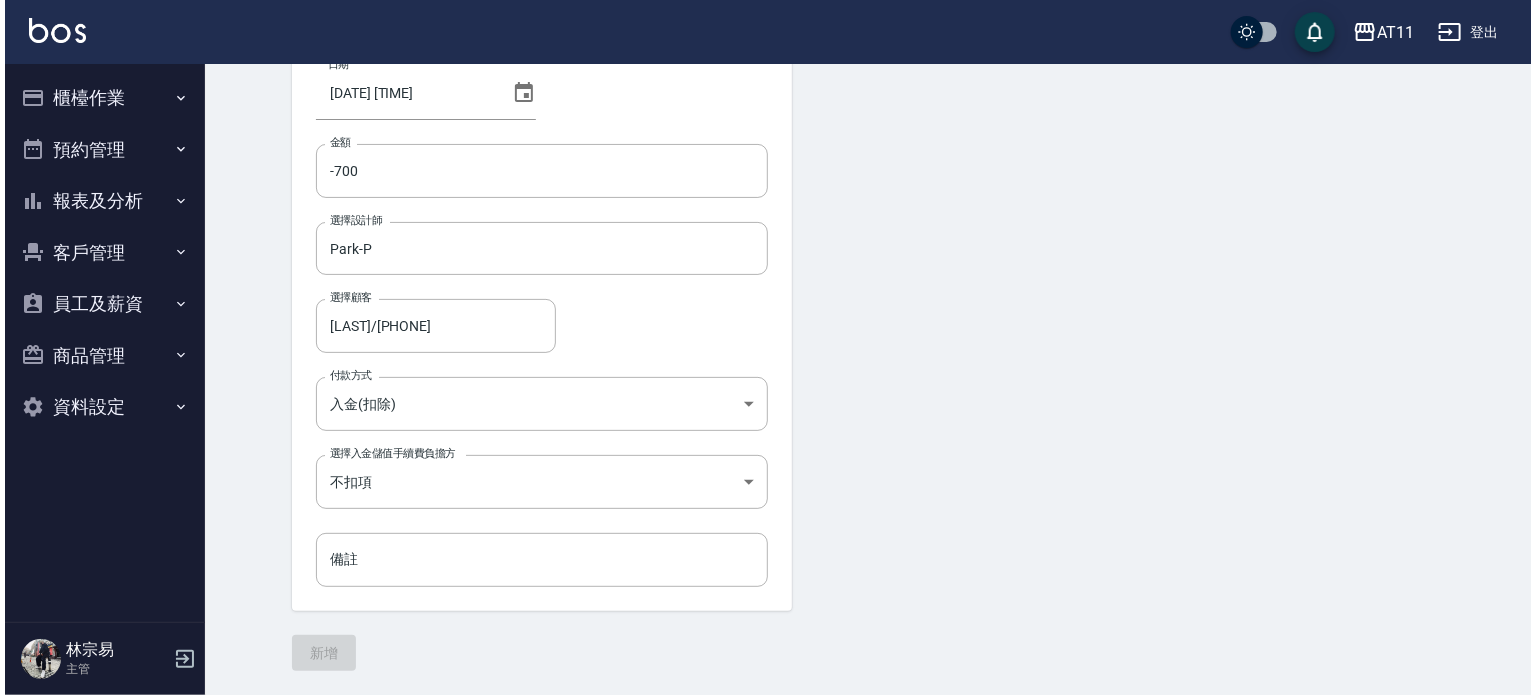 scroll, scrollTop: 0, scrollLeft: 0, axis: both 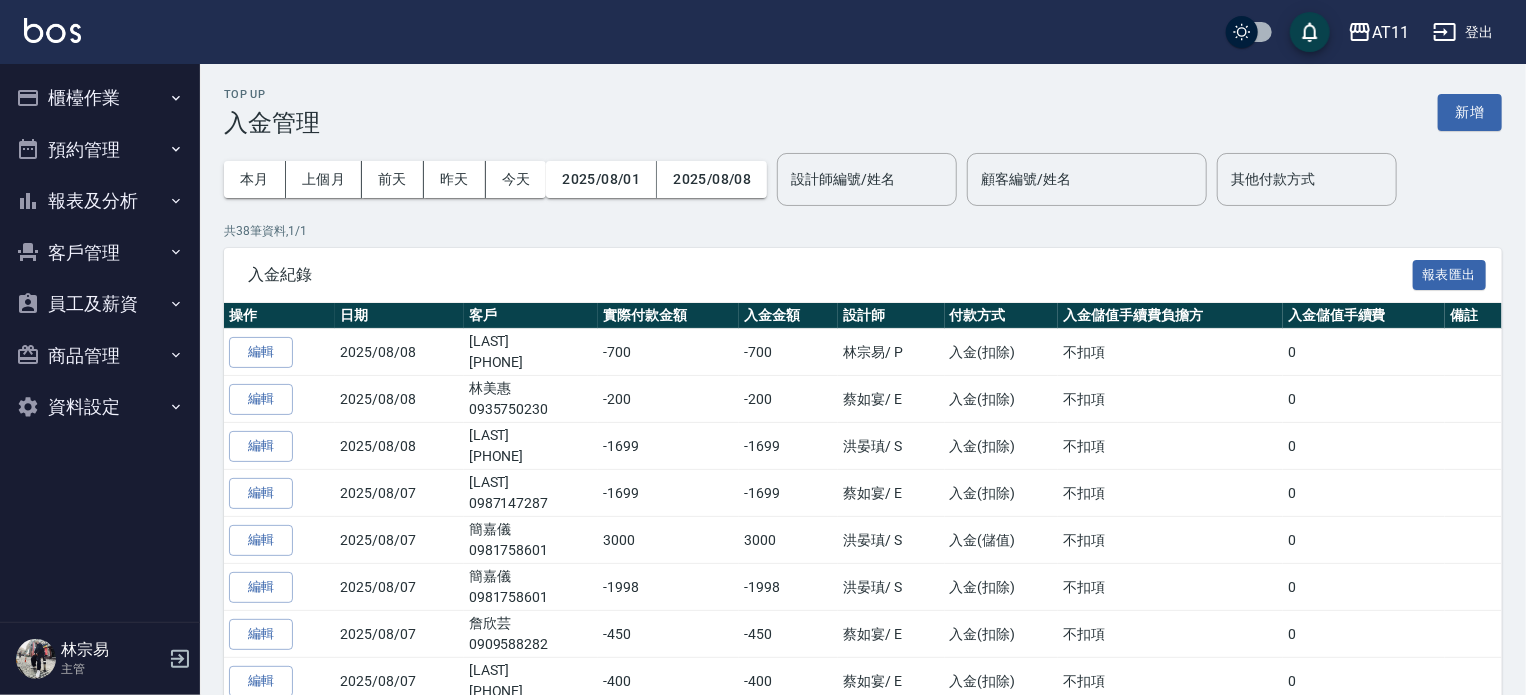 click on "客戶管理" at bounding box center [100, 253] 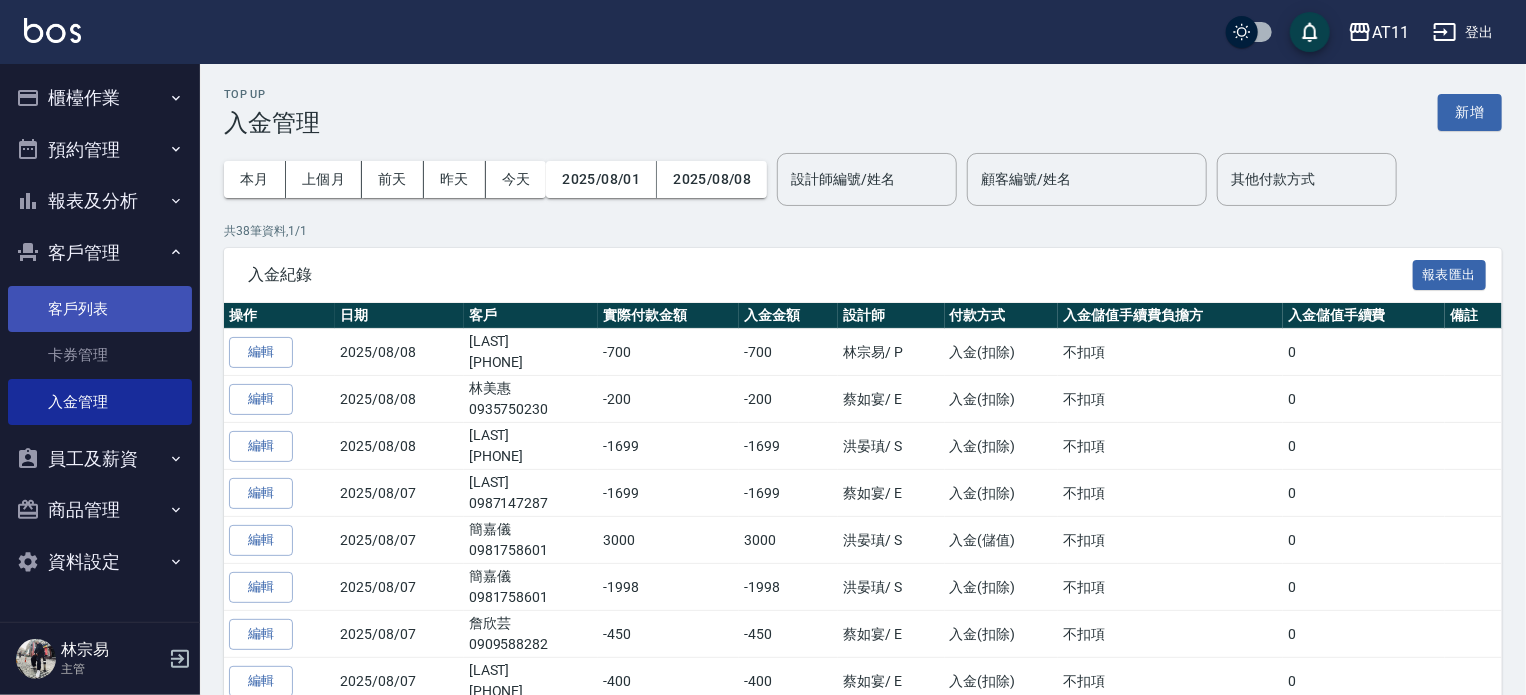 click on "客戶列表" at bounding box center (100, 309) 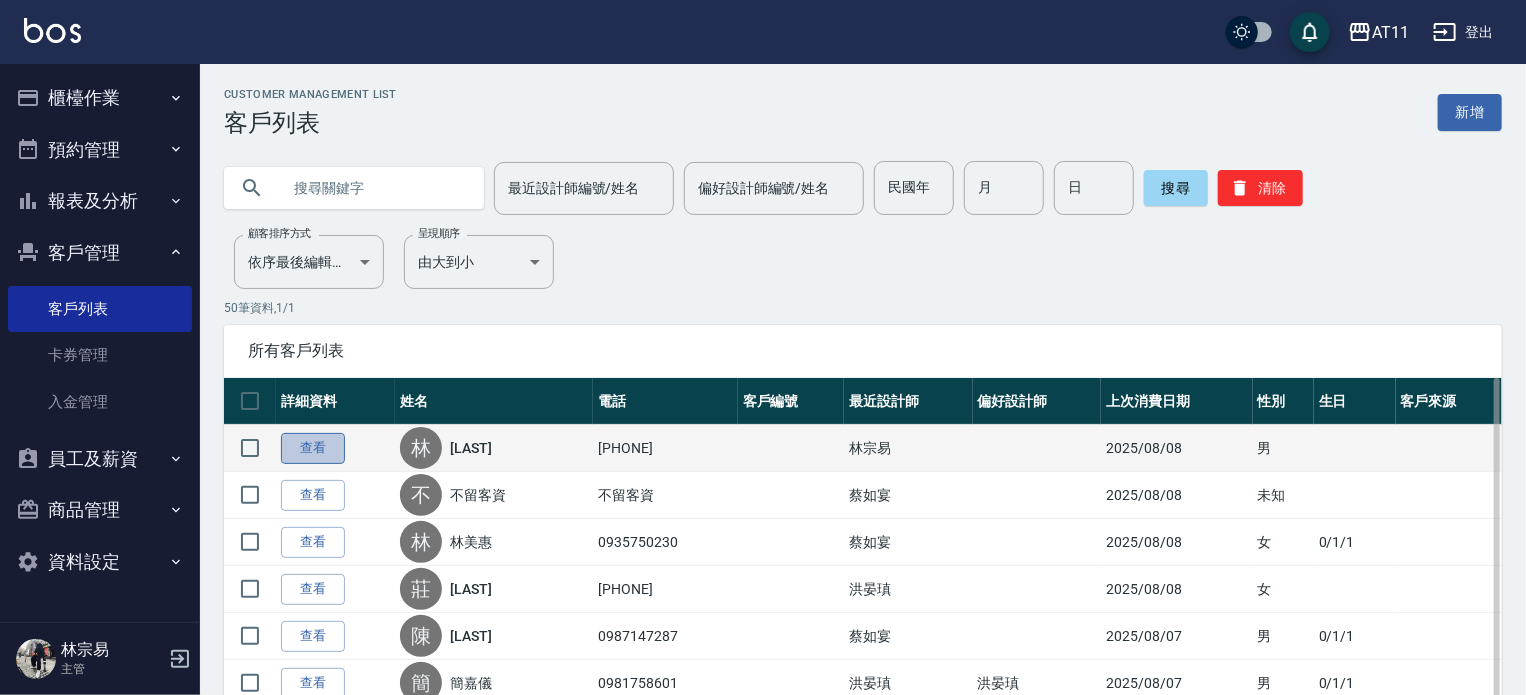 click on "查看" at bounding box center [313, 448] 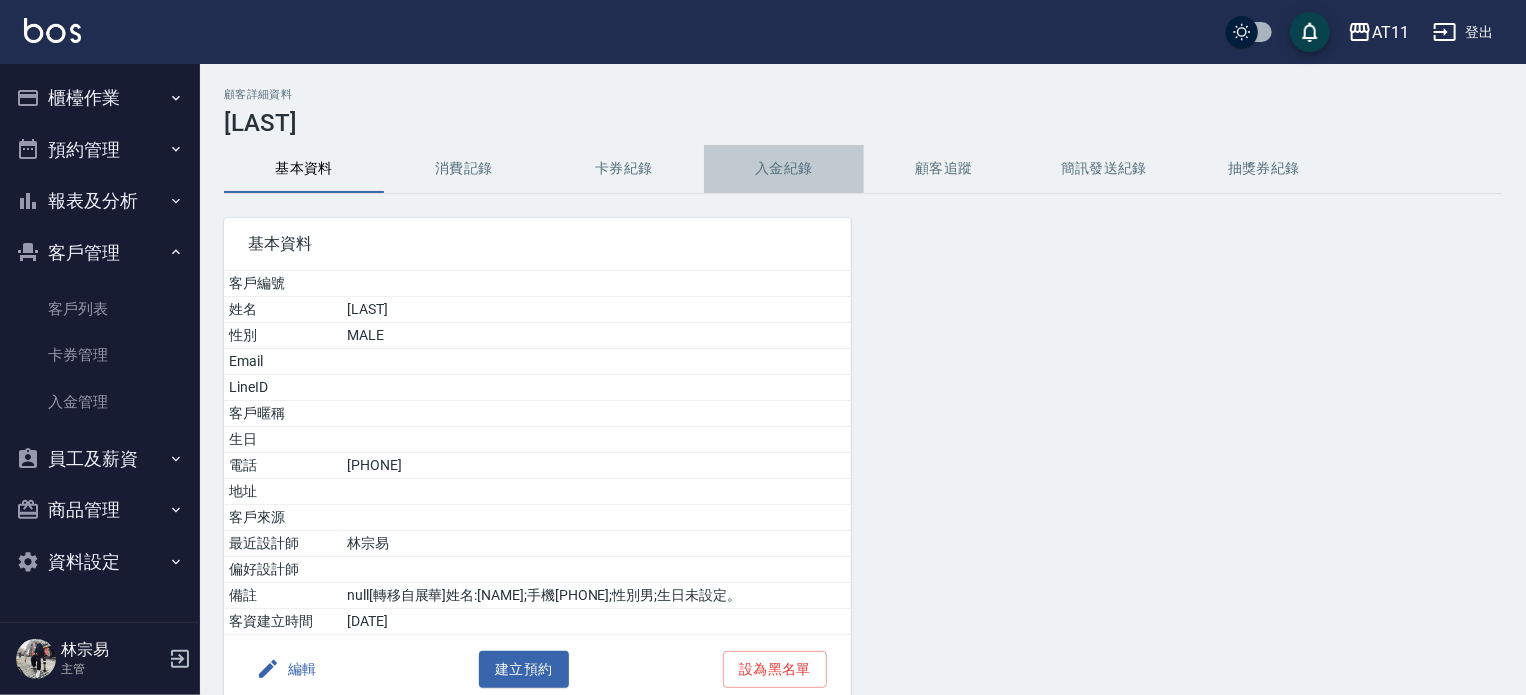 click on "入金紀錄" at bounding box center [784, 169] 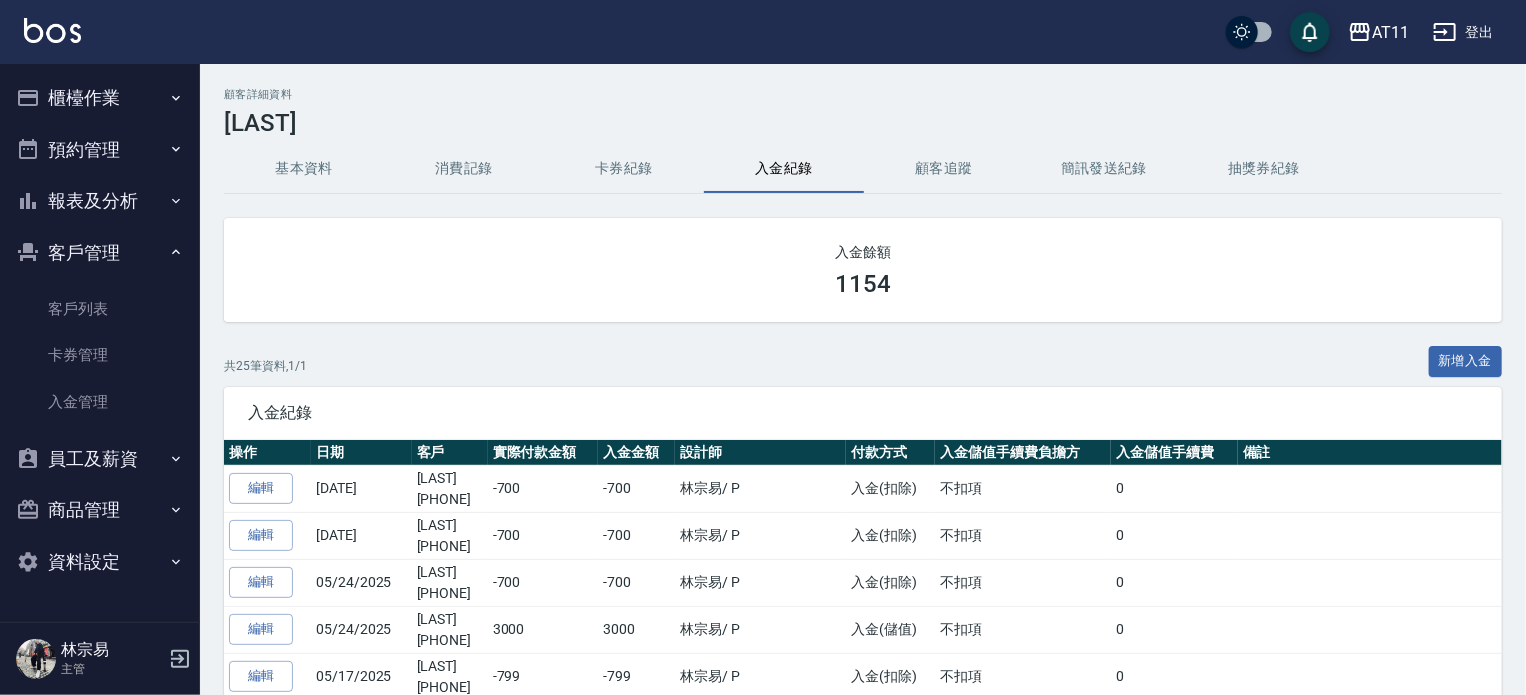 click on "櫃檯作業" at bounding box center (100, 98) 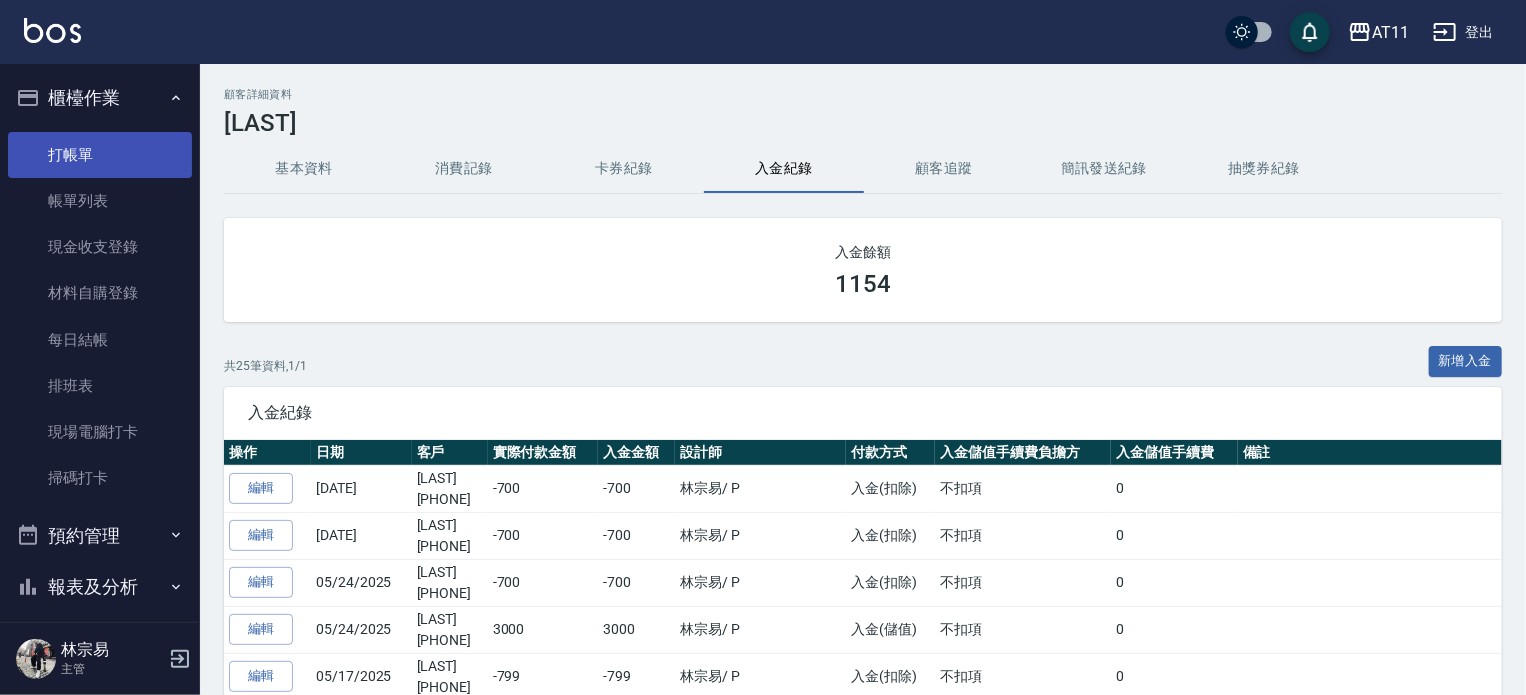 click on "打帳單" at bounding box center (100, 155) 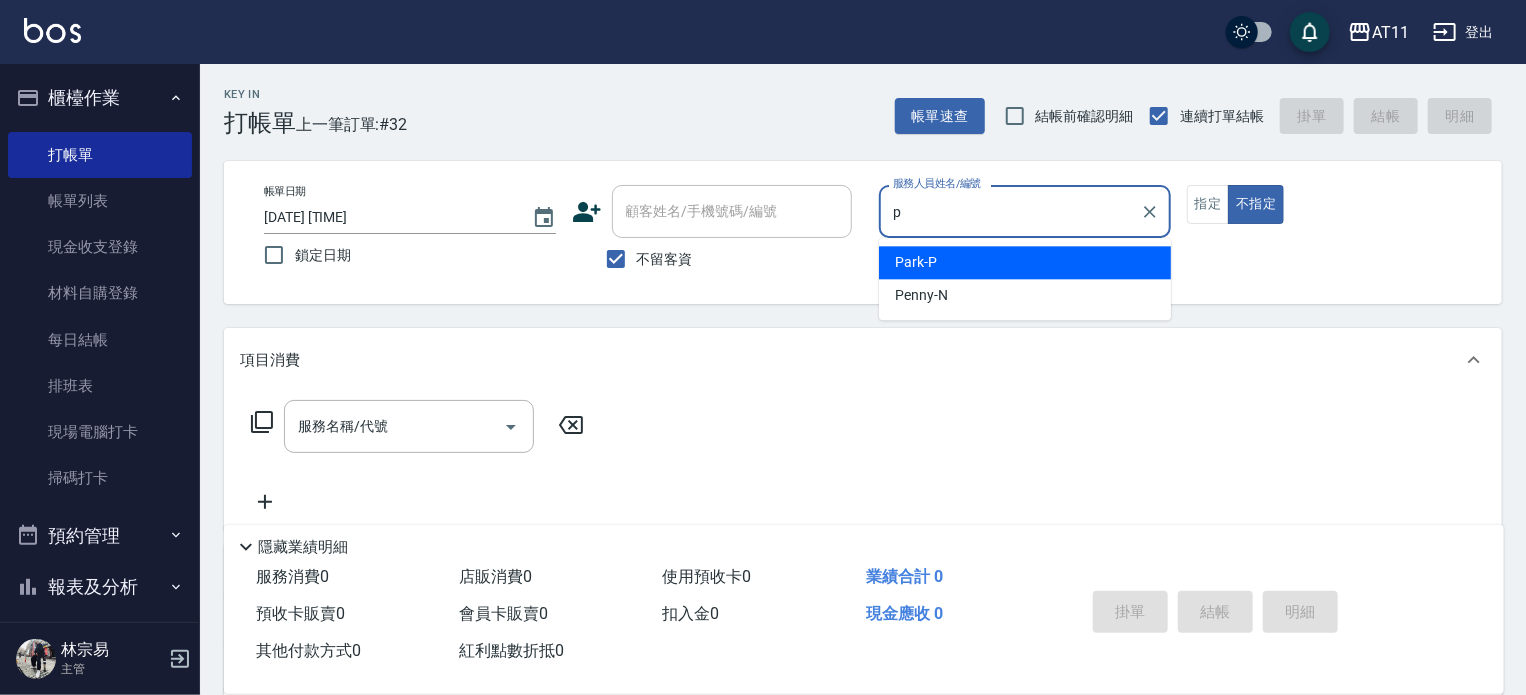 type on "Park-P" 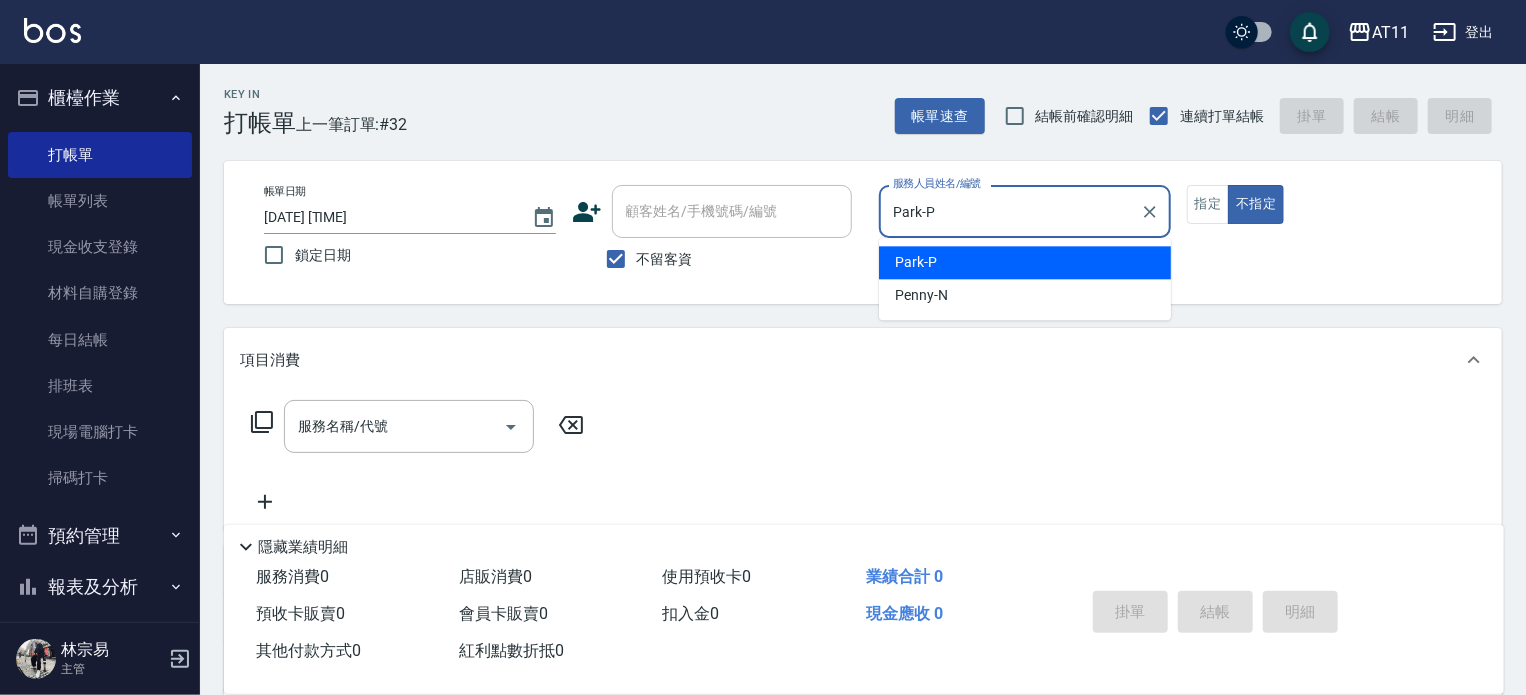 type on "false" 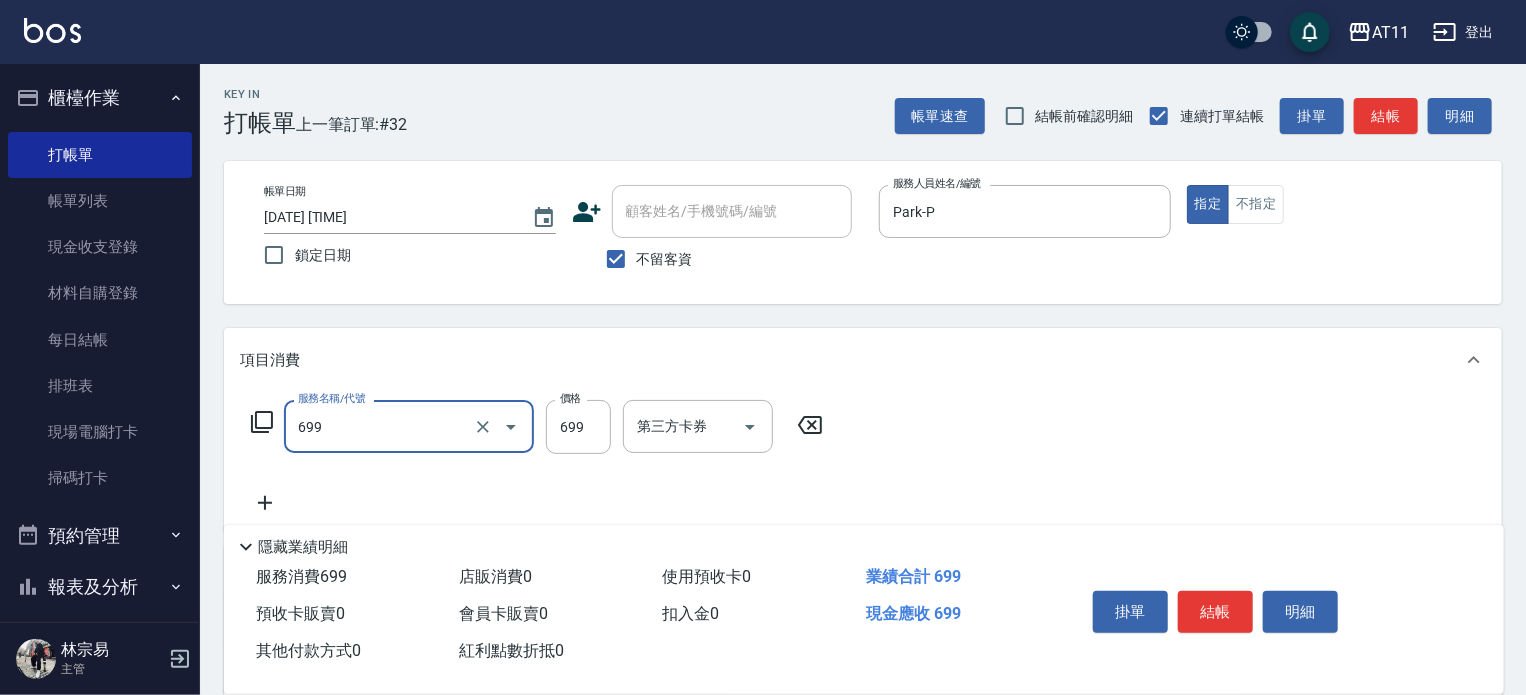 type on "SPA699(699)" 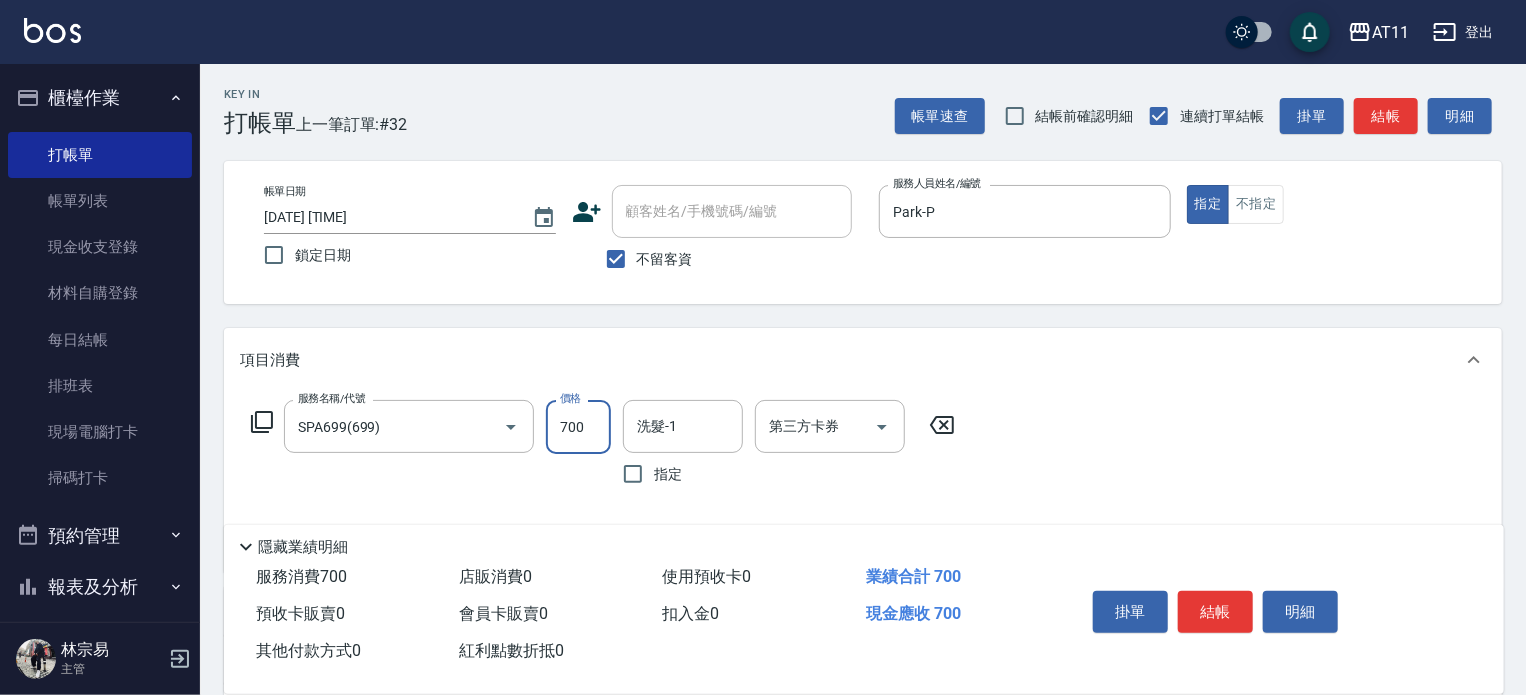 type on "700" 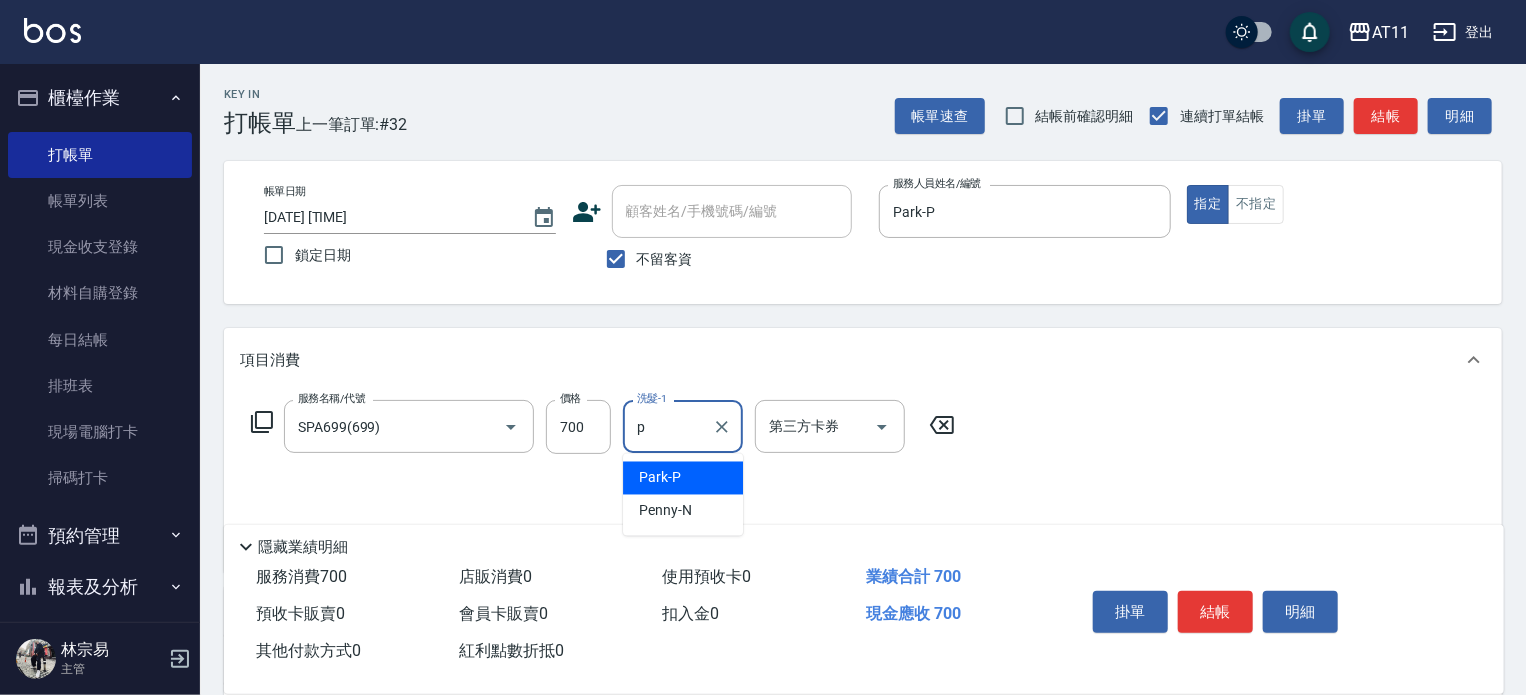 type on "Park-P" 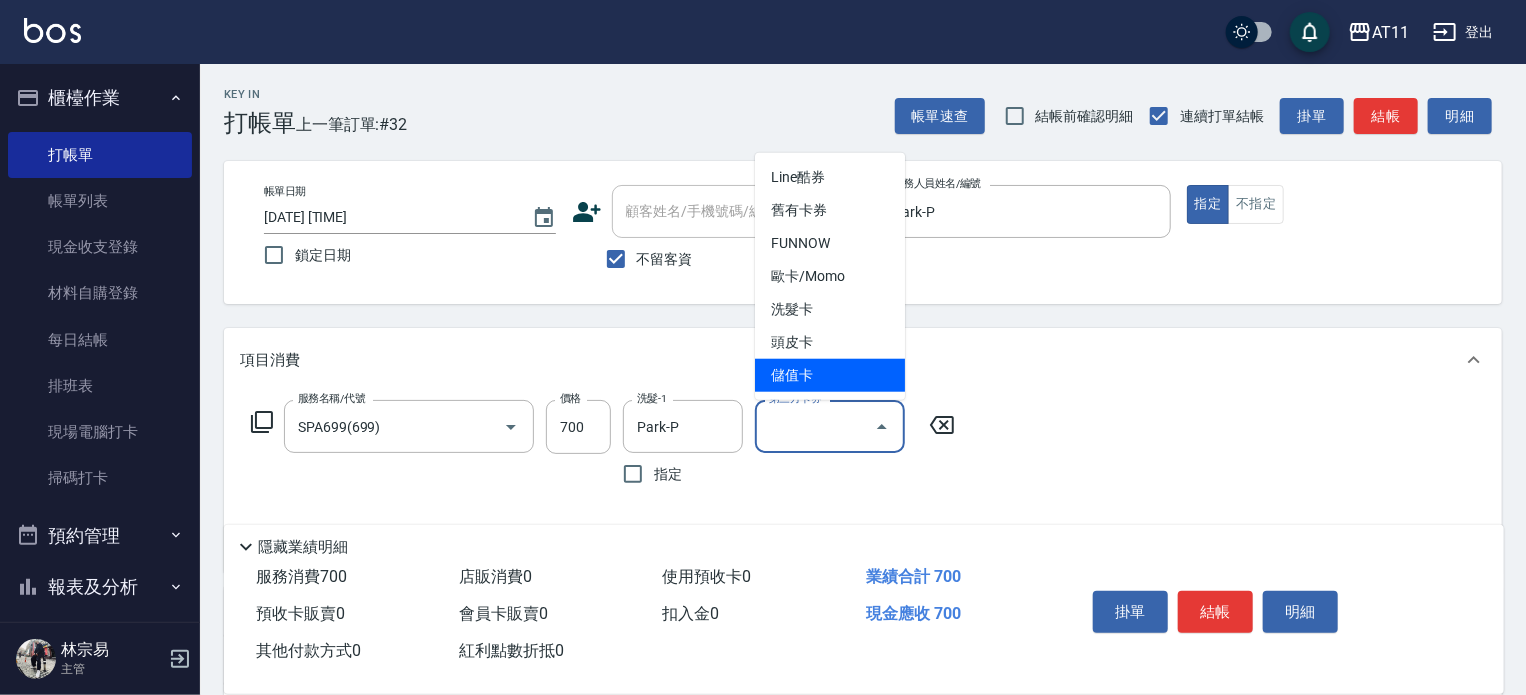type on "儲值卡" 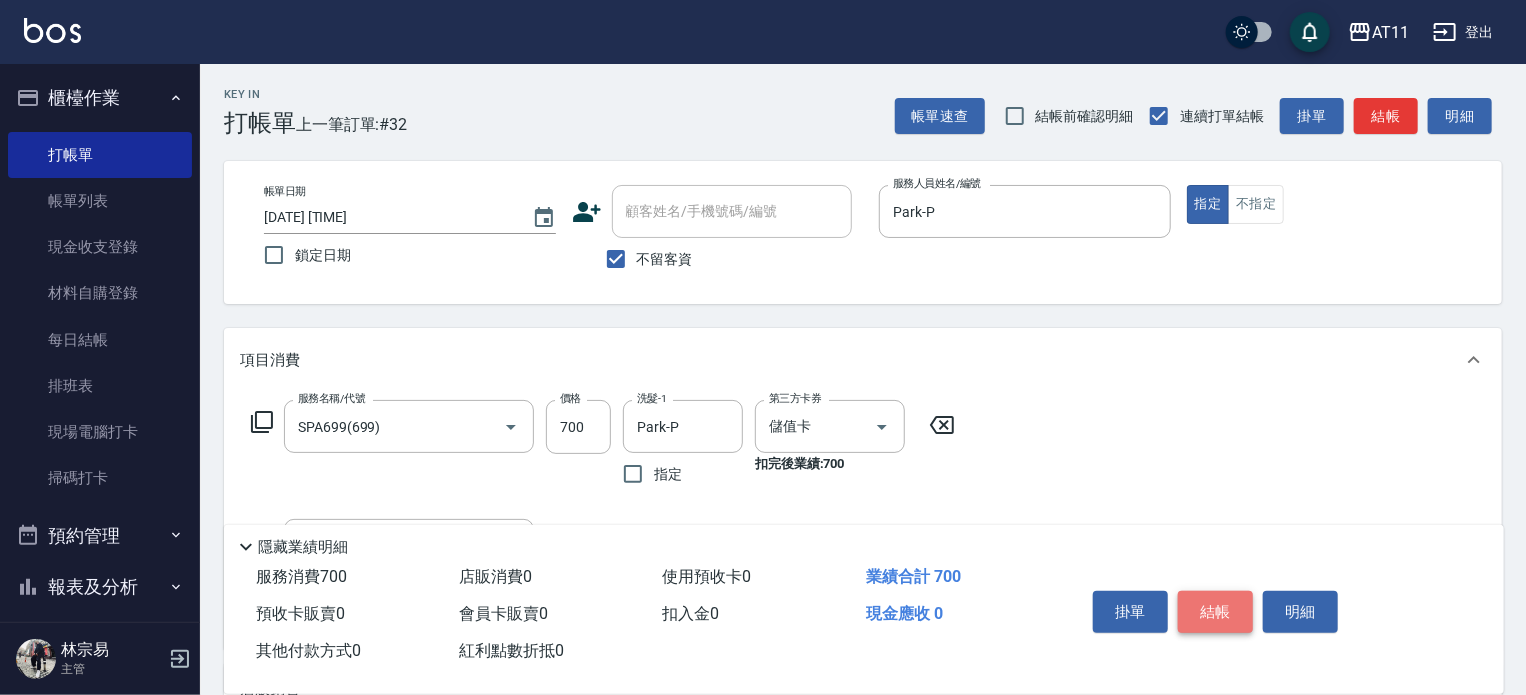 click on "結帳" at bounding box center [1215, 612] 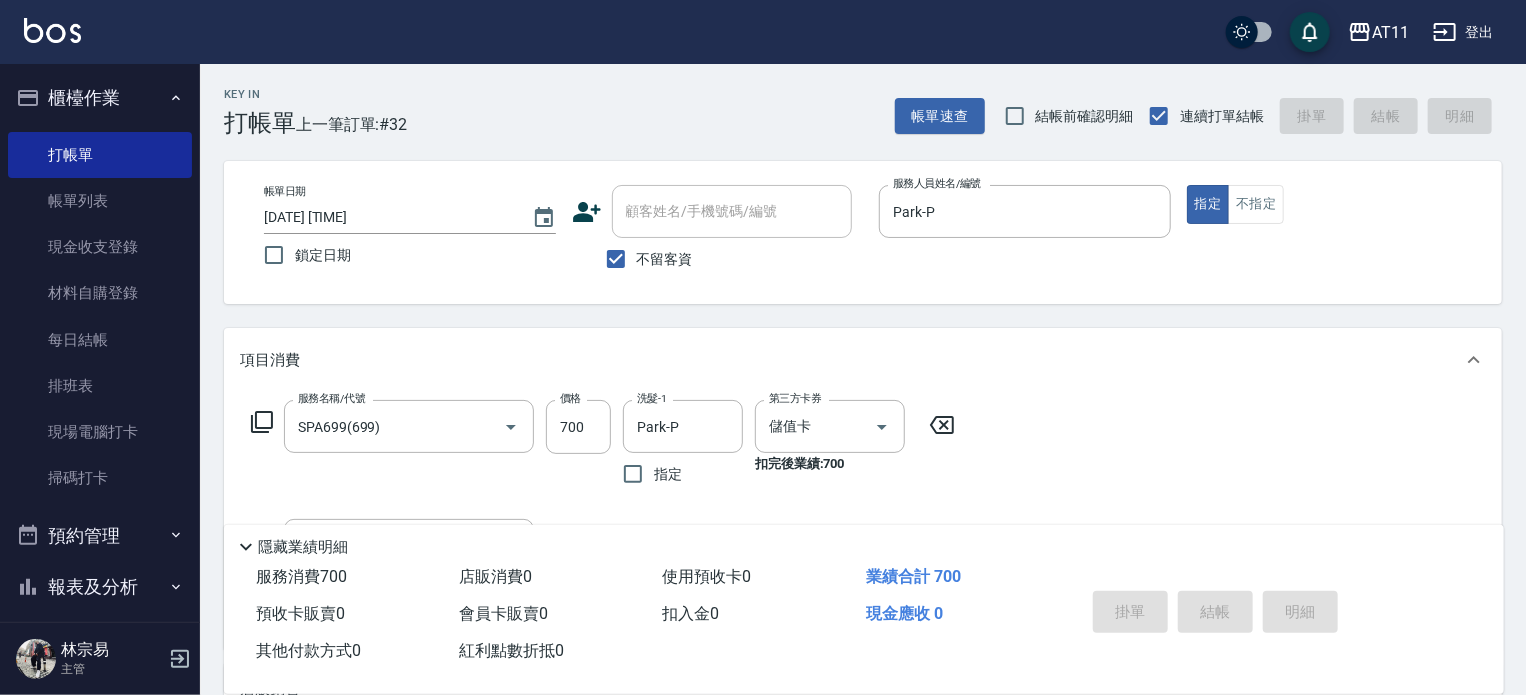 type 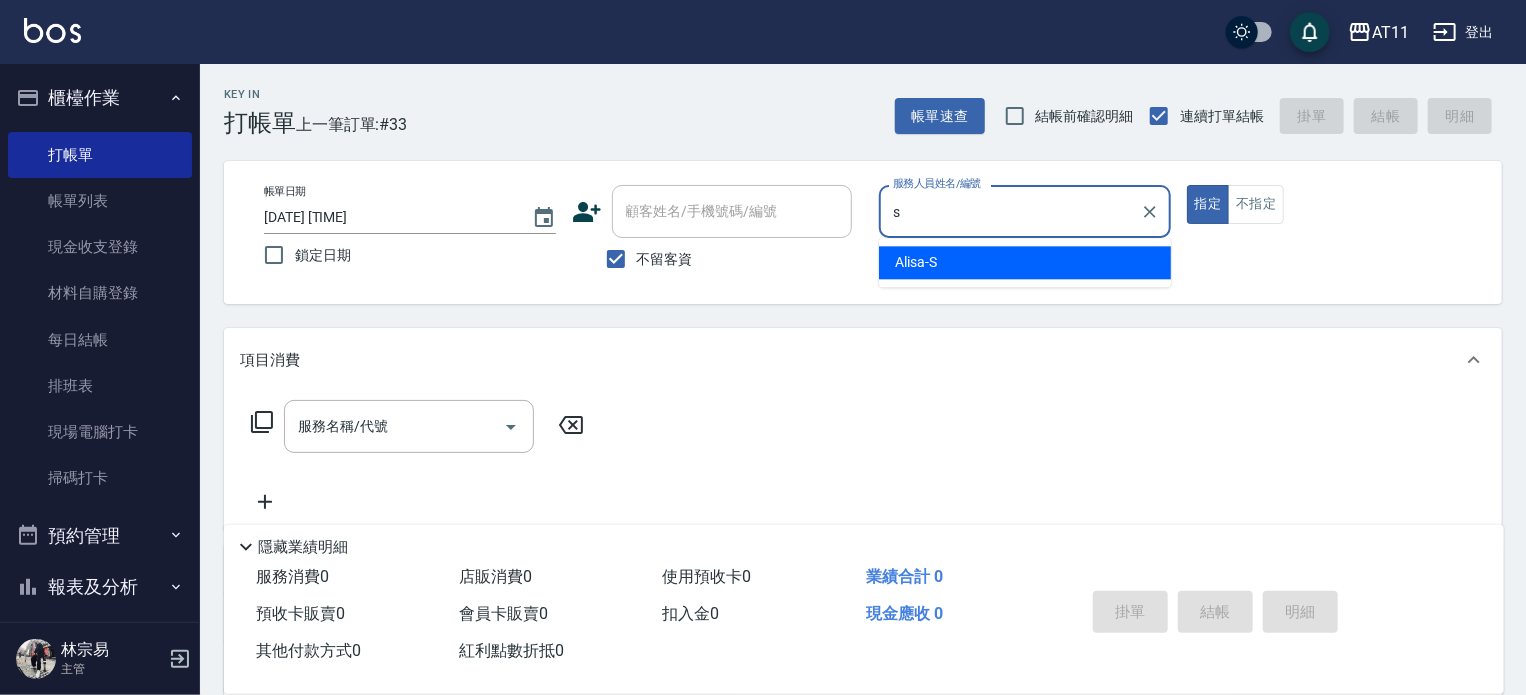 type on "Alisa-S" 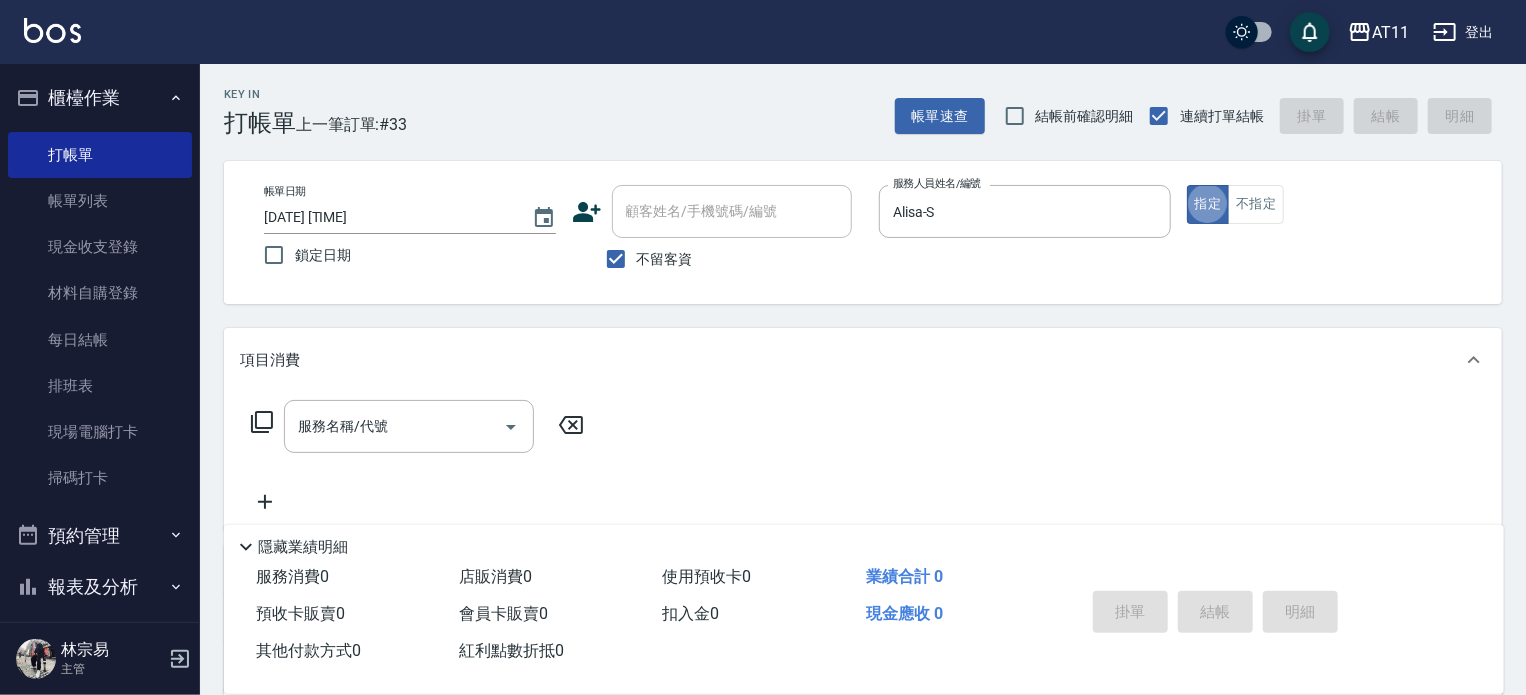 type on "true" 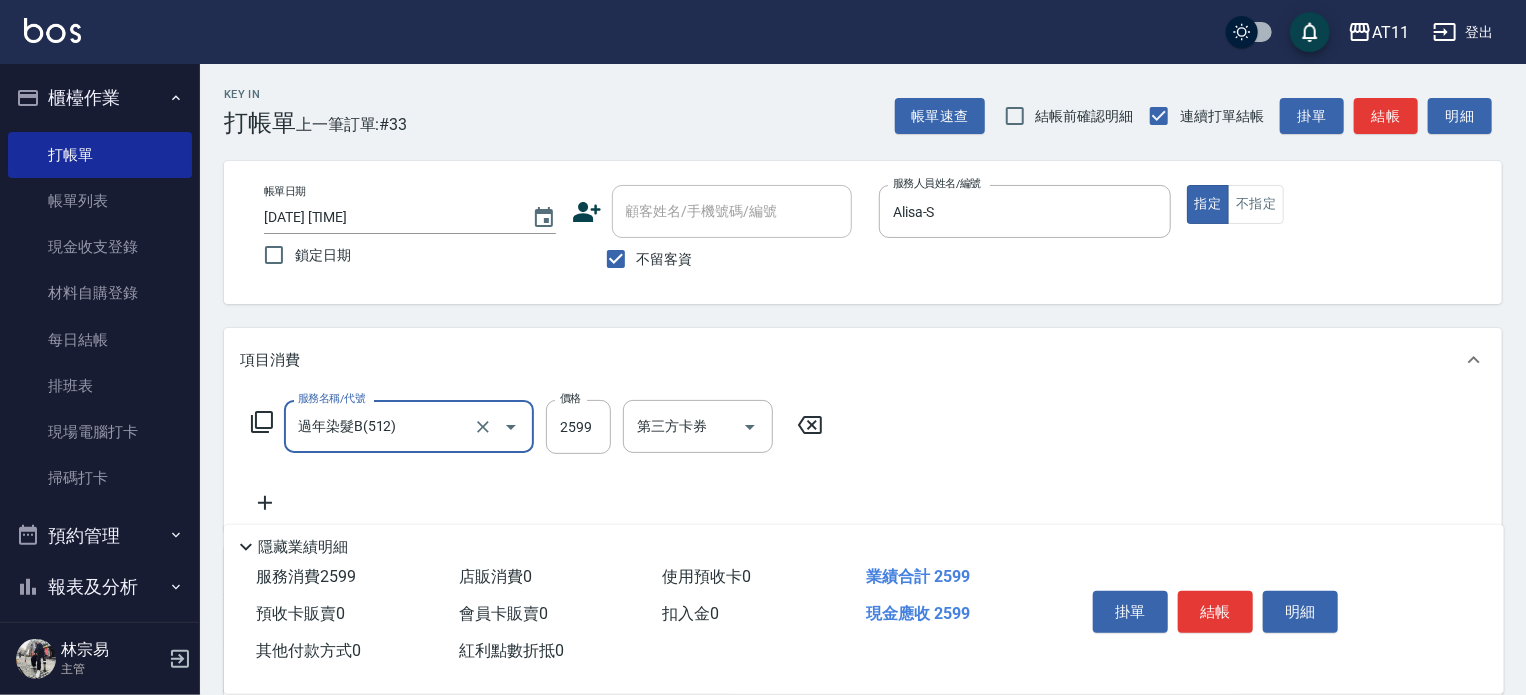 type on "過年染髮B(512)" 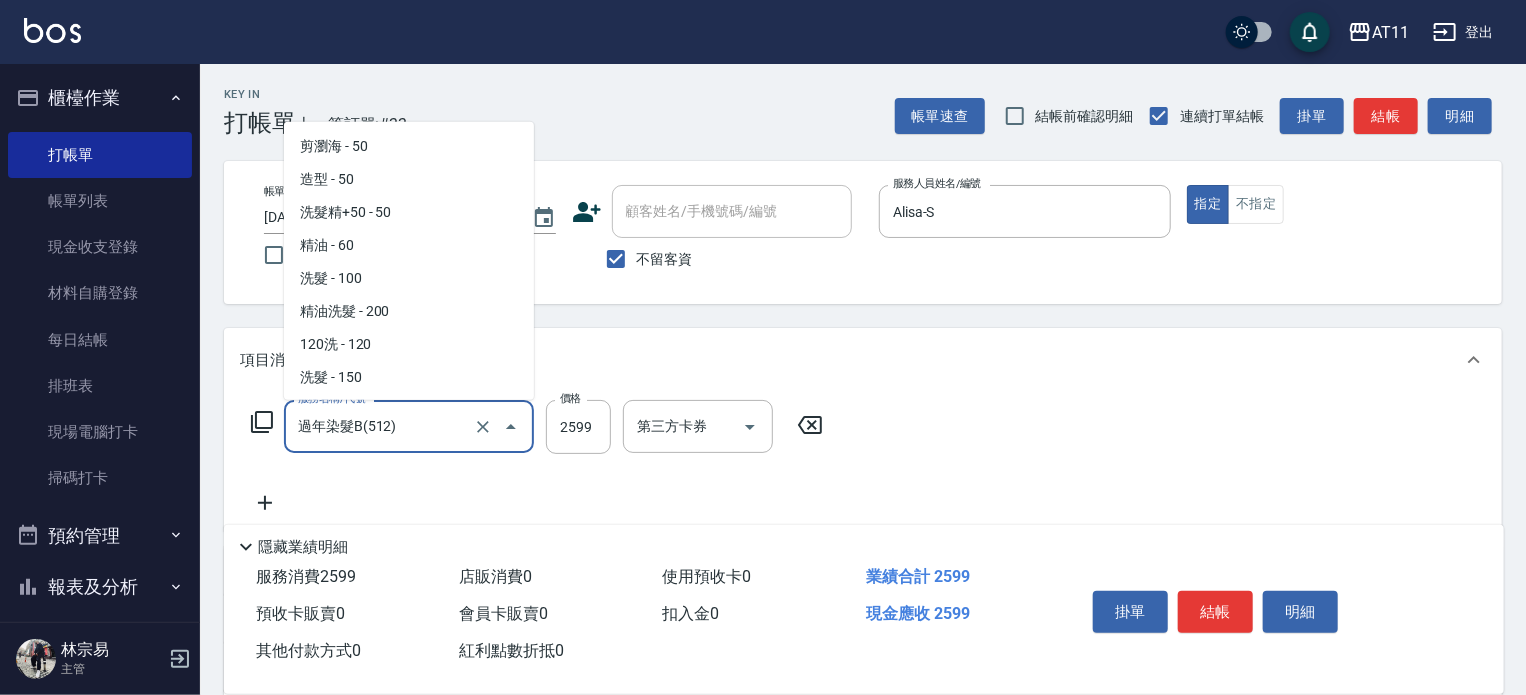 click on "過年染髮B(512)" at bounding box center (381, 426) 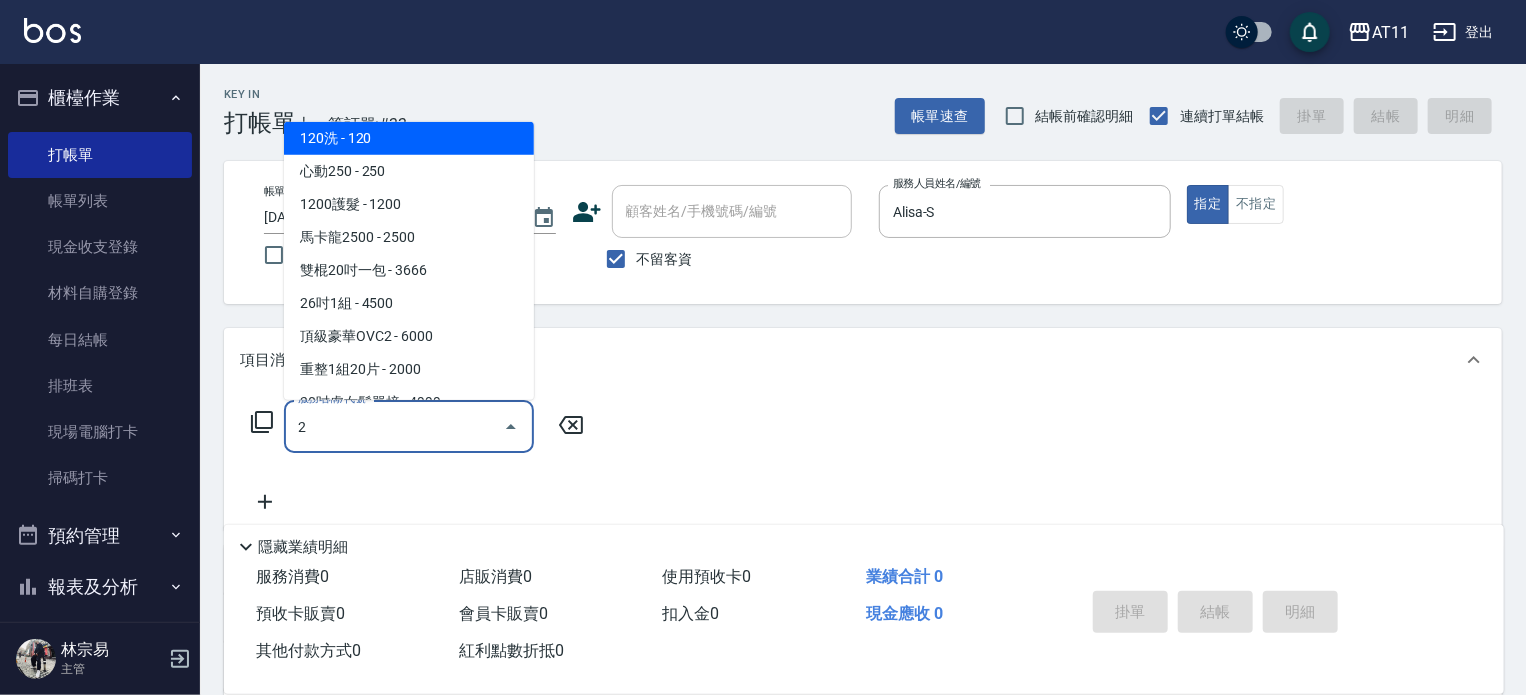 scroll, scrollTop: 0, scrollLeft: 0, axis: both 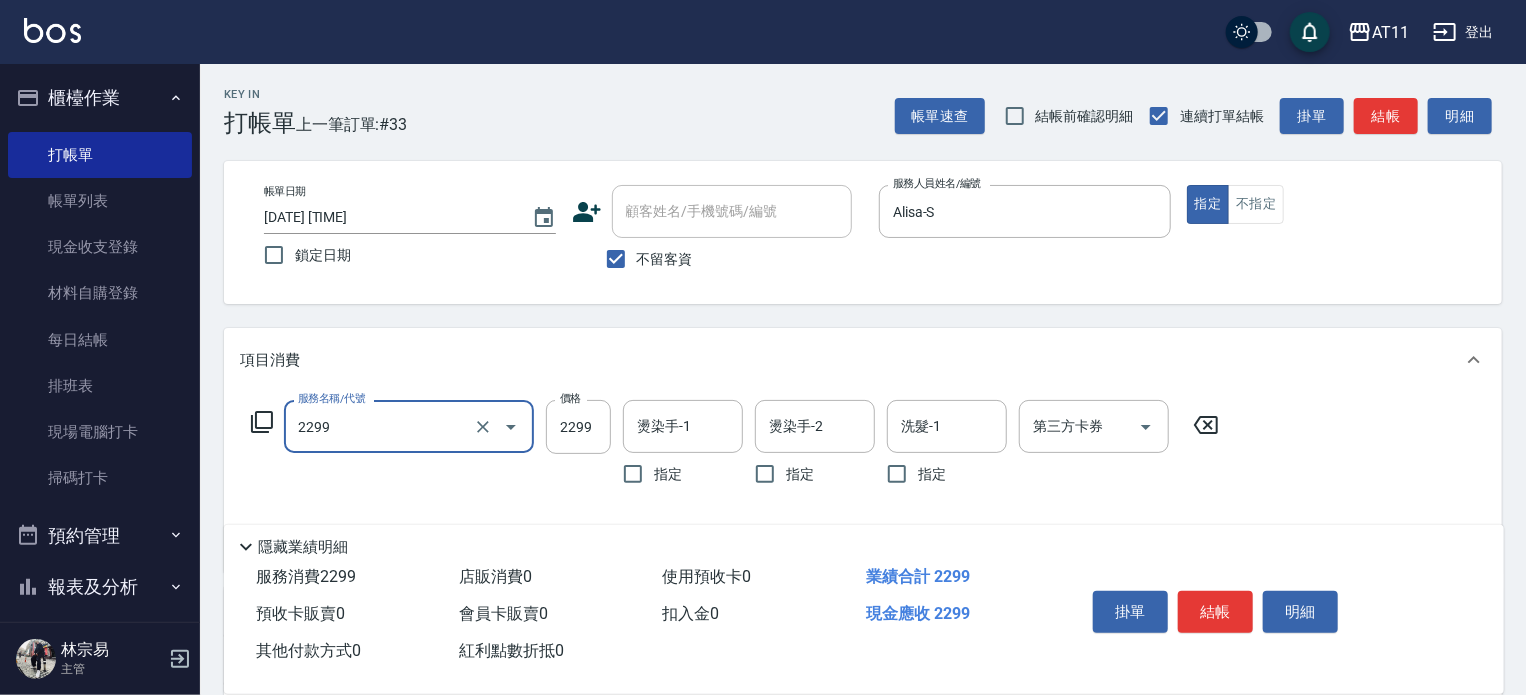 type on "染髮套餐(2299)" 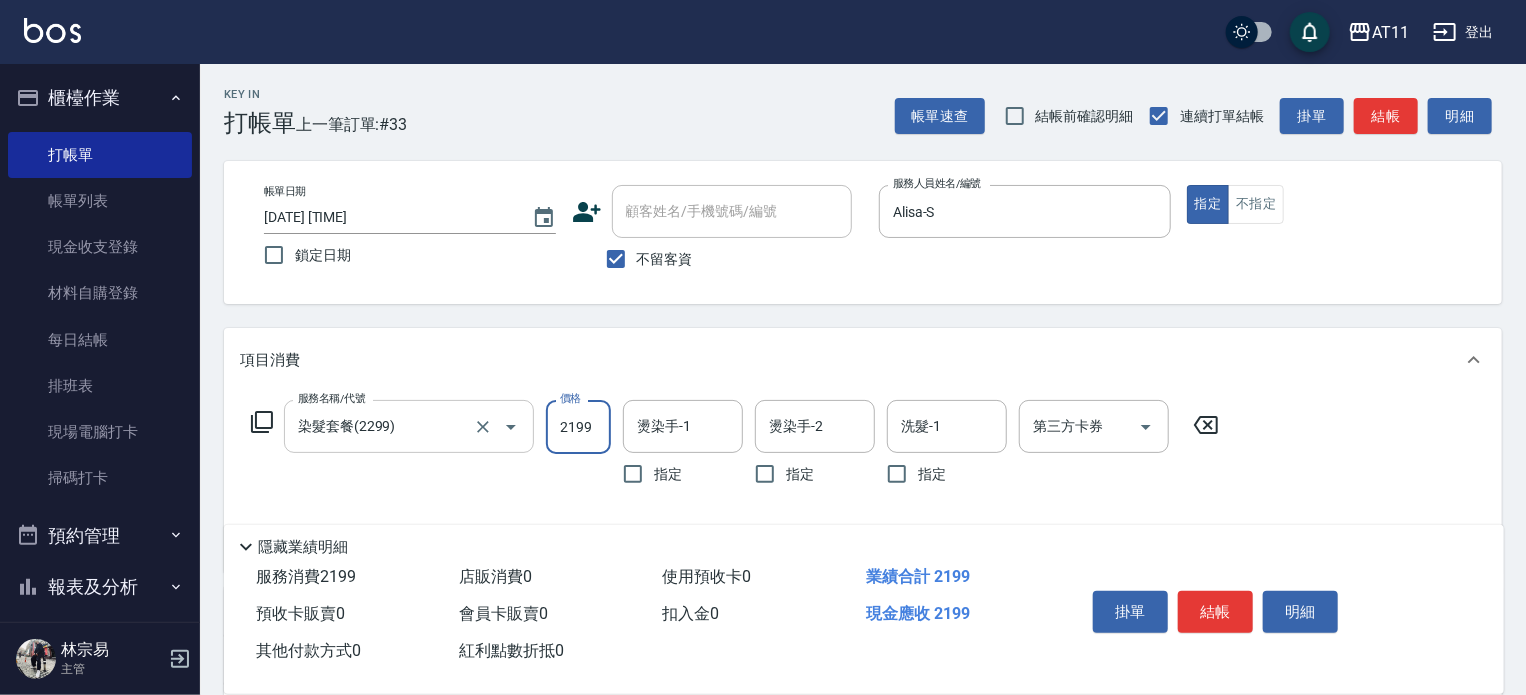 type on "2199" 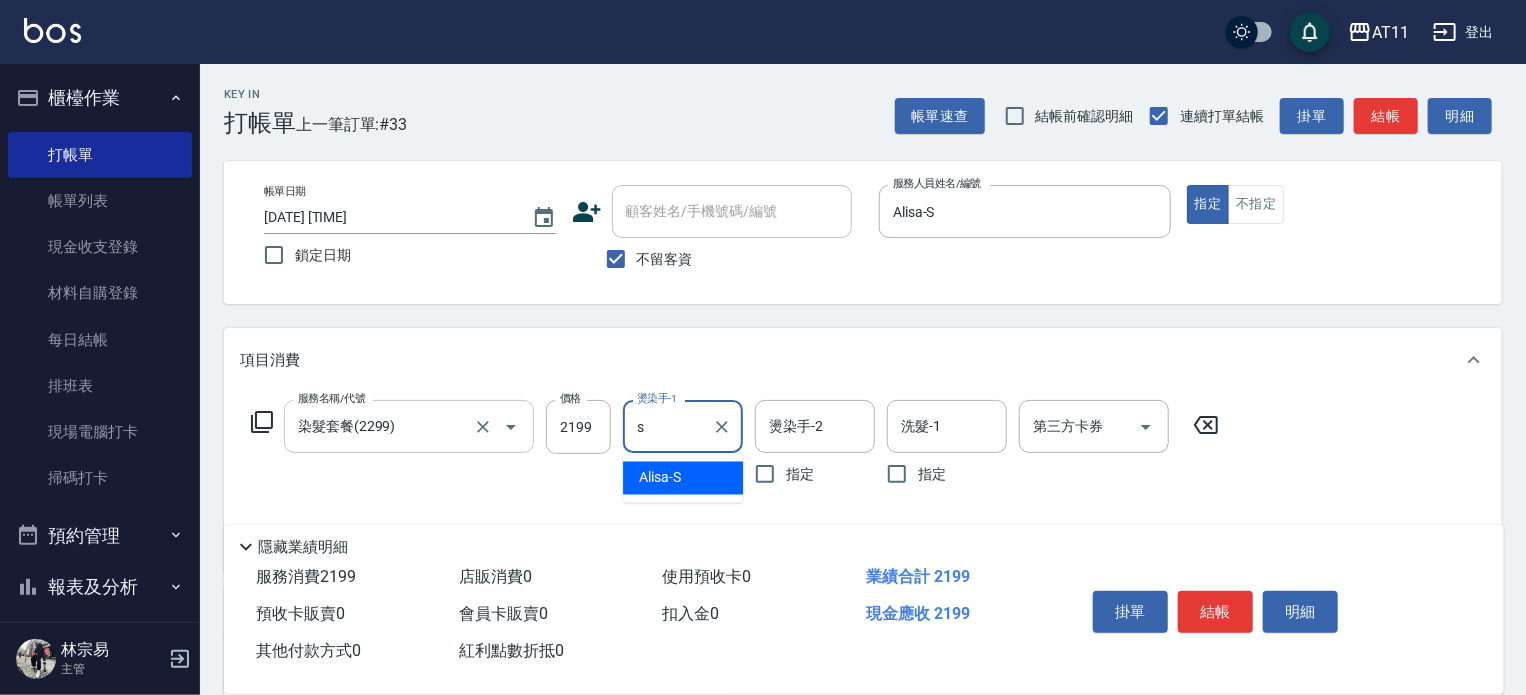 type on "Alisa-S" 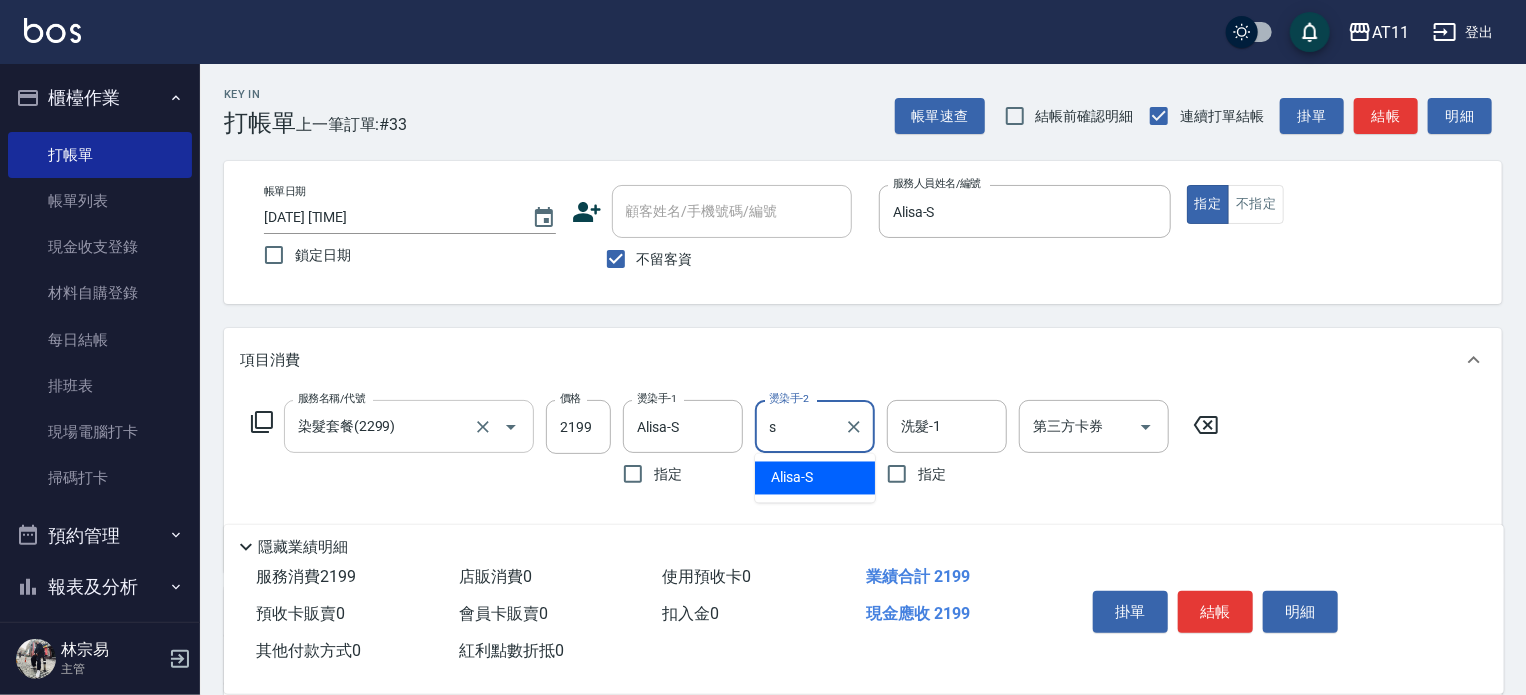 type on "Alisa-S" 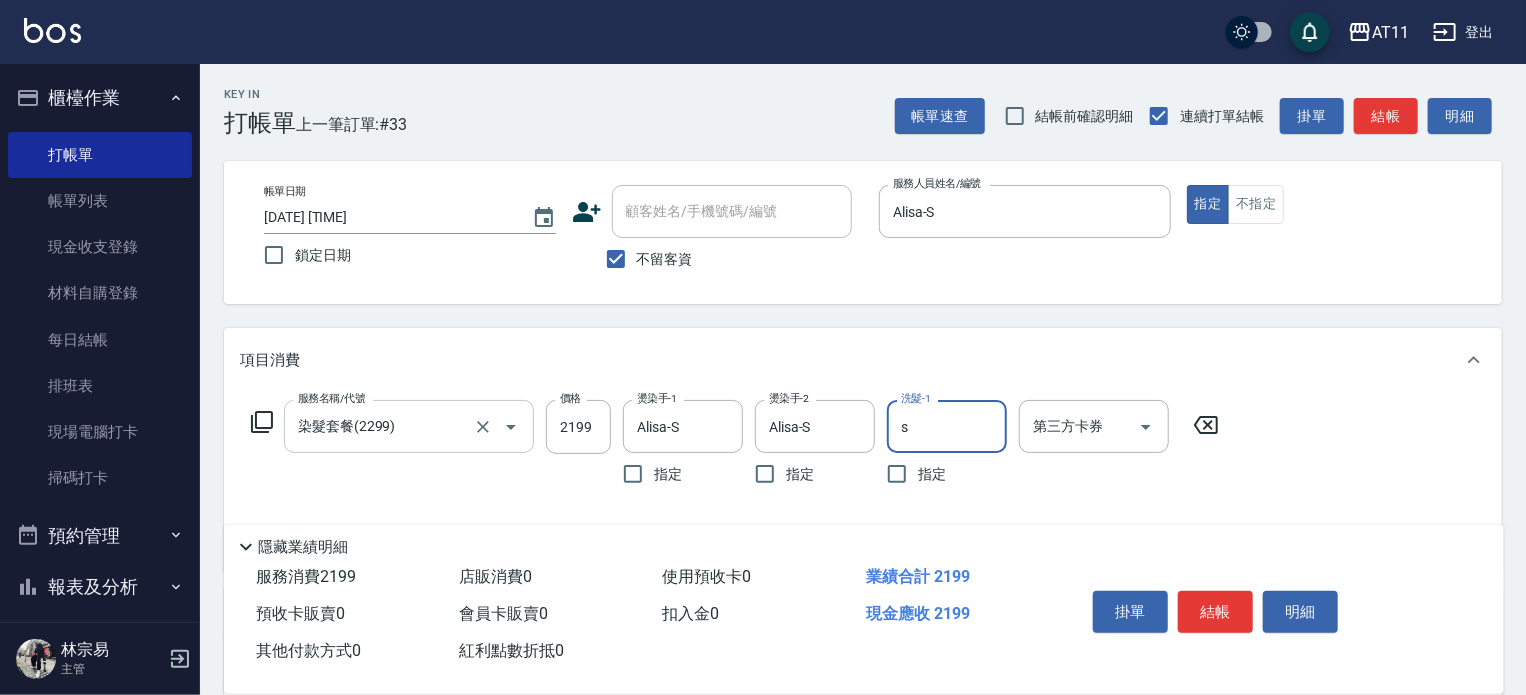 type on "Alisa-S" 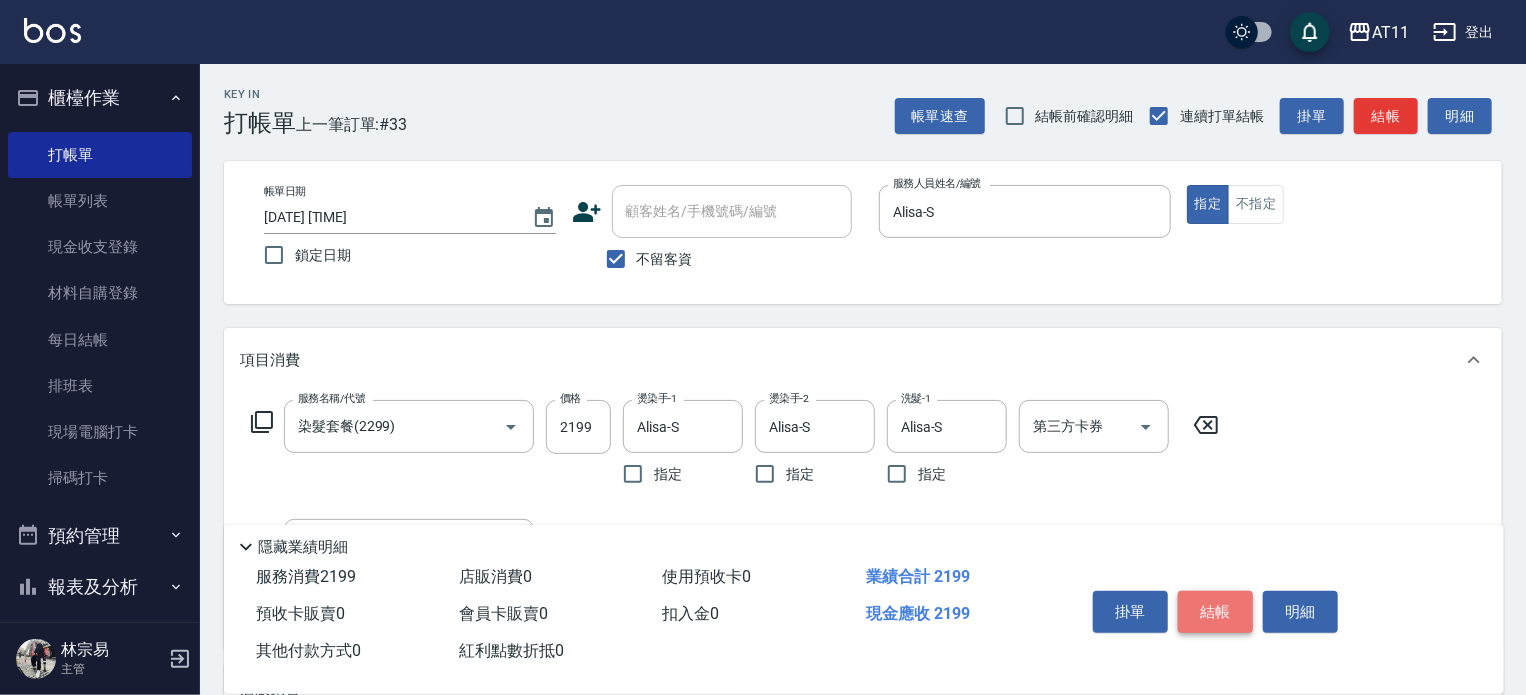 click on "結帳" at bounding box center (1215, 612) 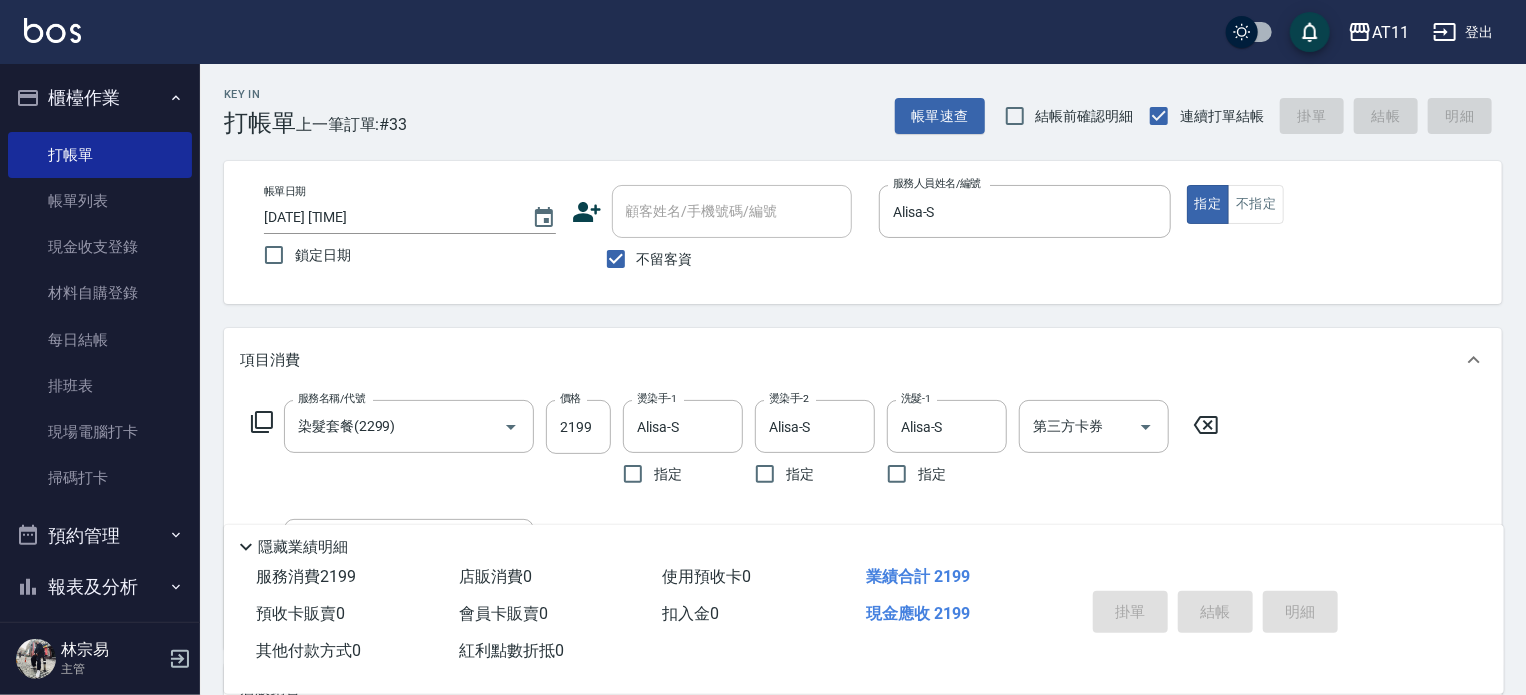 type 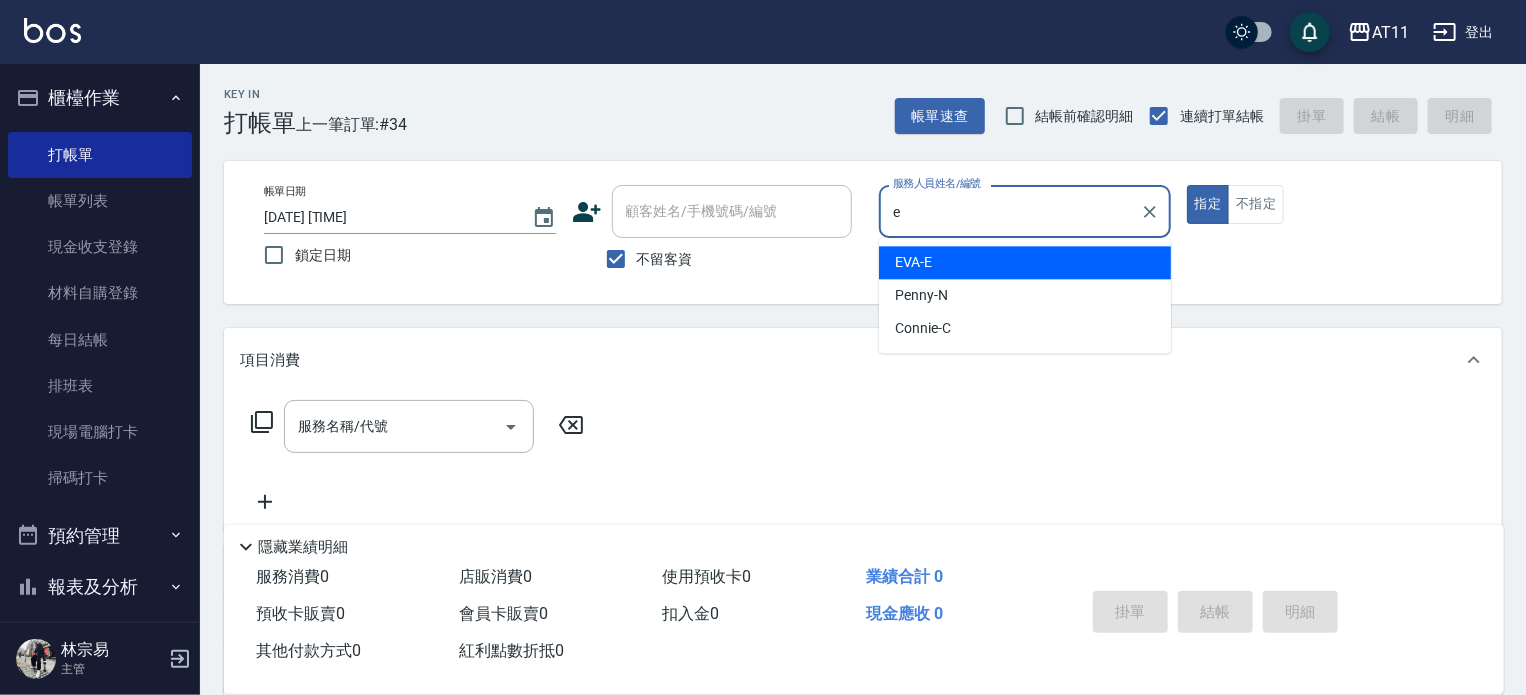 type on "EVA-E" 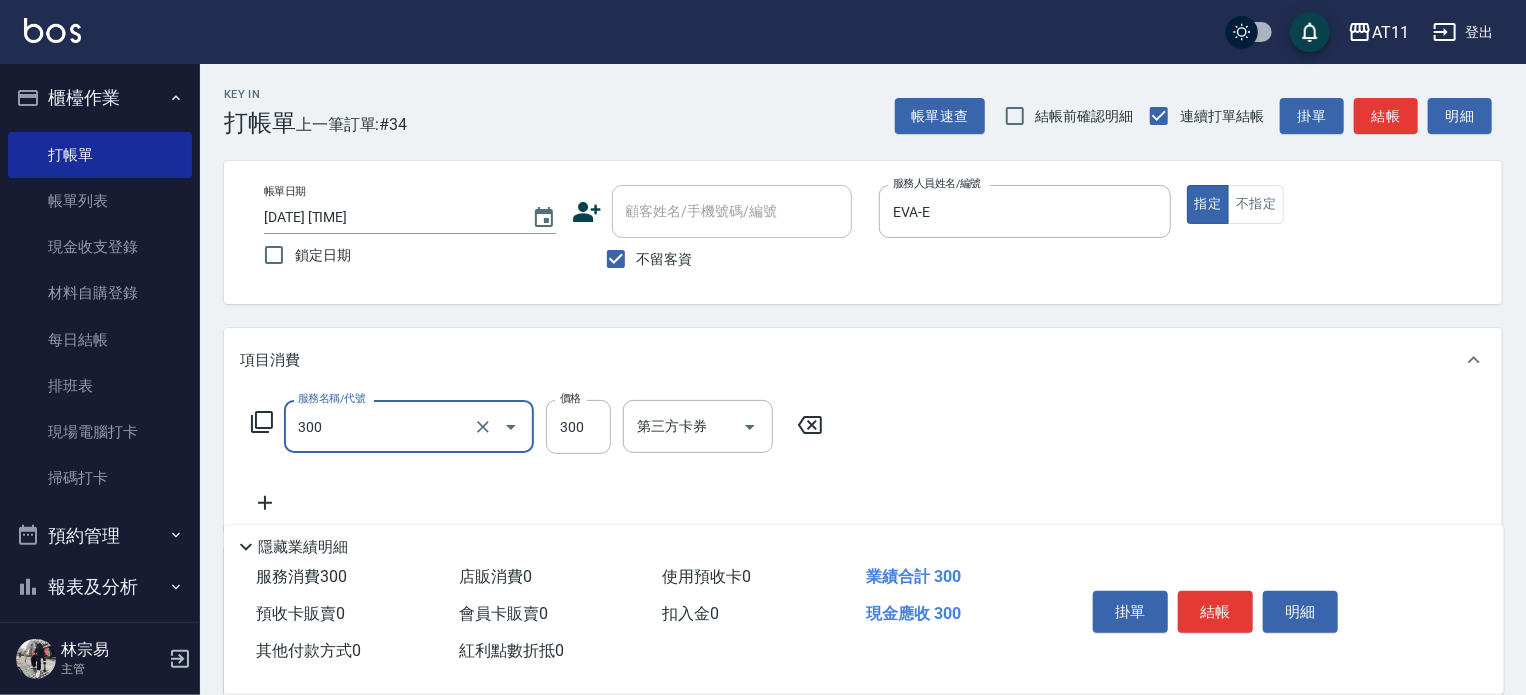 type on "A級剪髮(300)" 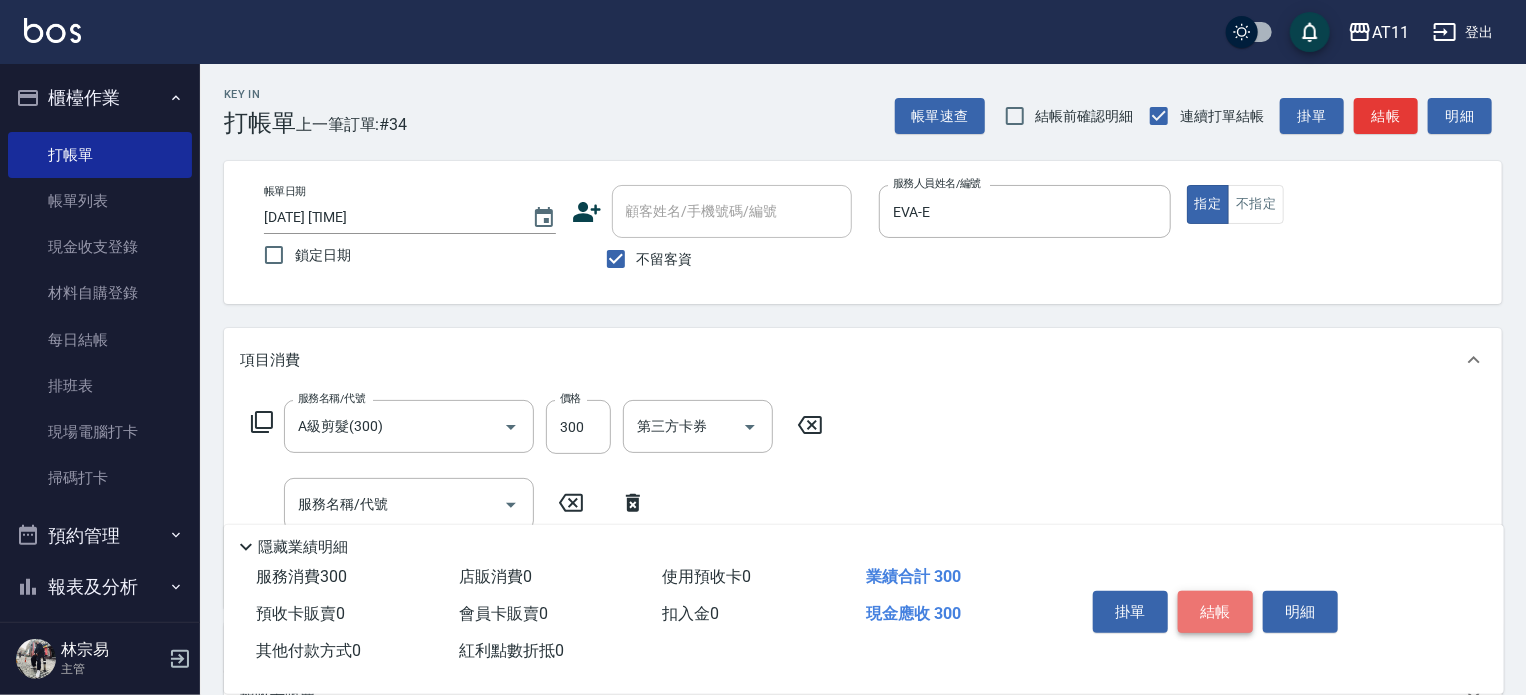 click on "結帳" at bounding box center [1215, 612] 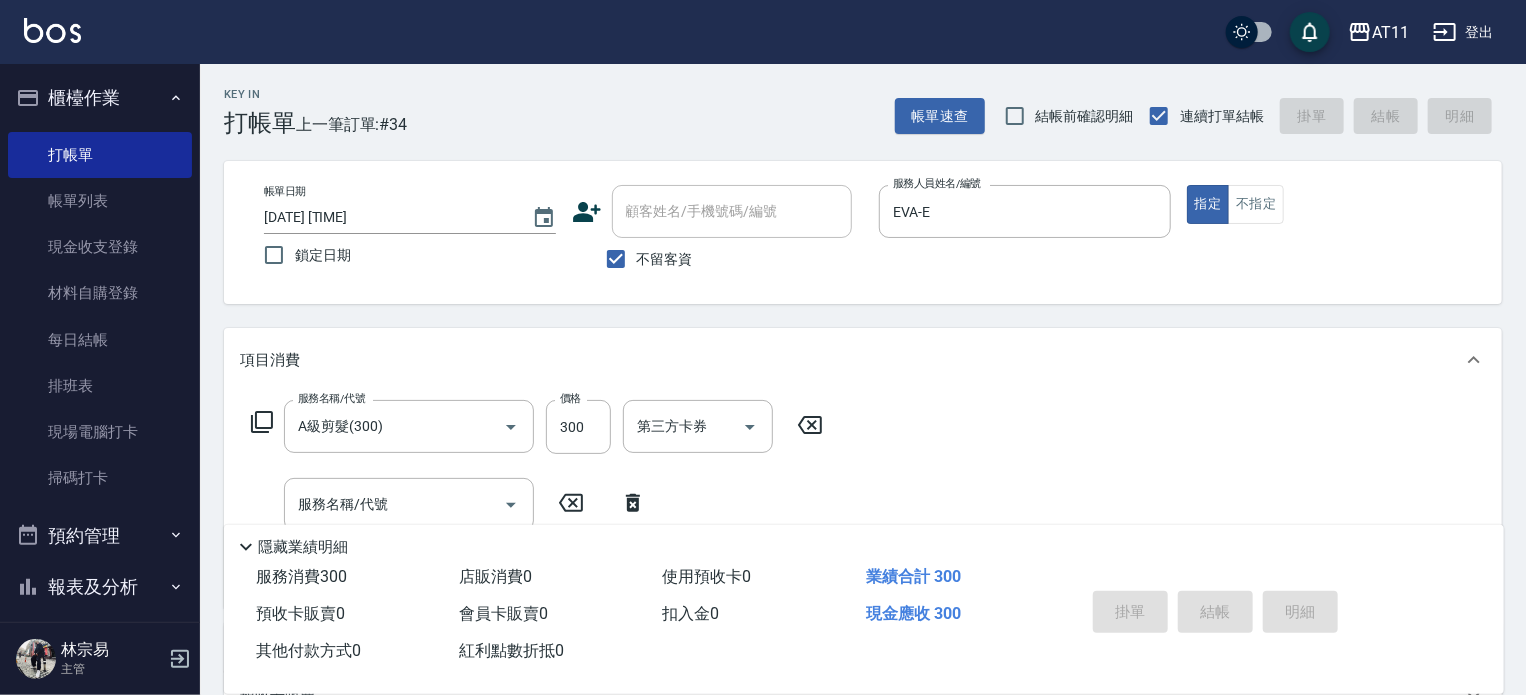 type 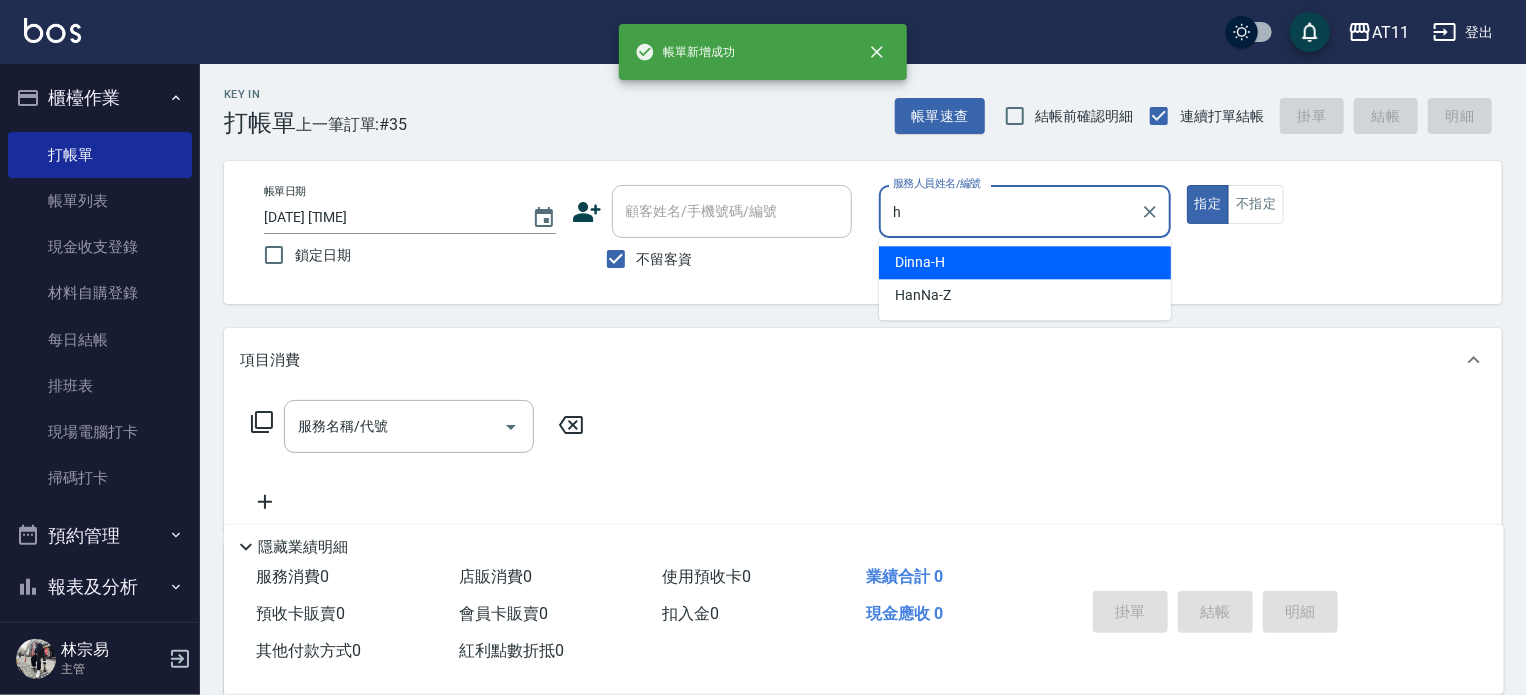 type on "Dinna-H" 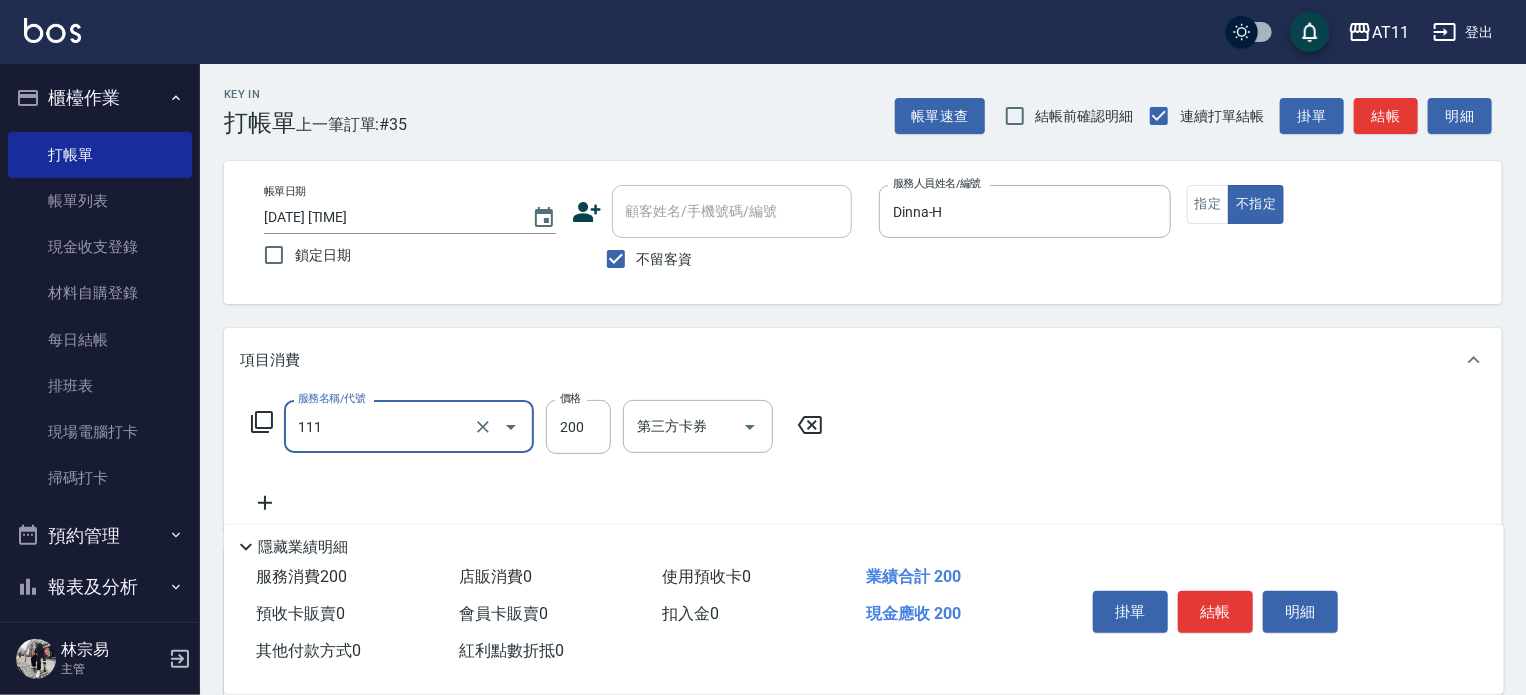 type on "精油洗髮(111)" 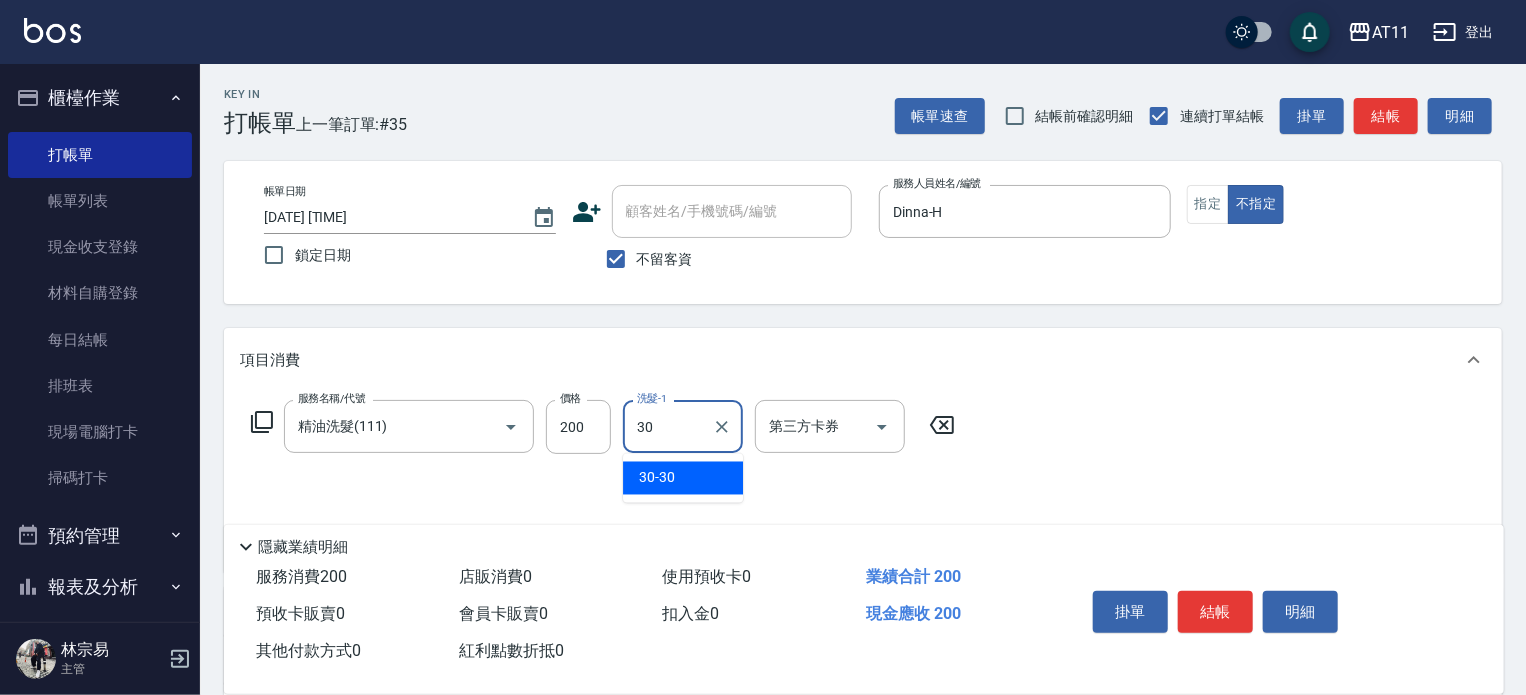 type on "30-30" 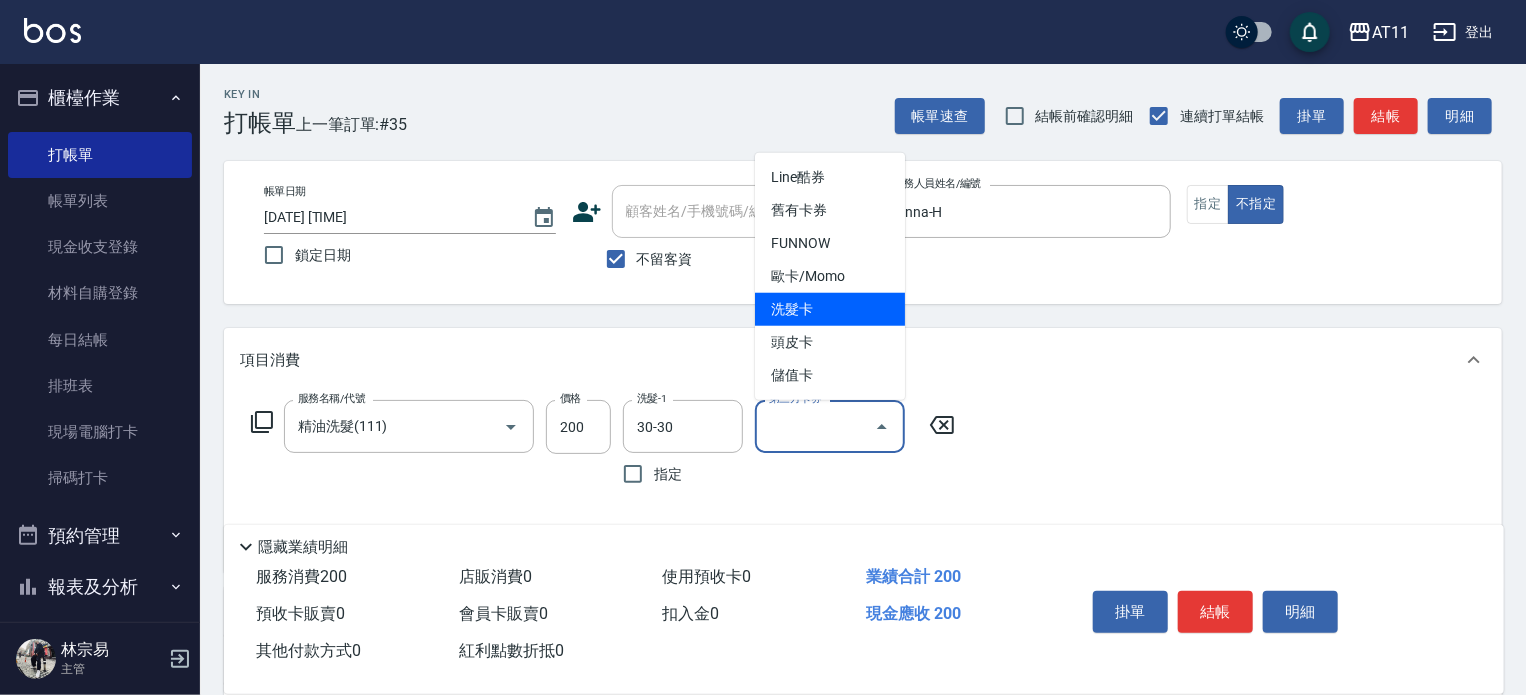type on "洗髮卡" 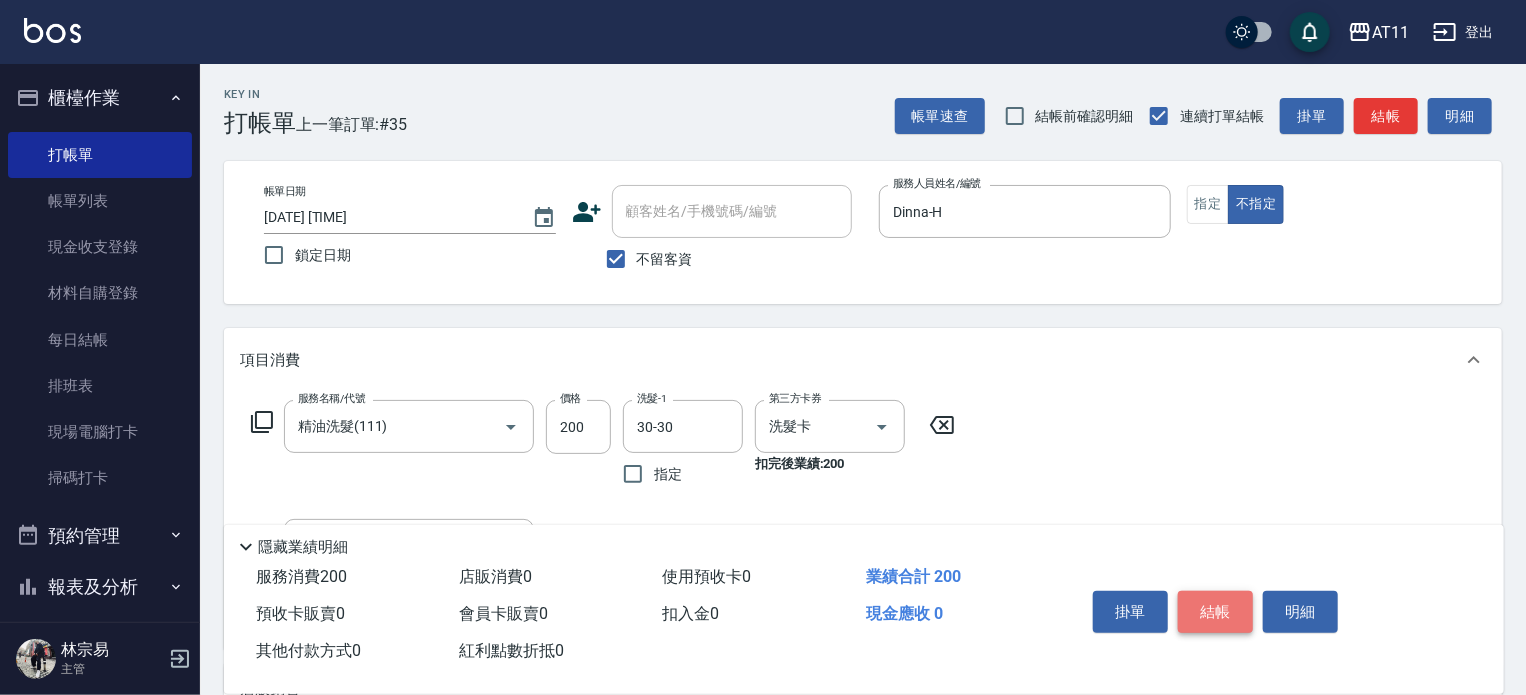 click on "結帳" at bounding box center [1215, 612] 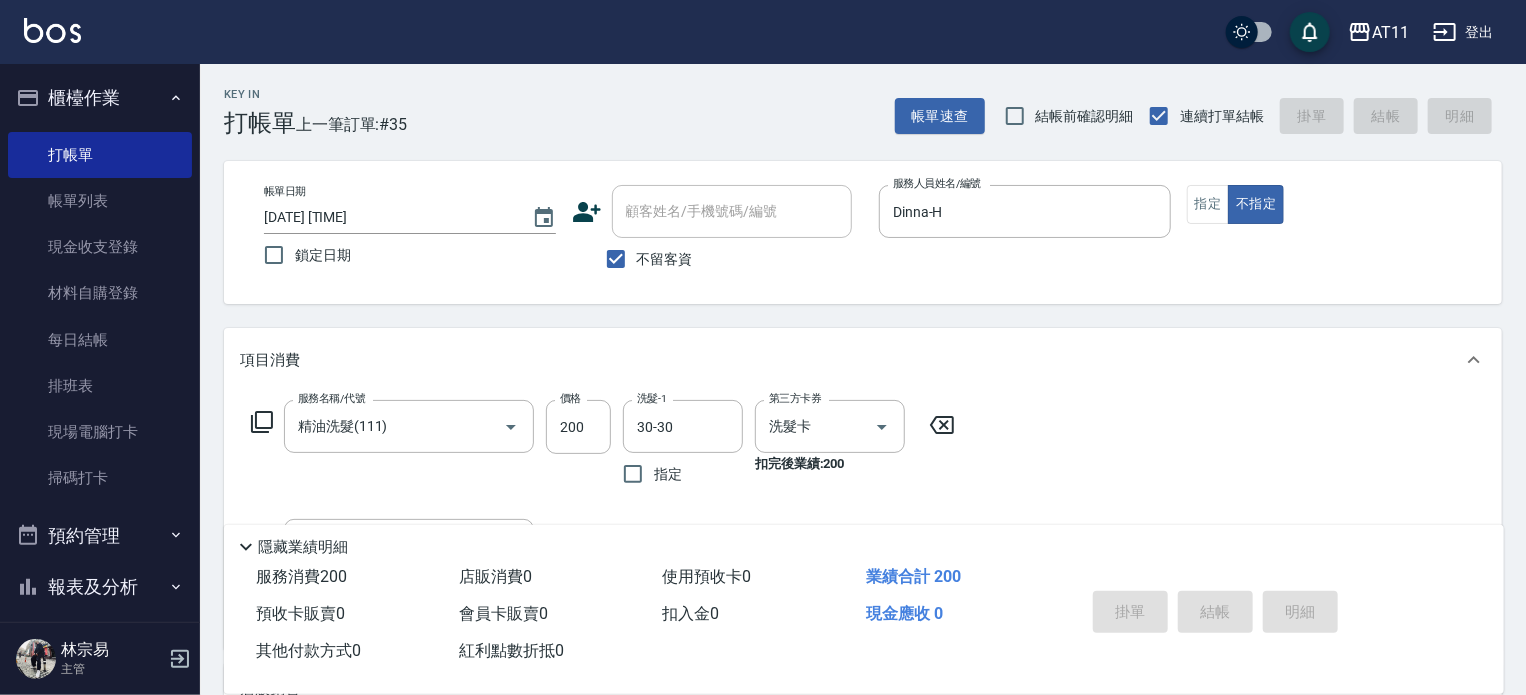 type 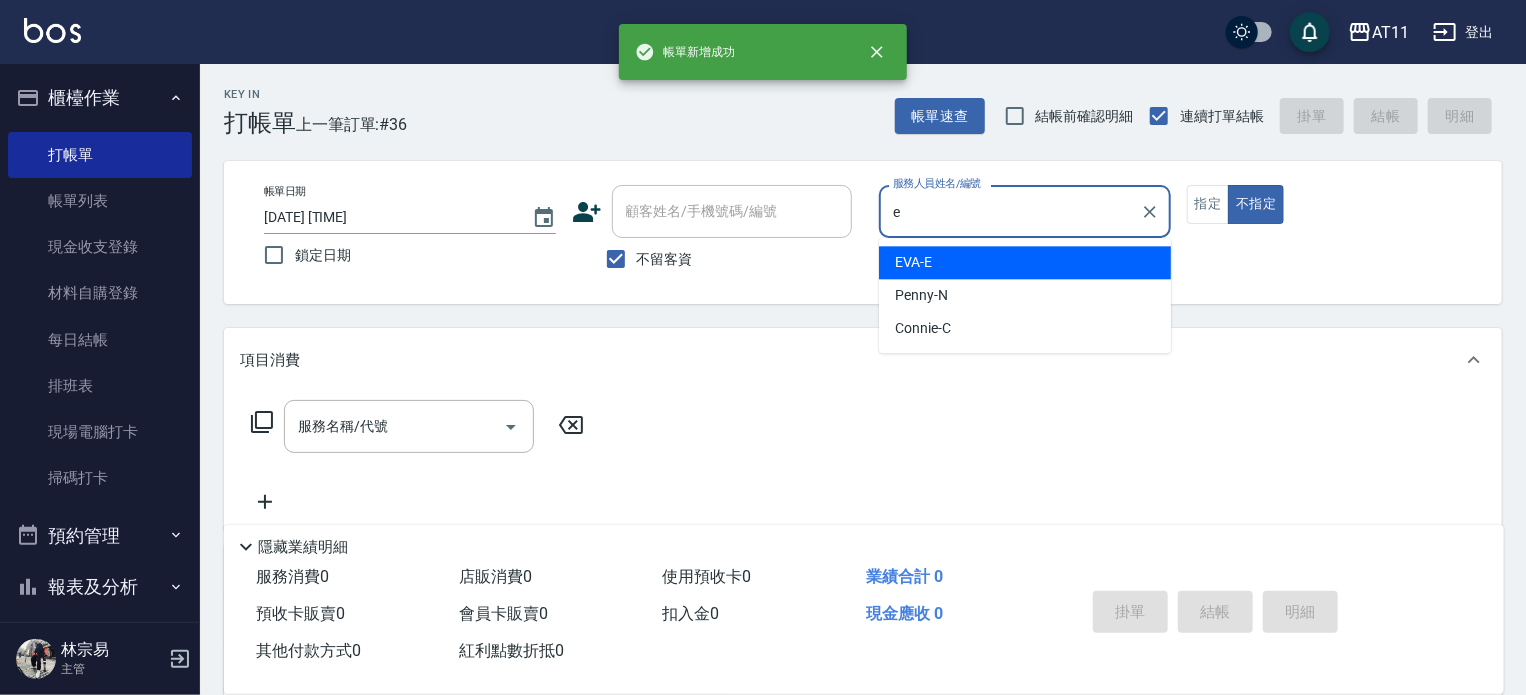 type on "EVA-E" 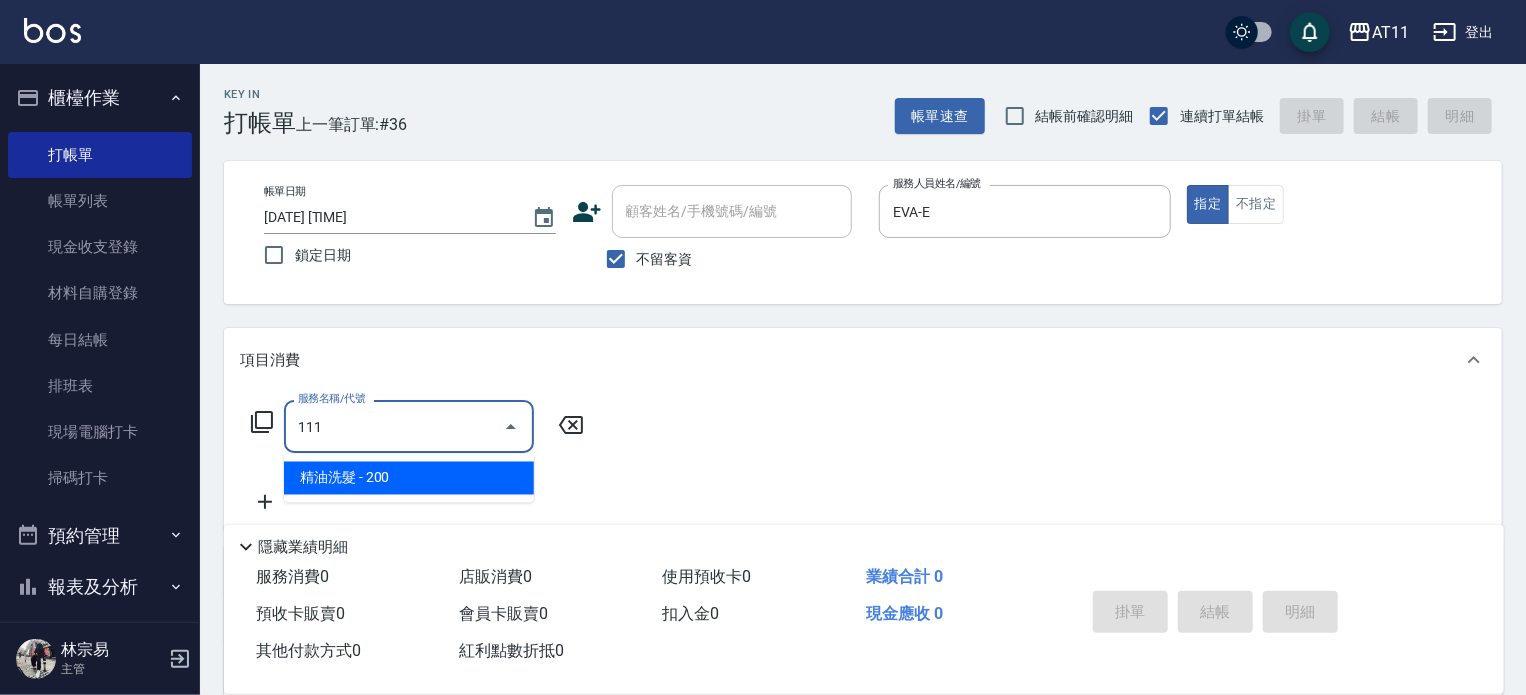 type on "精油洗髮(111)" 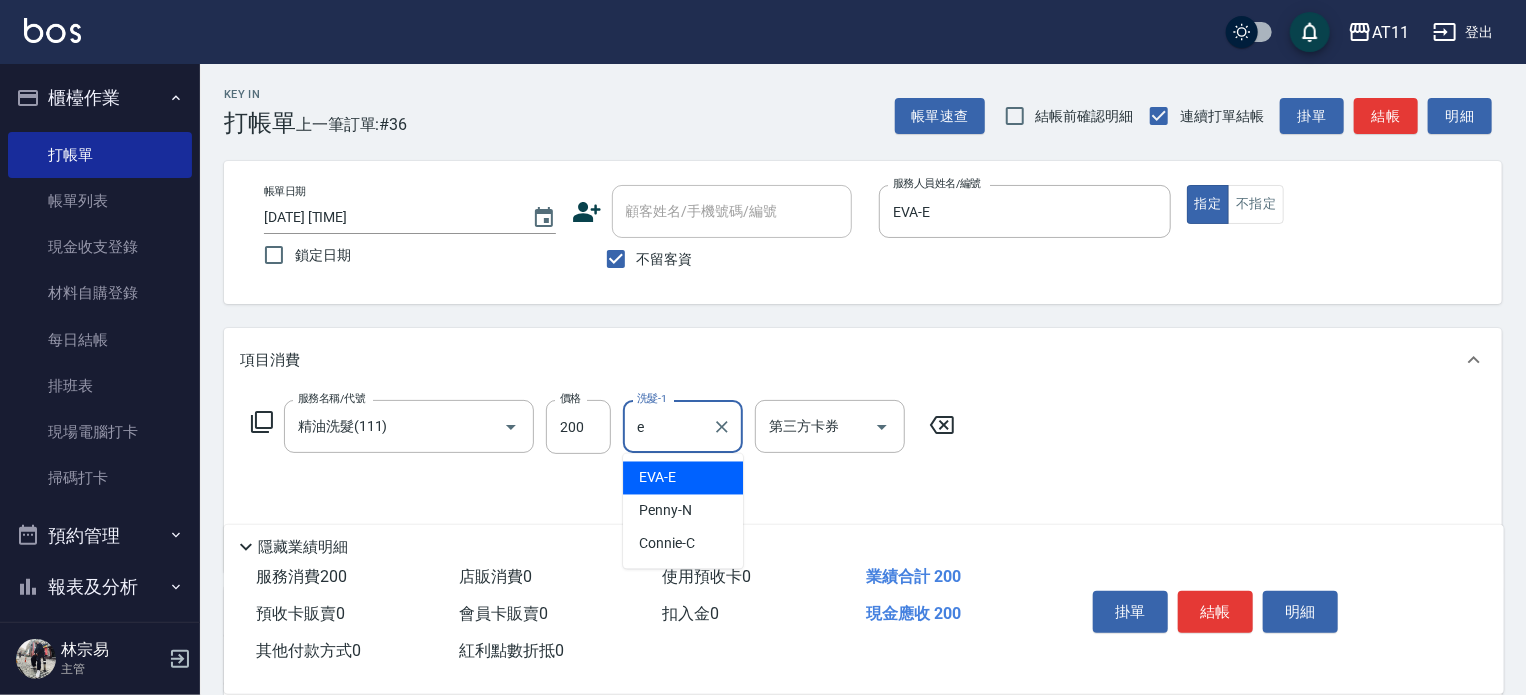 type on "EVA-E" 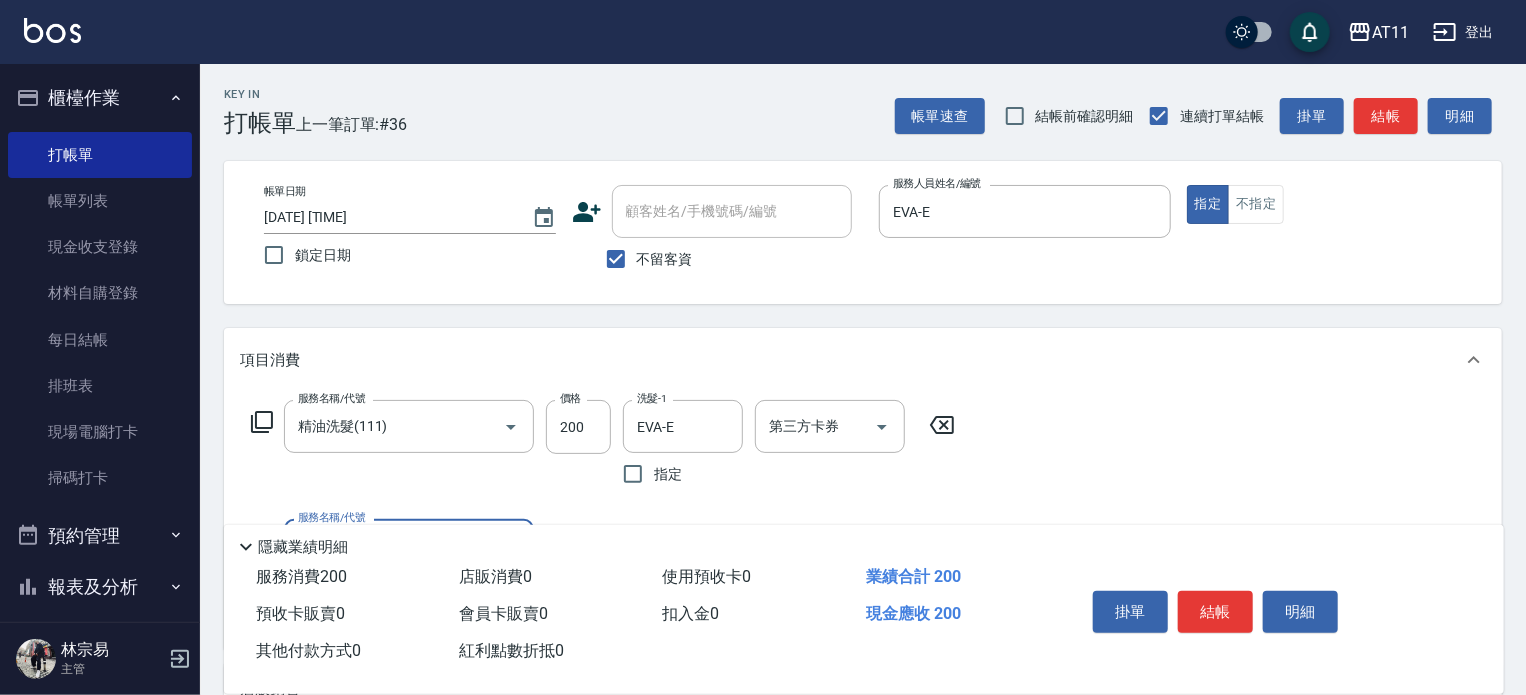 click on "結帳" at bounding box center [1215, 612] 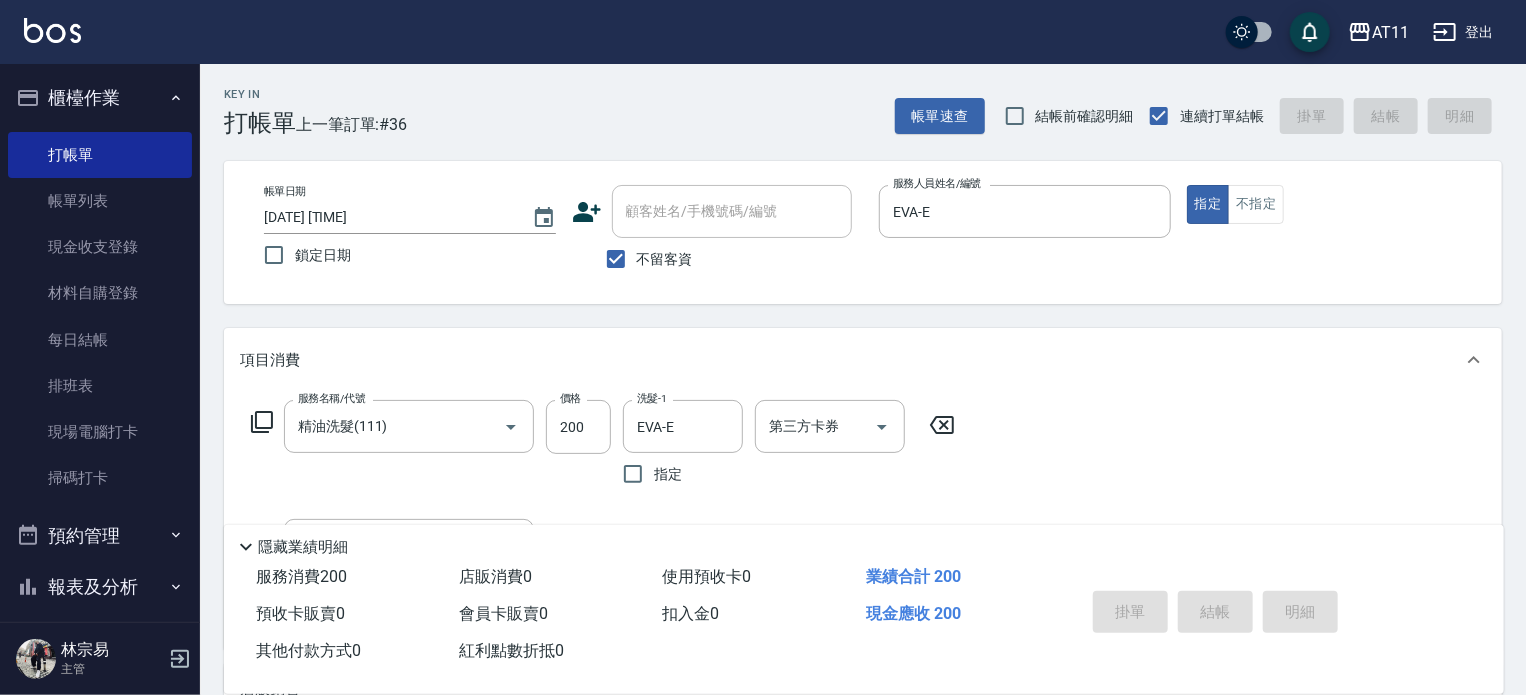 type on "[DATE] [TIME]" 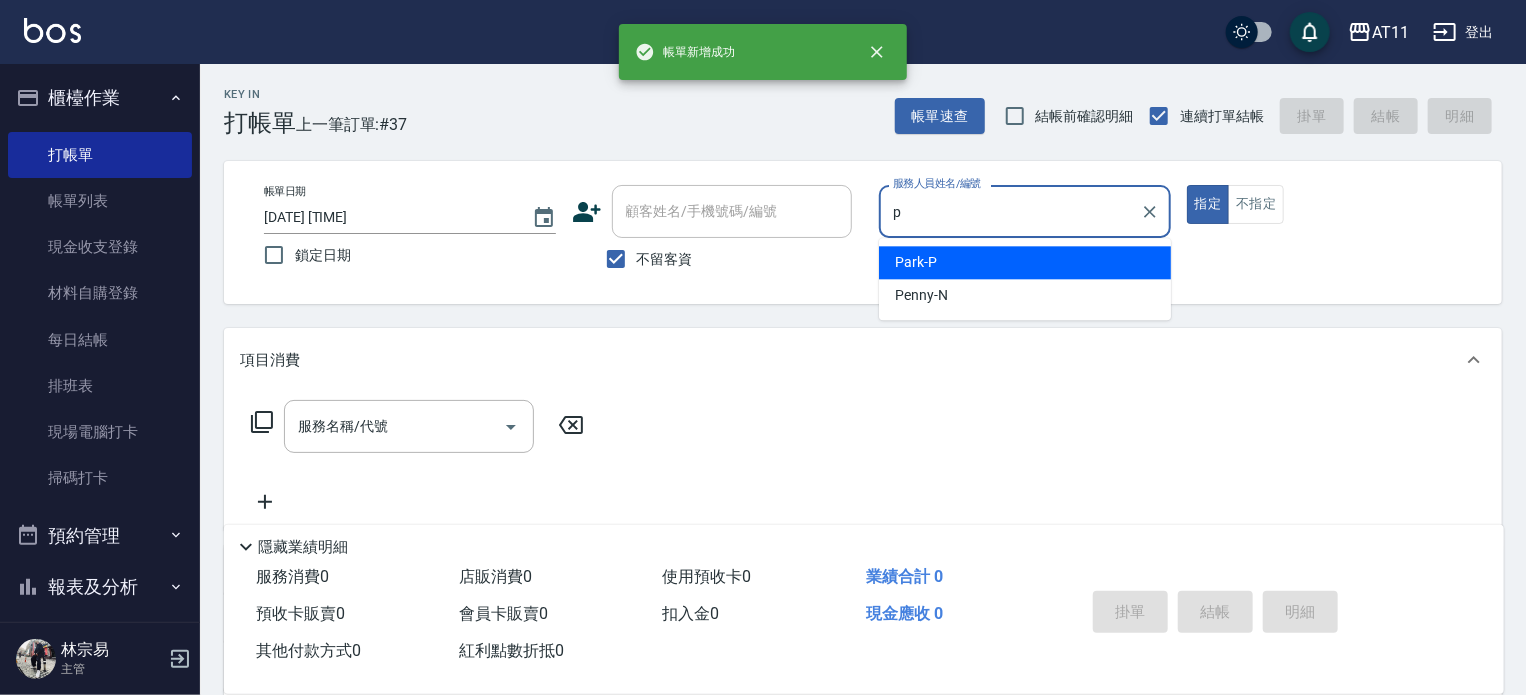 type on "Park-P" 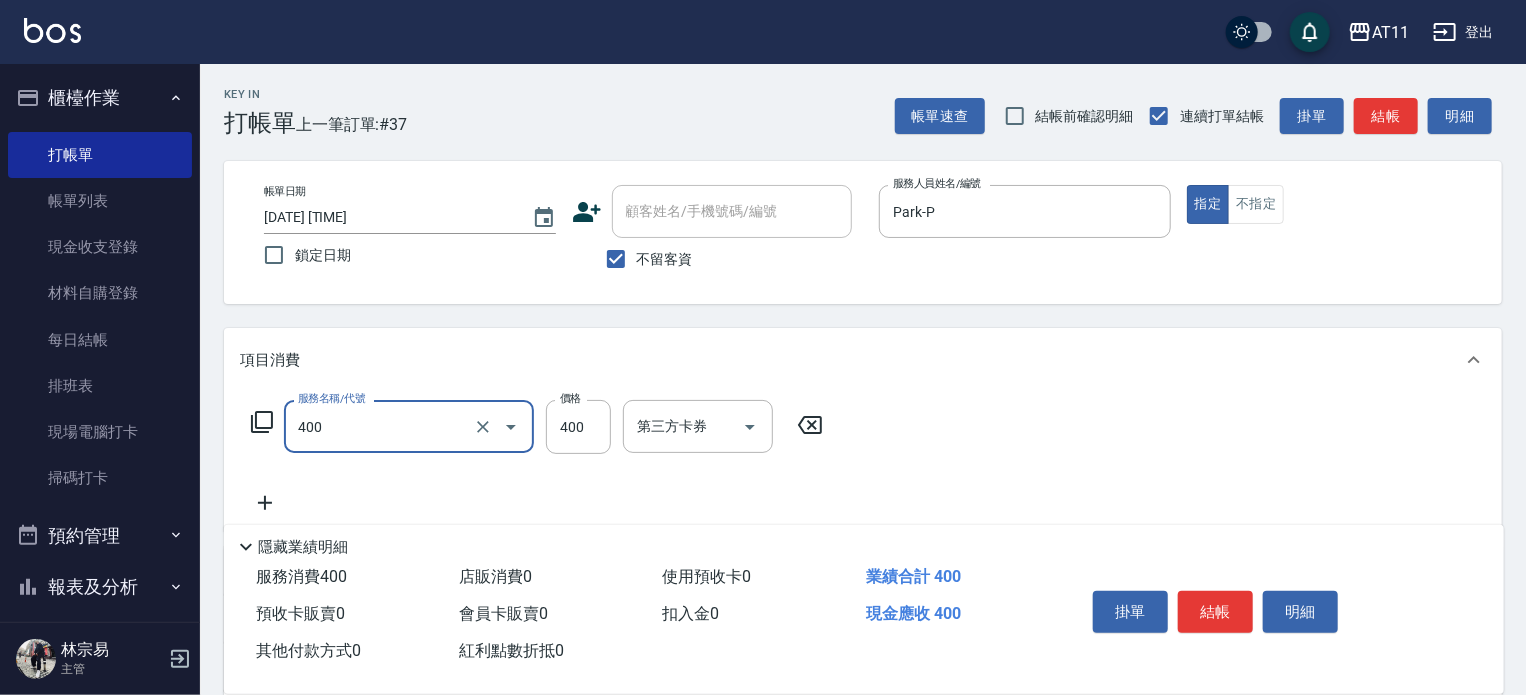 type on "洗剪(400)" 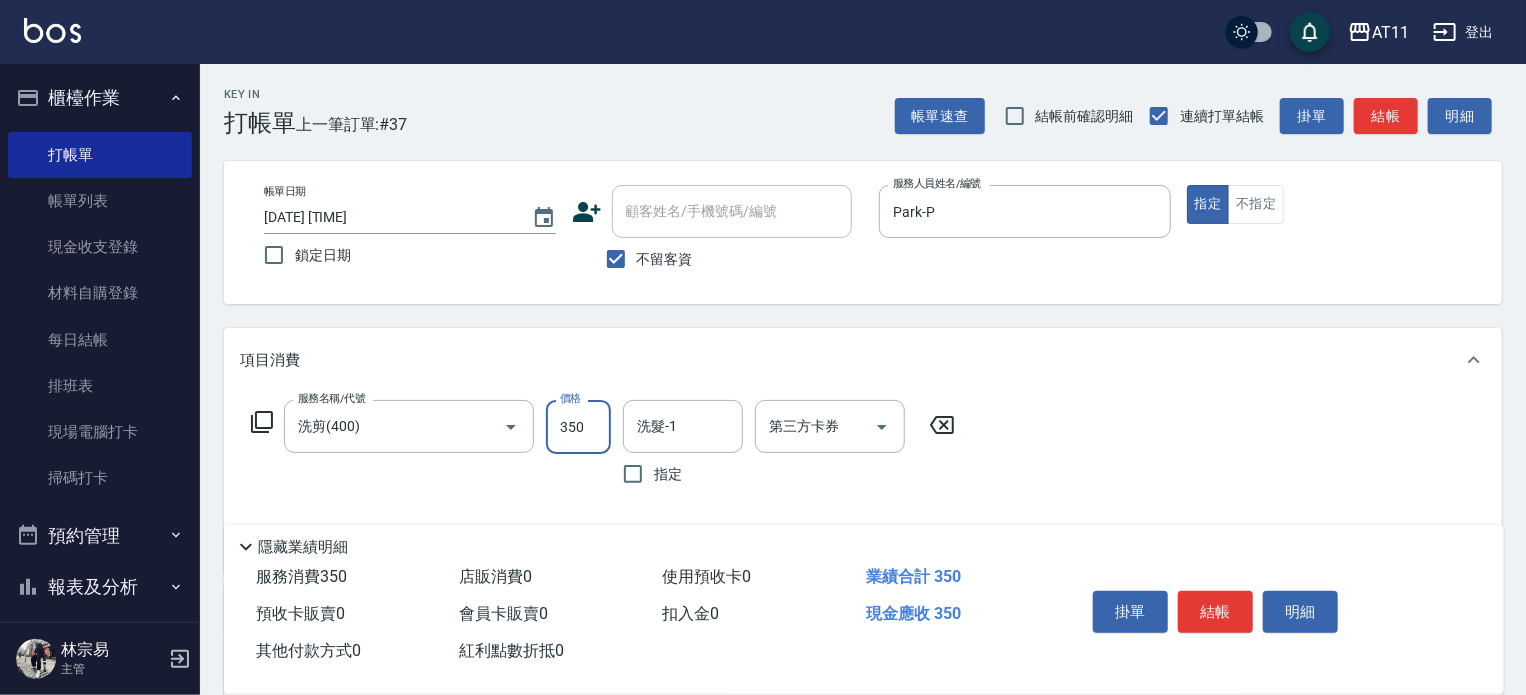 type on "350" 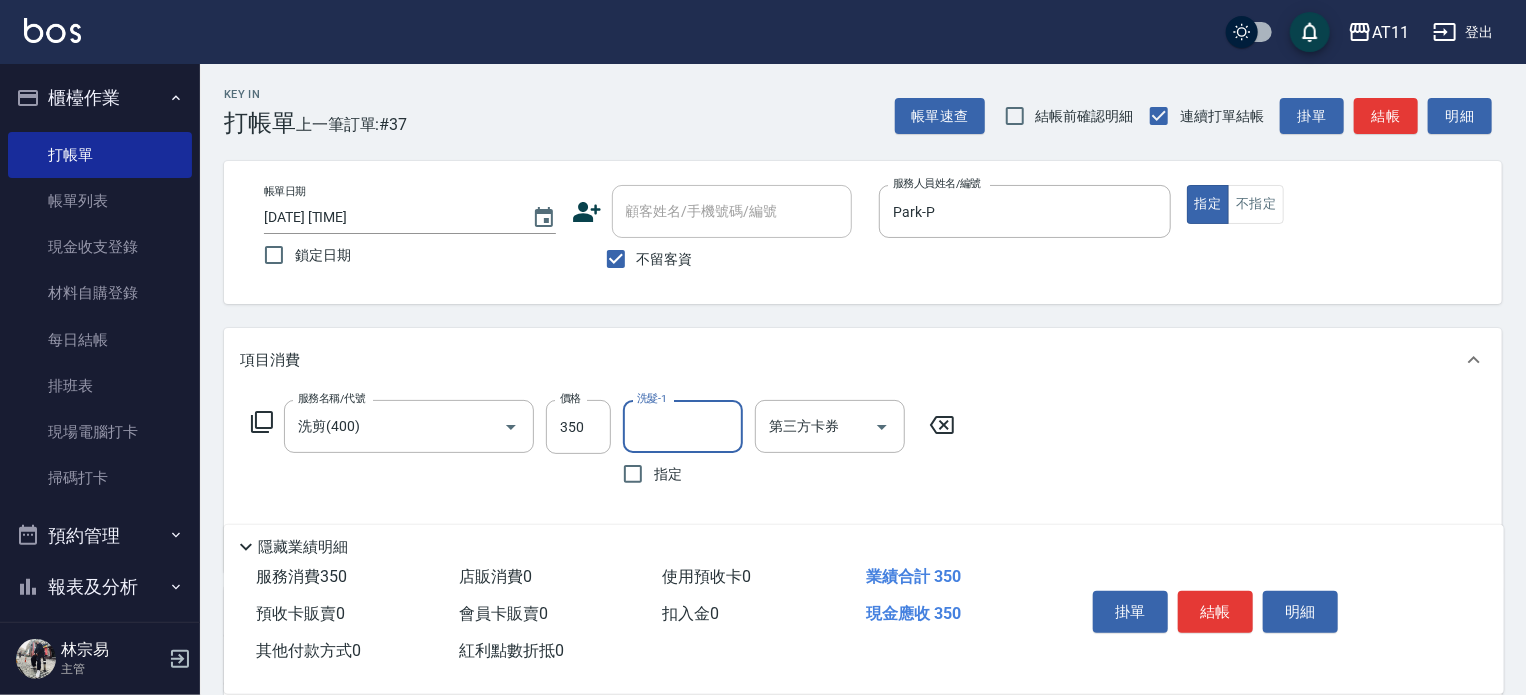 type on "o" 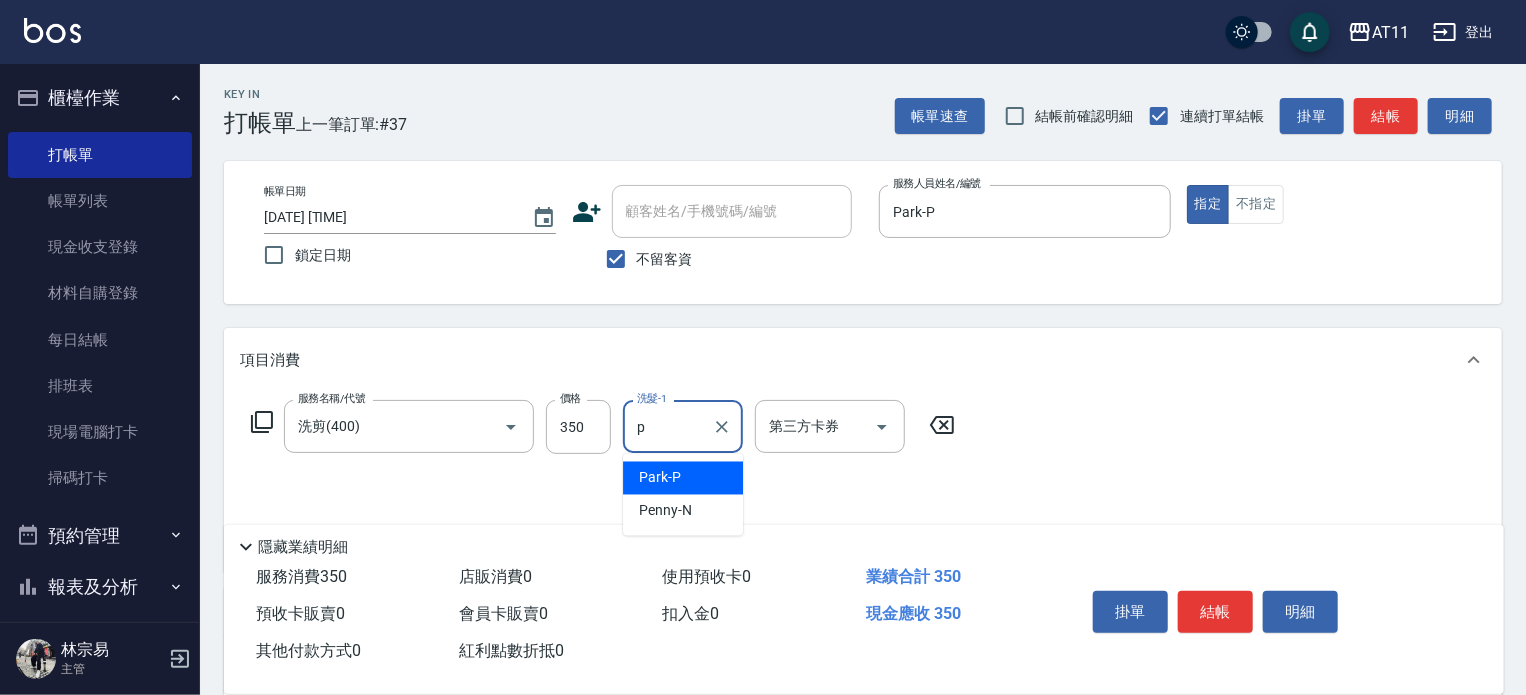 type on "Park-P" 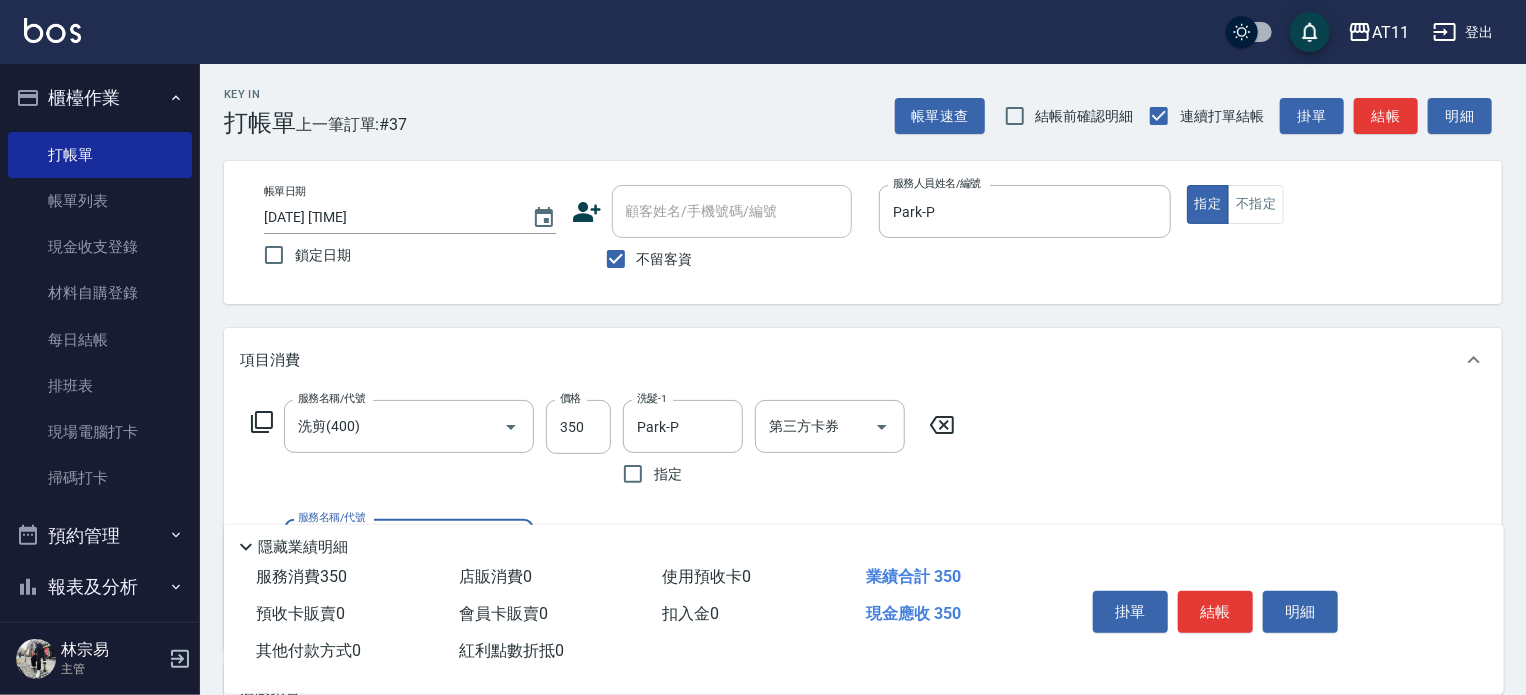 drag, startPoint x: 1221, startPoint y: 609, endPoint x: 1012, endPoint y: 565, distance: 213.58136 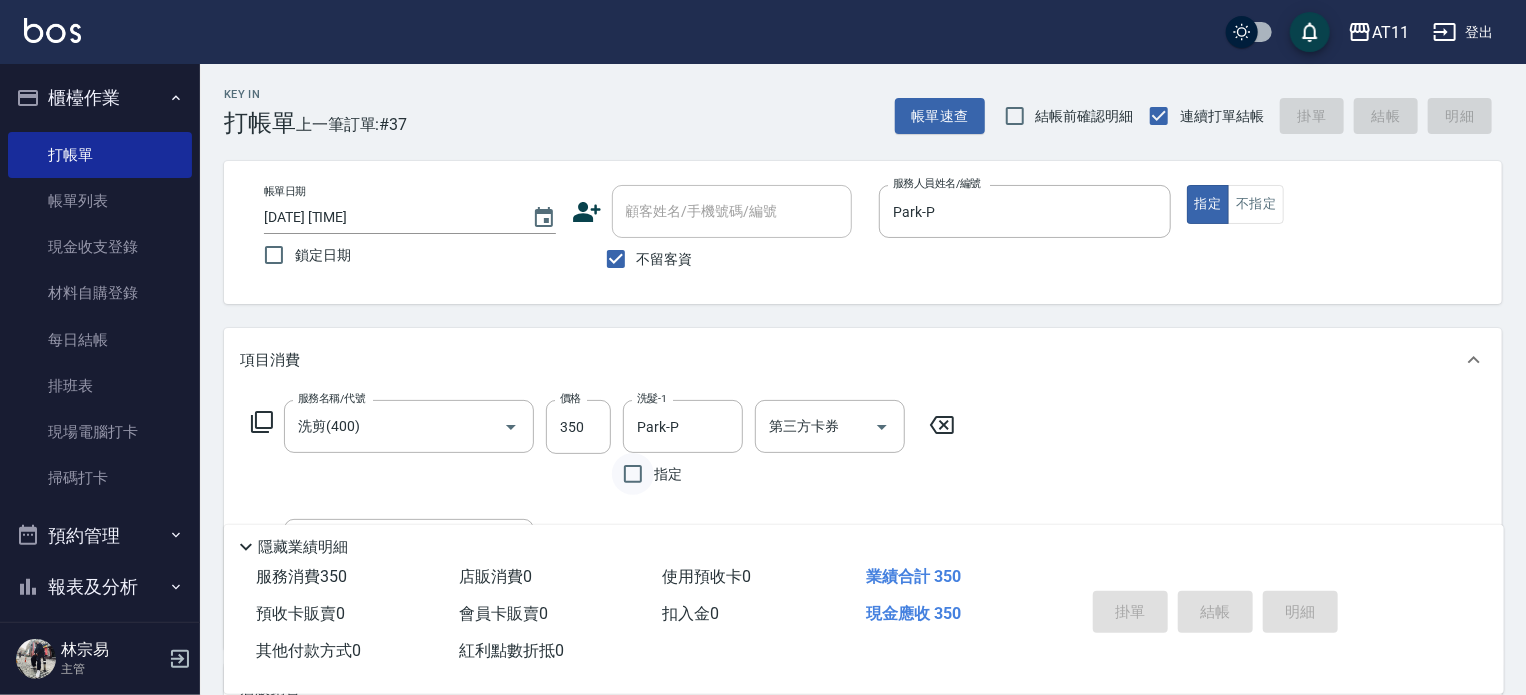 type 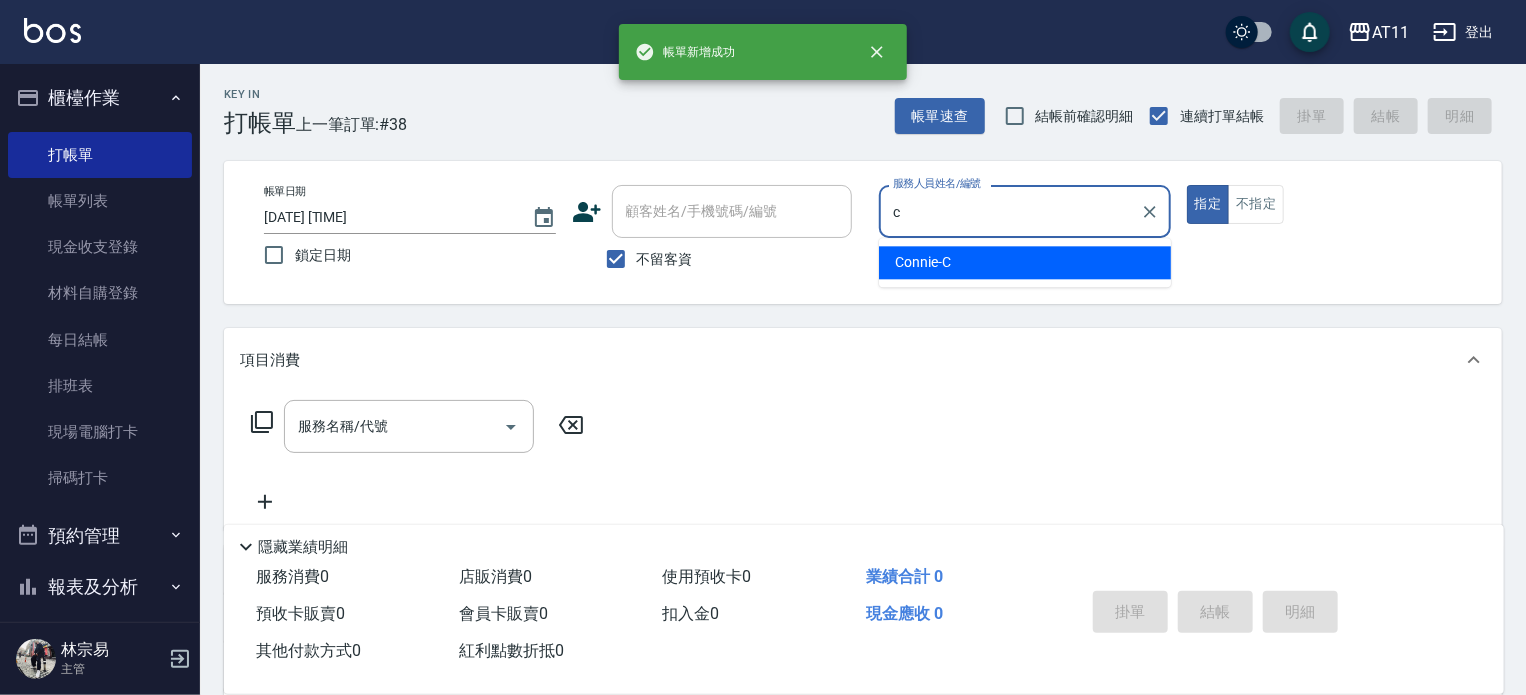 type on "Connie-C" 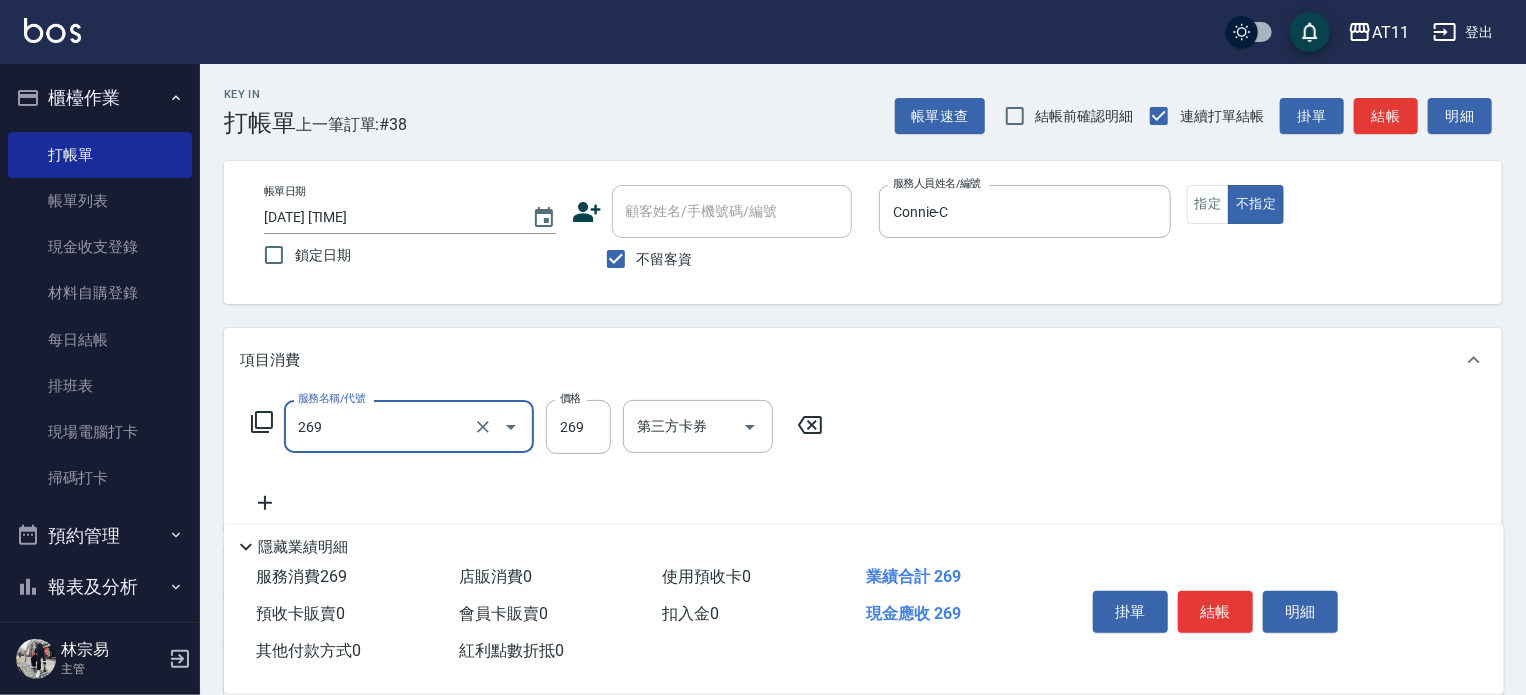 type on "一般洗剪(269)" 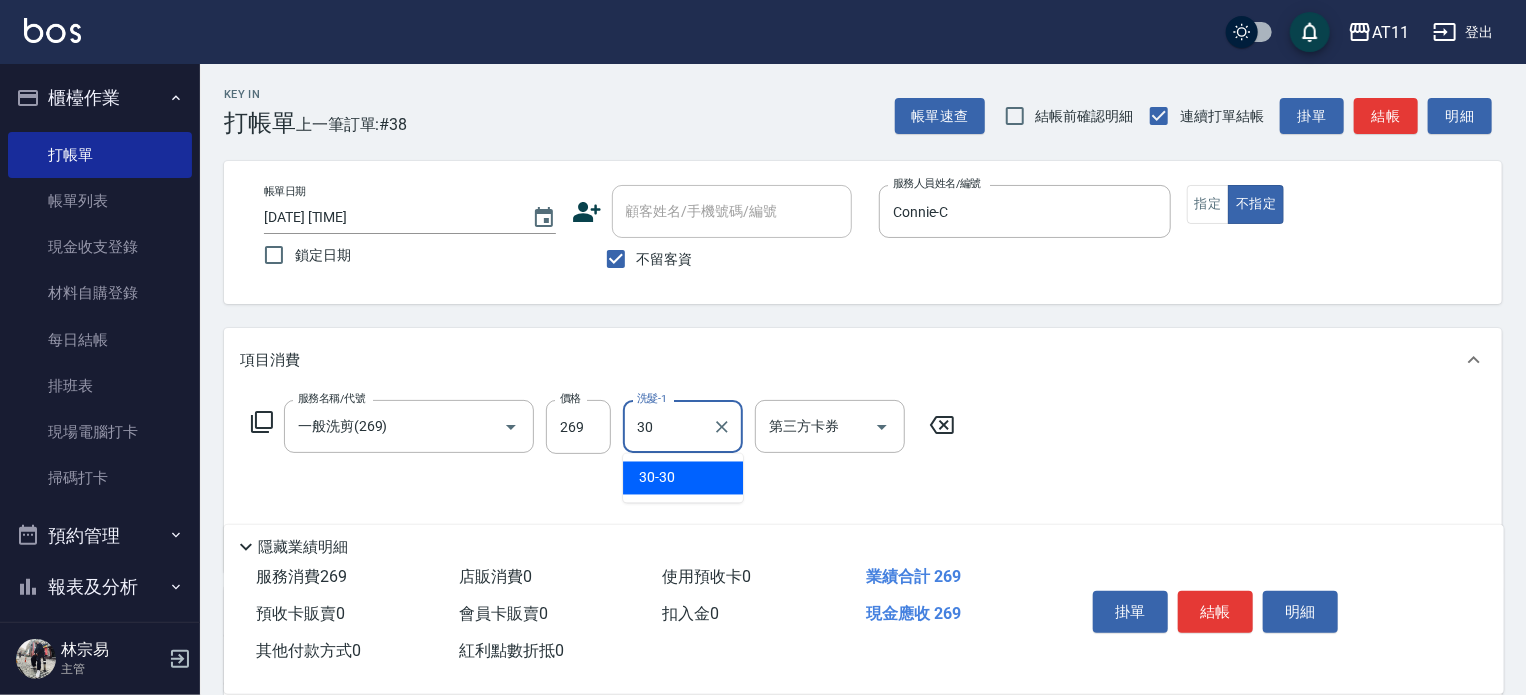 type on "30-30" 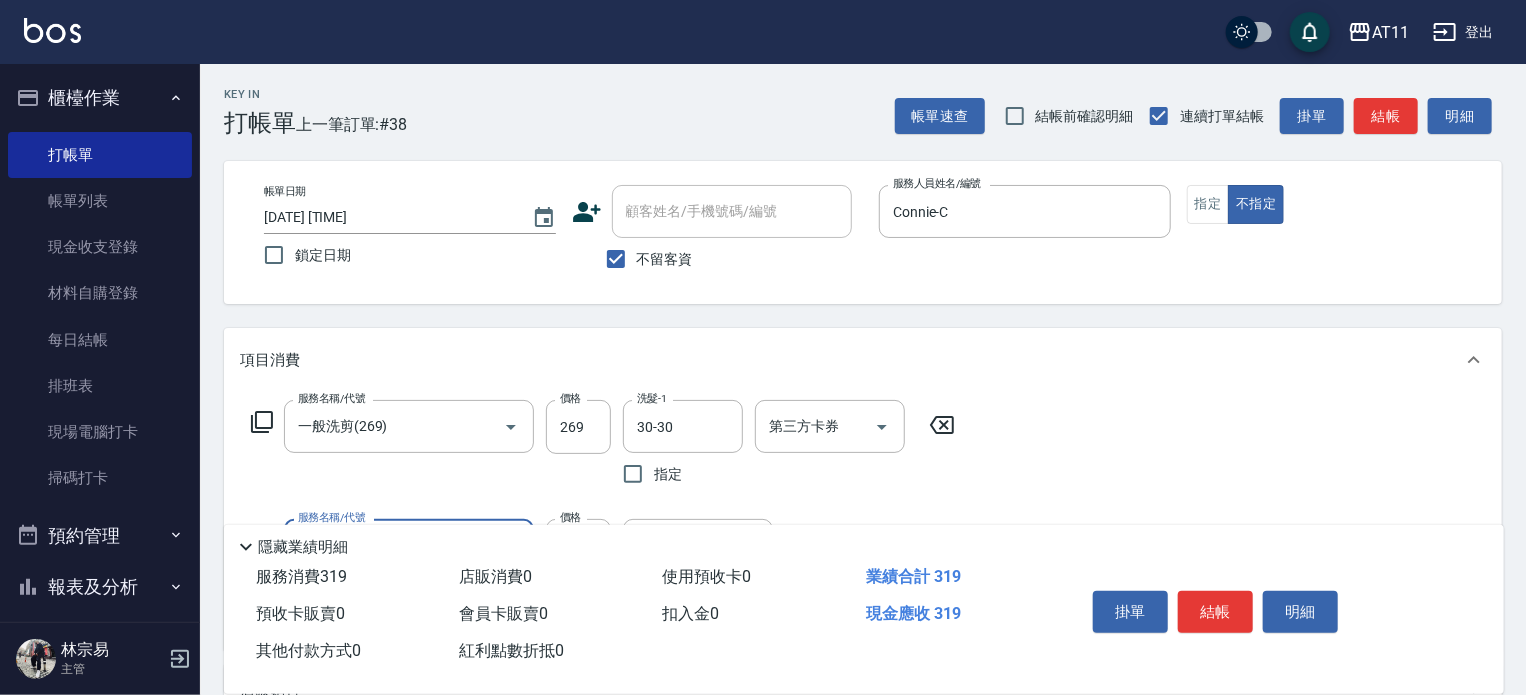type on "洗髮精+50(50)" 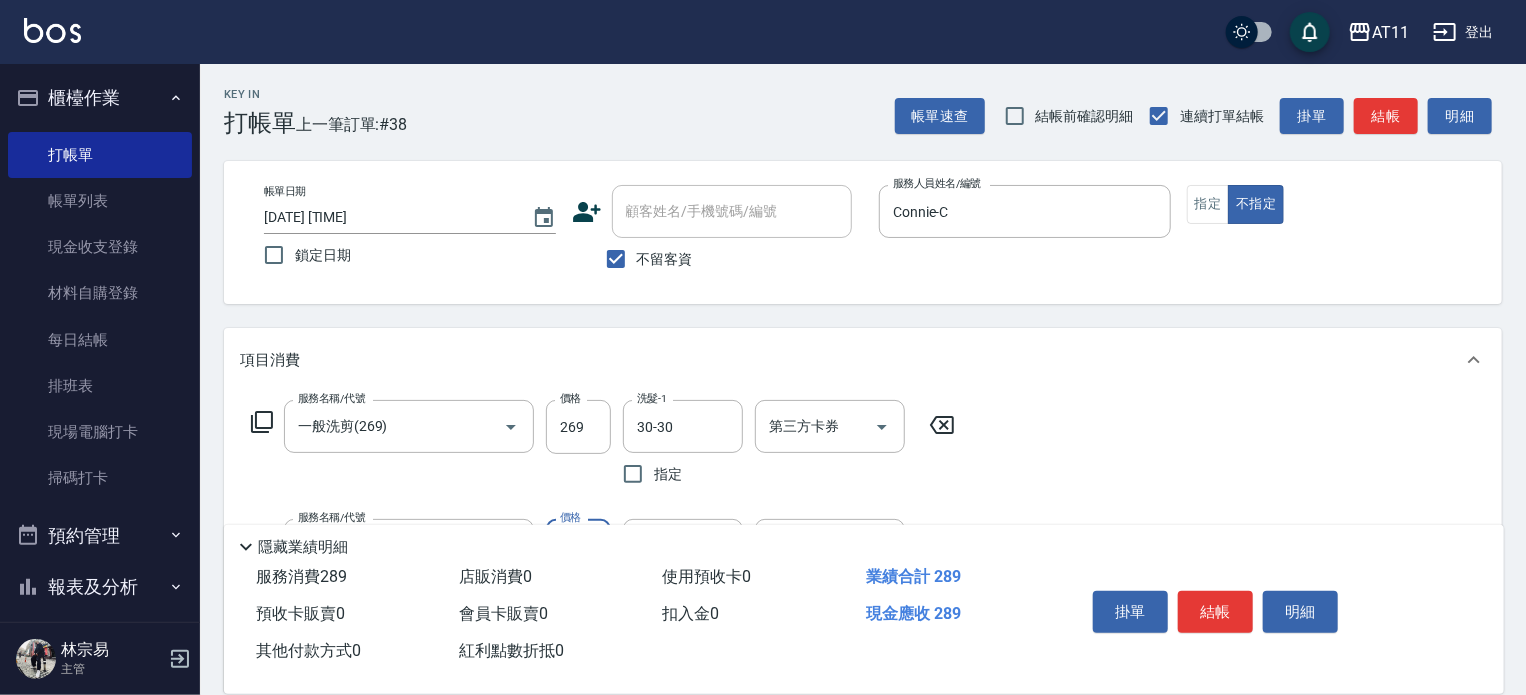 type on "20" 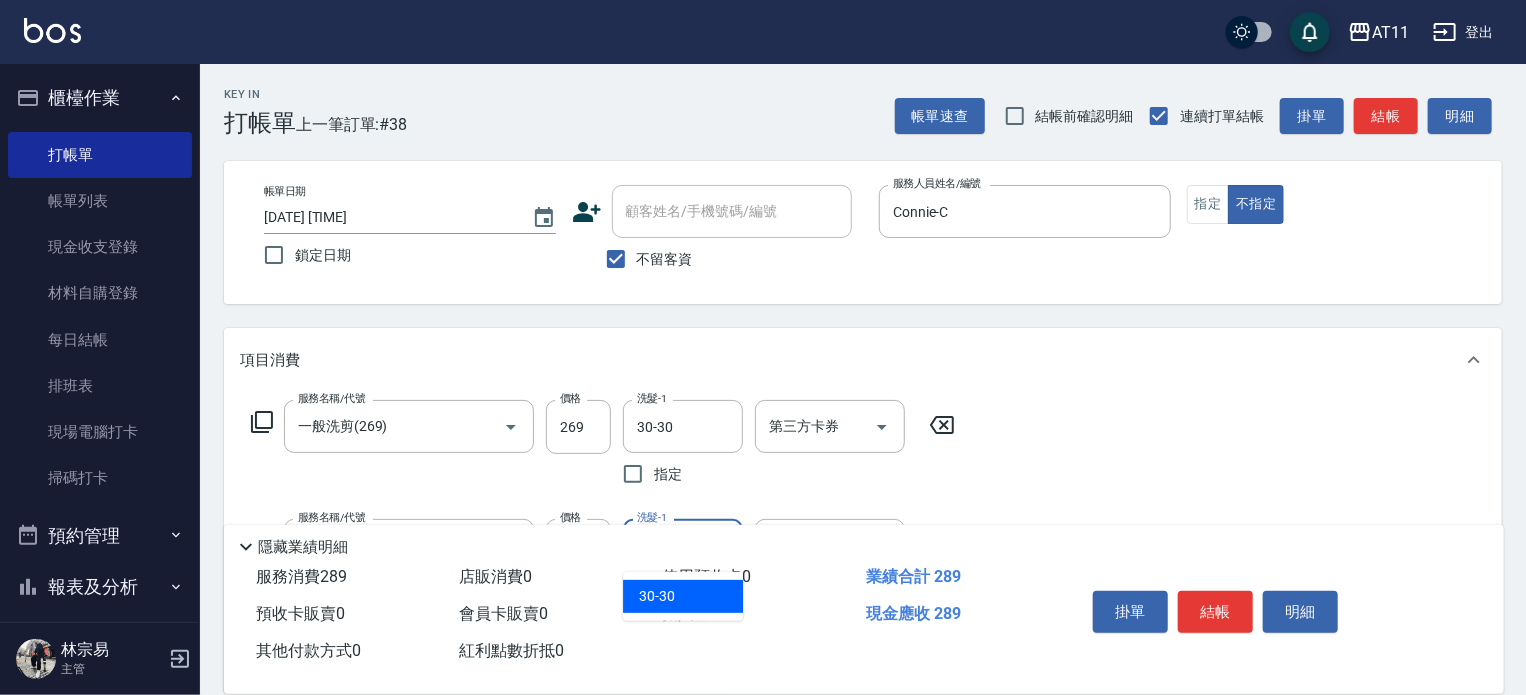 type on "30-30" 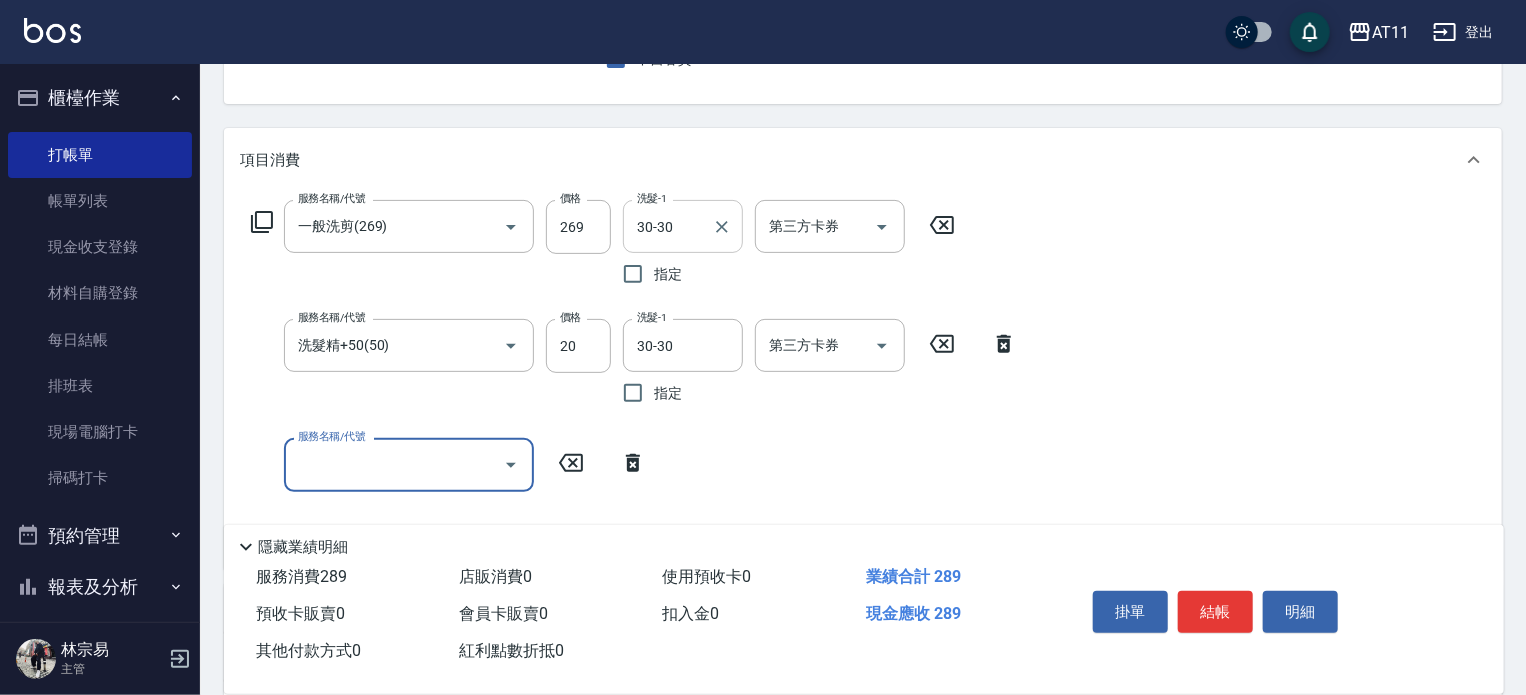 scroll, scrollTop: 0, scrollLeft: 0, axis: both 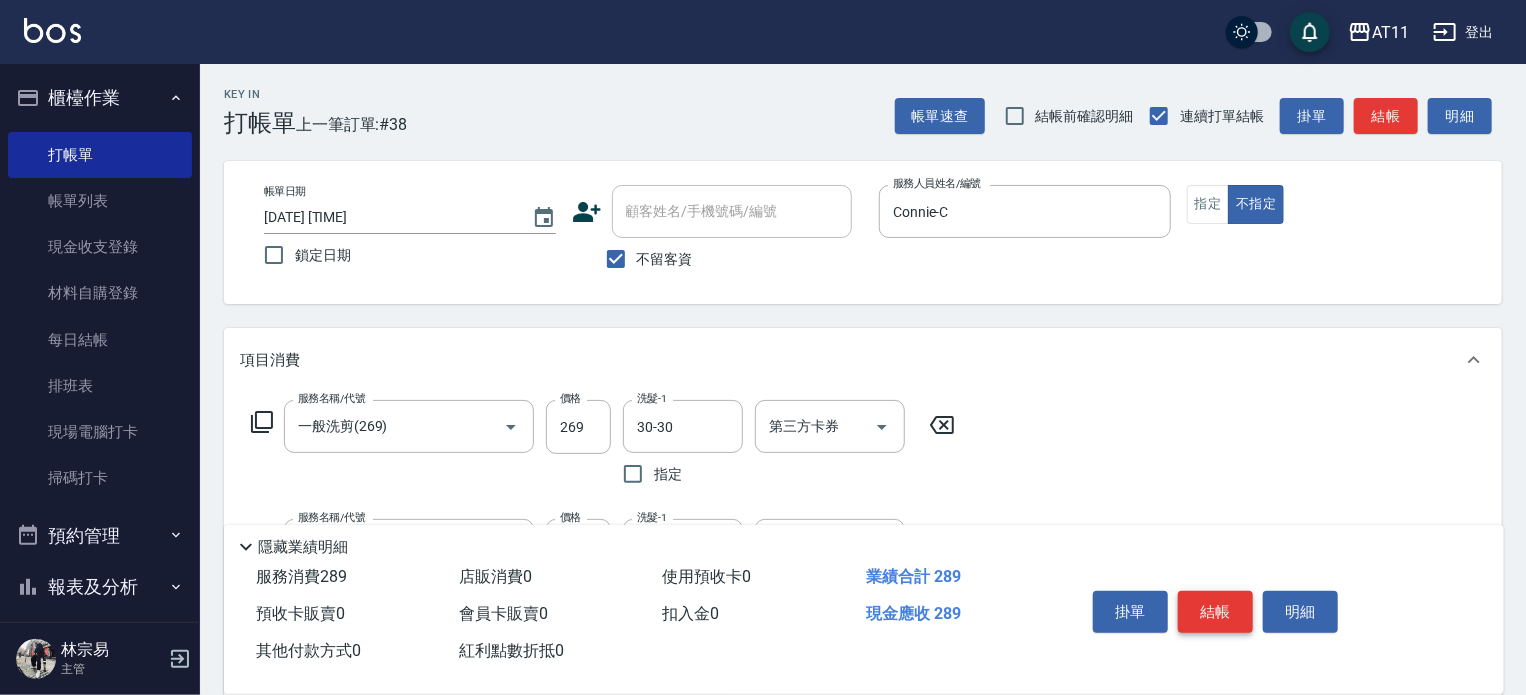 click on "結帳" at bounding box center (1215, 612) 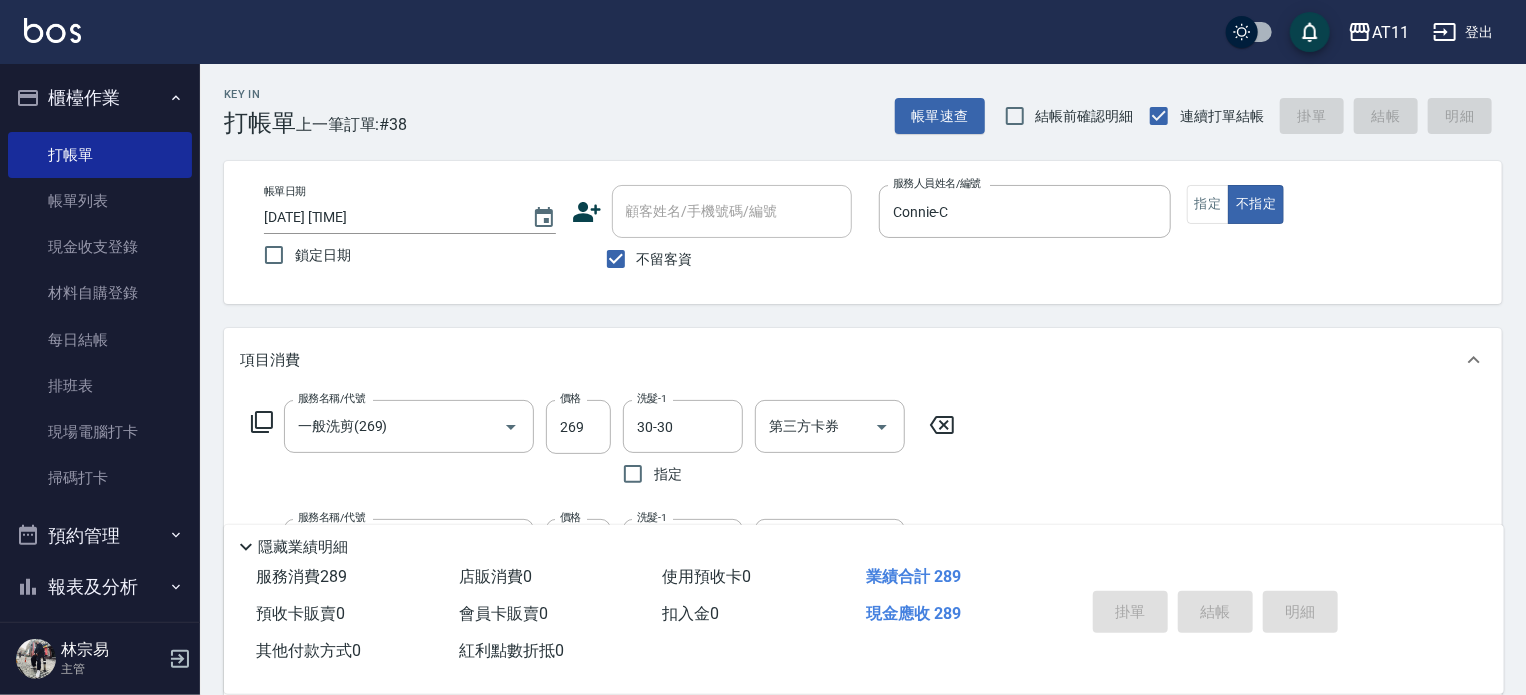 type 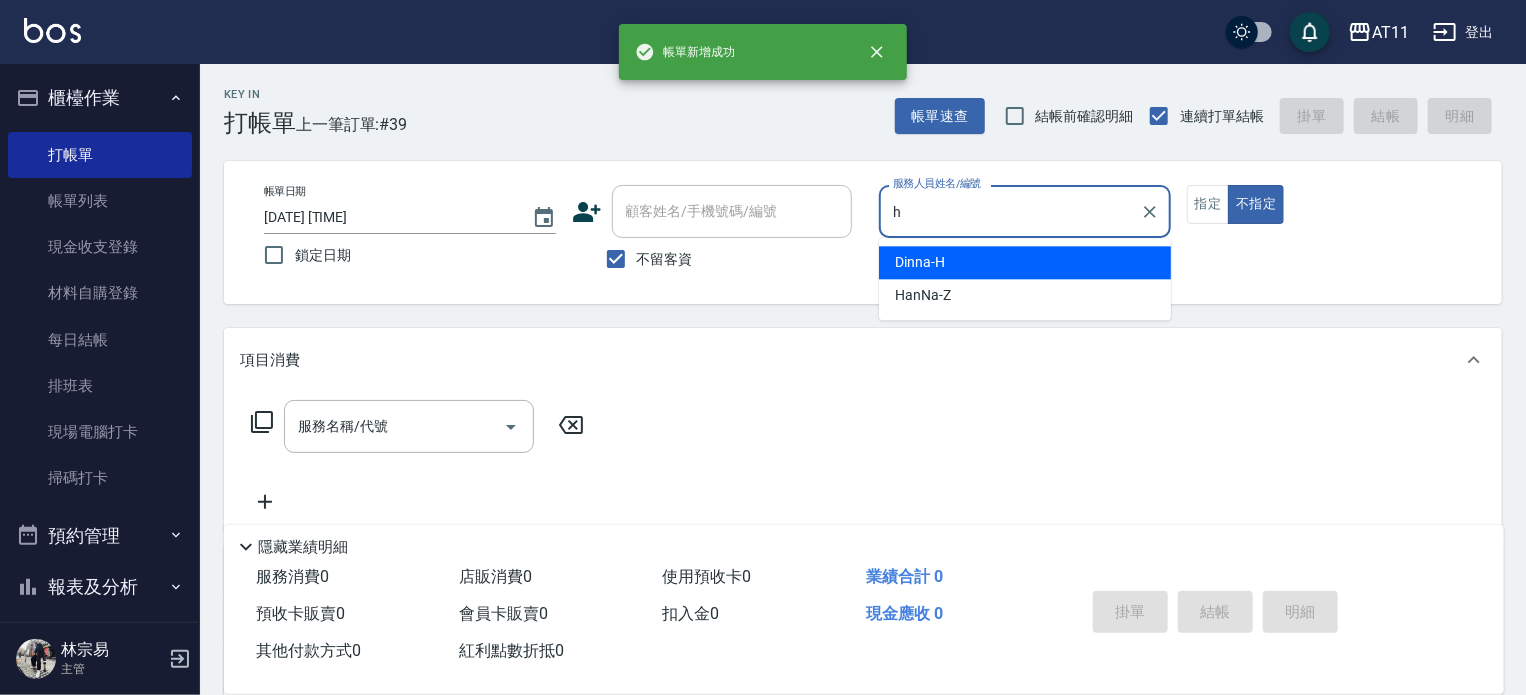 type on "Dinna-H" 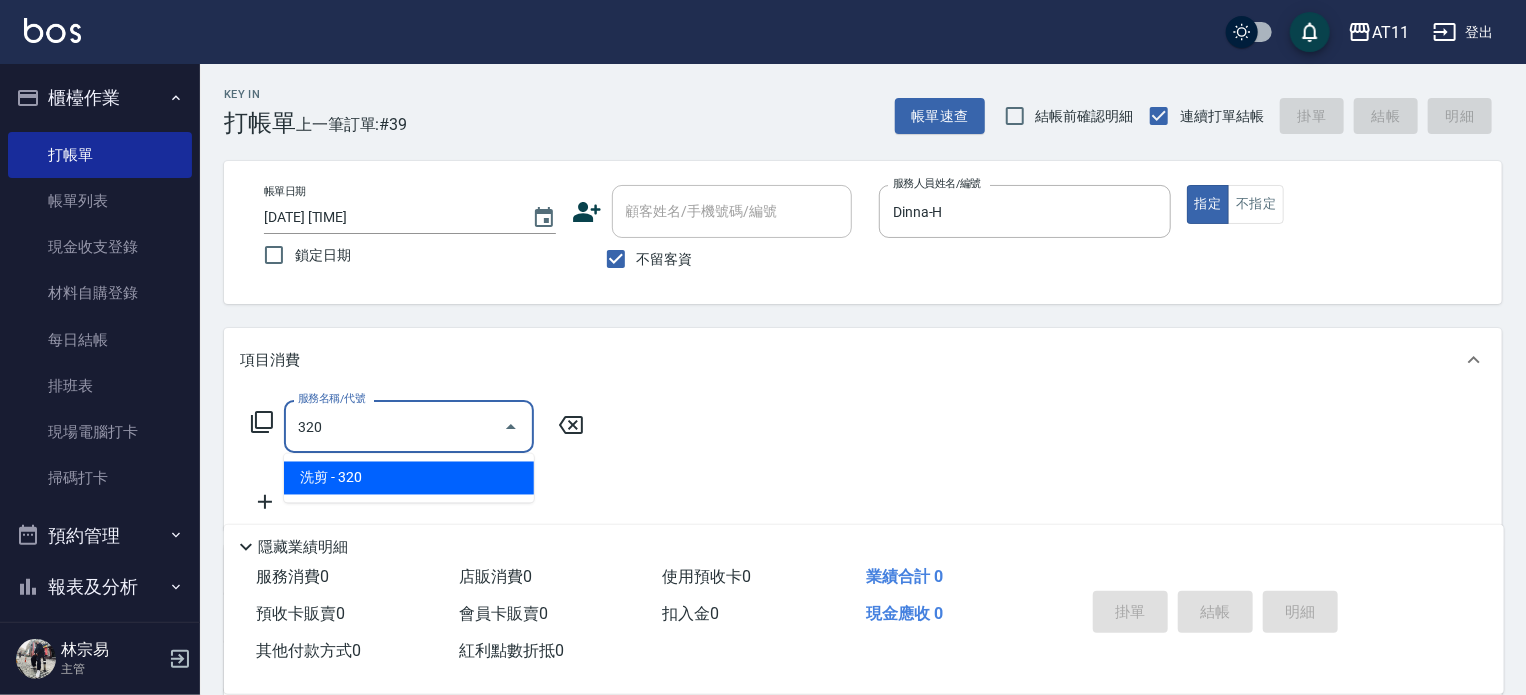 type on "洗剪(320)" 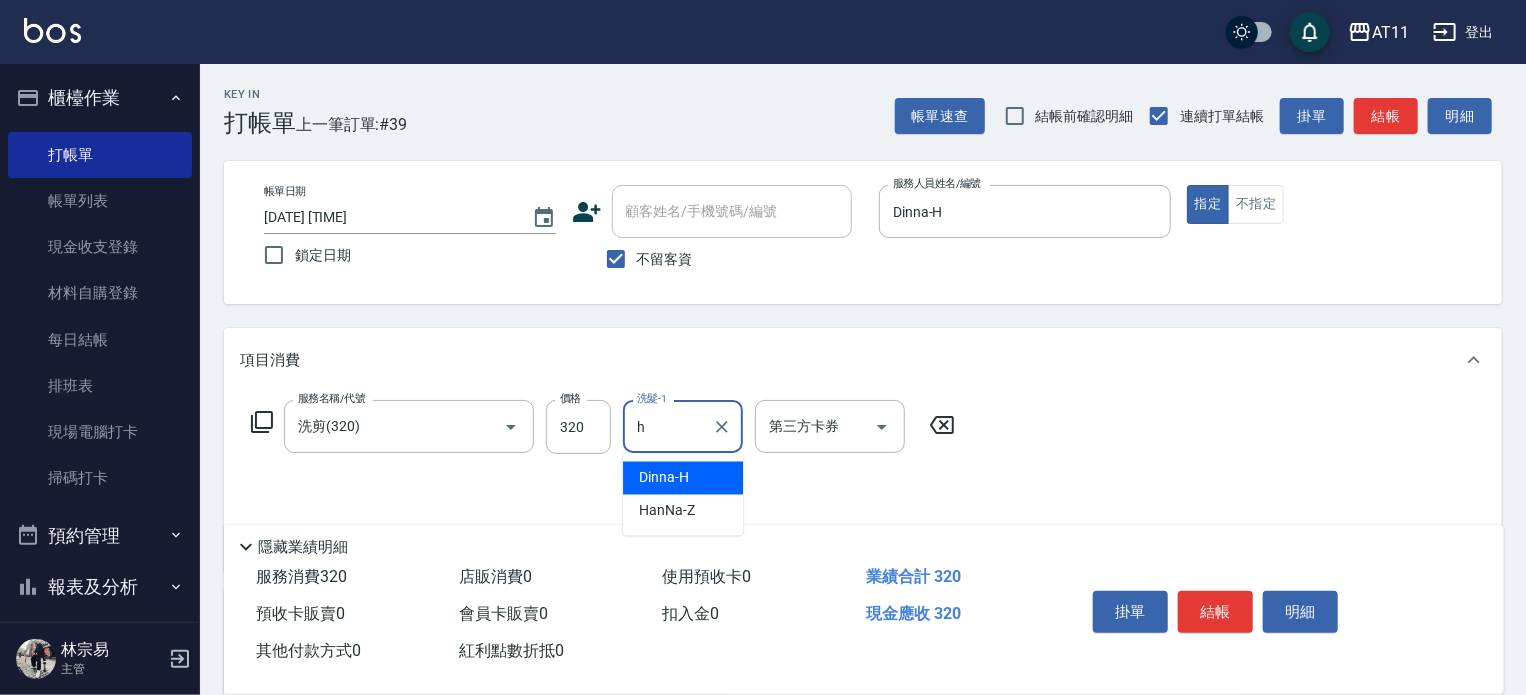 type on "Dinna-H" 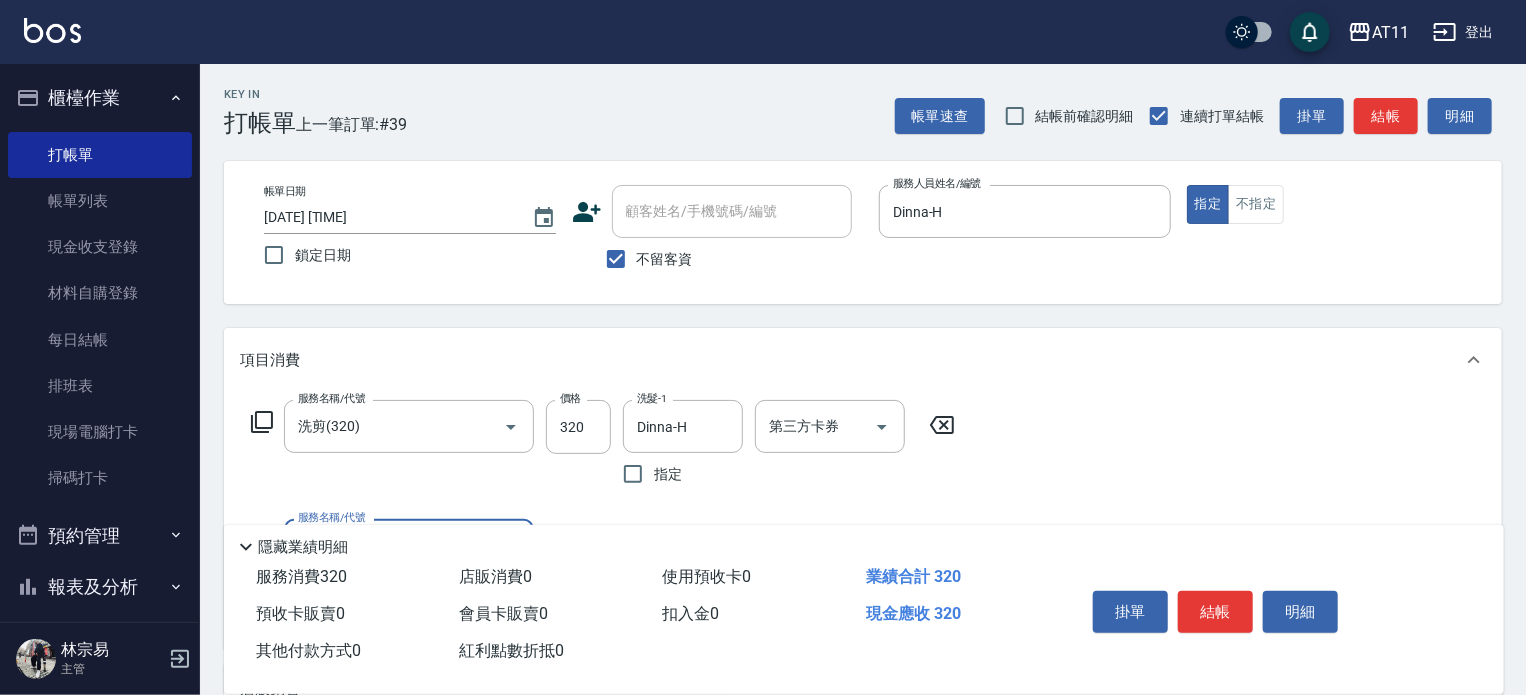 drag, startPoint x: 1209, startPoint y: 601, endPoint x: 1188, endPoint y: 595, distance: 21.84033 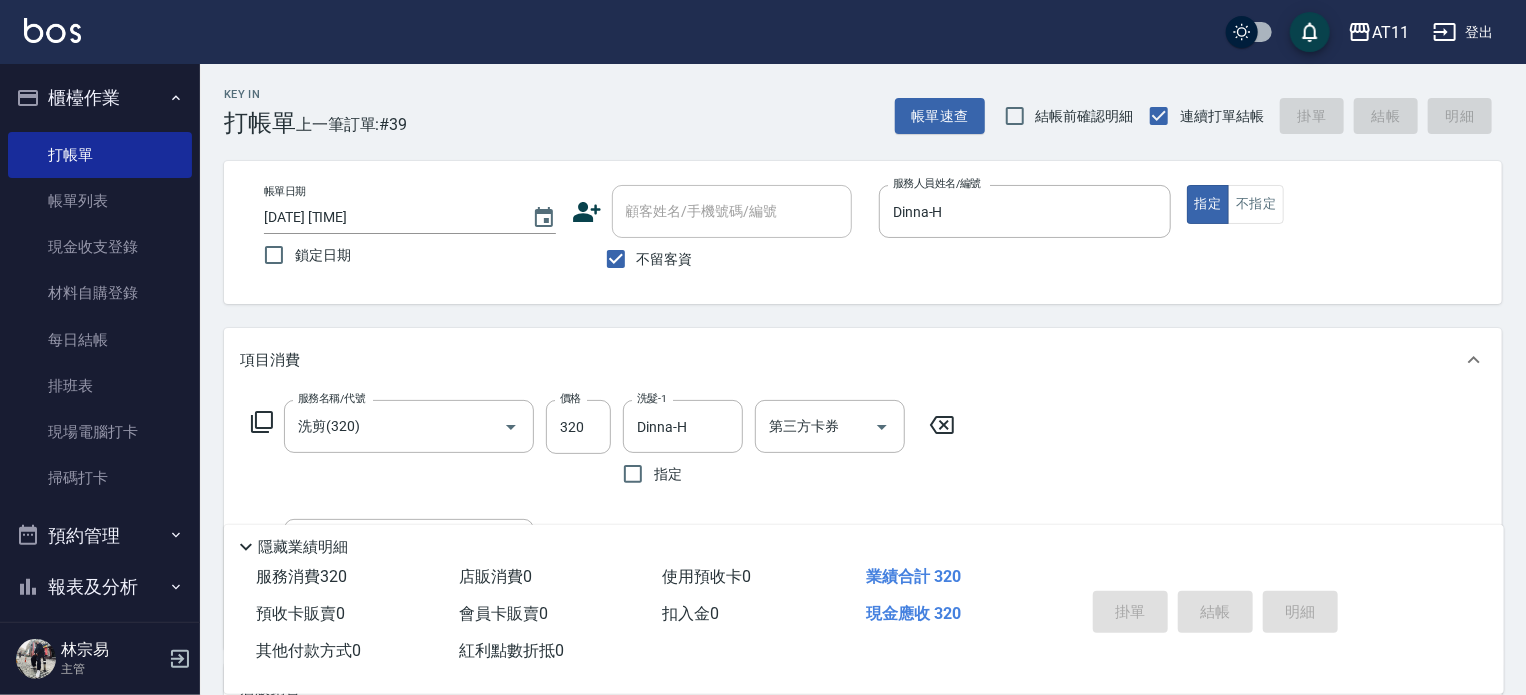type 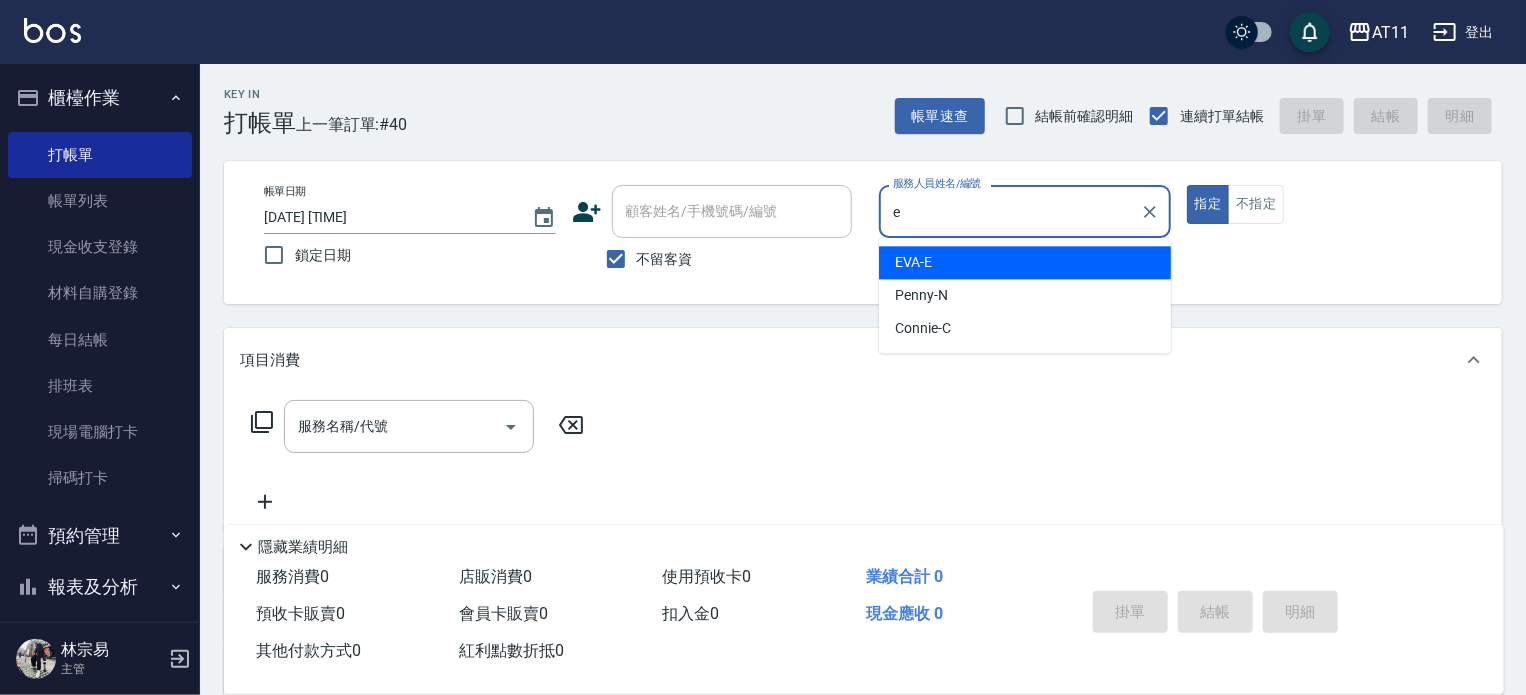 type on "EVA-E" 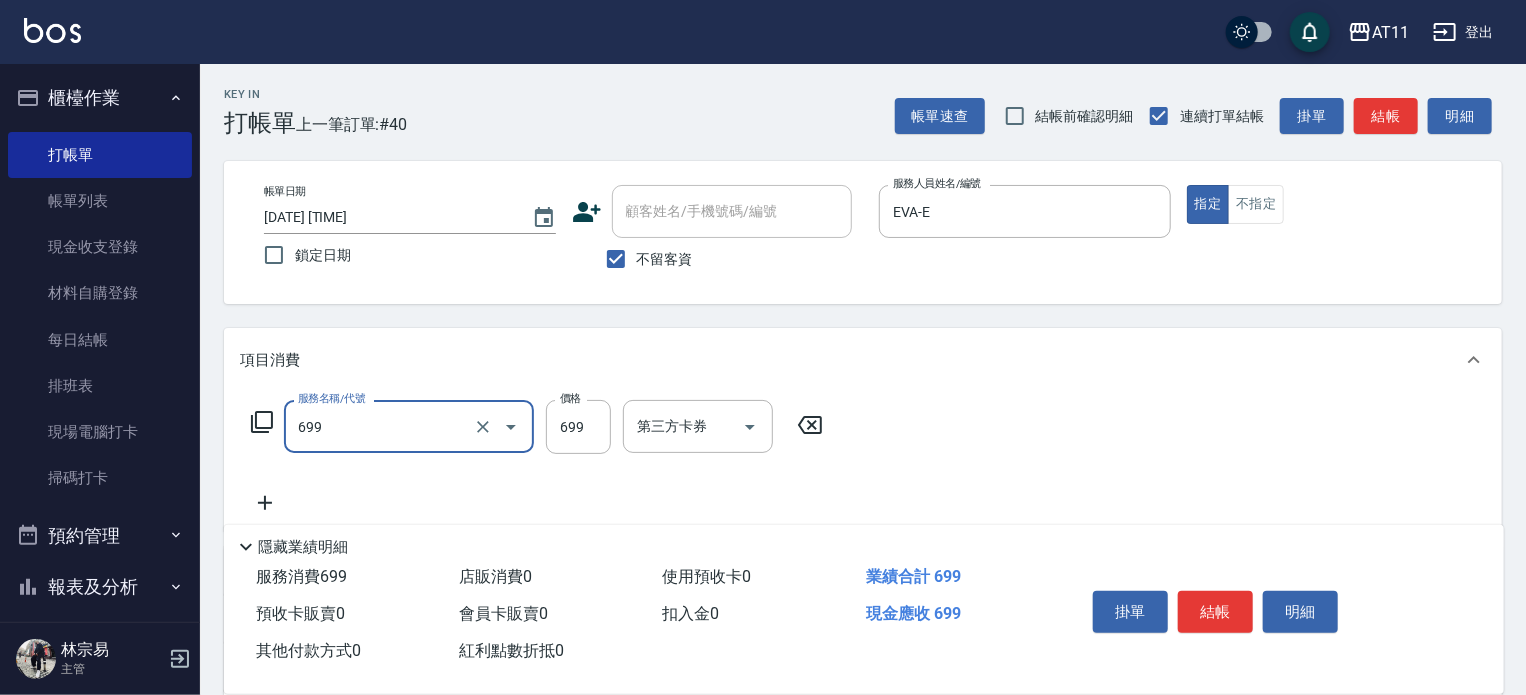 type on "SPA699(699)" 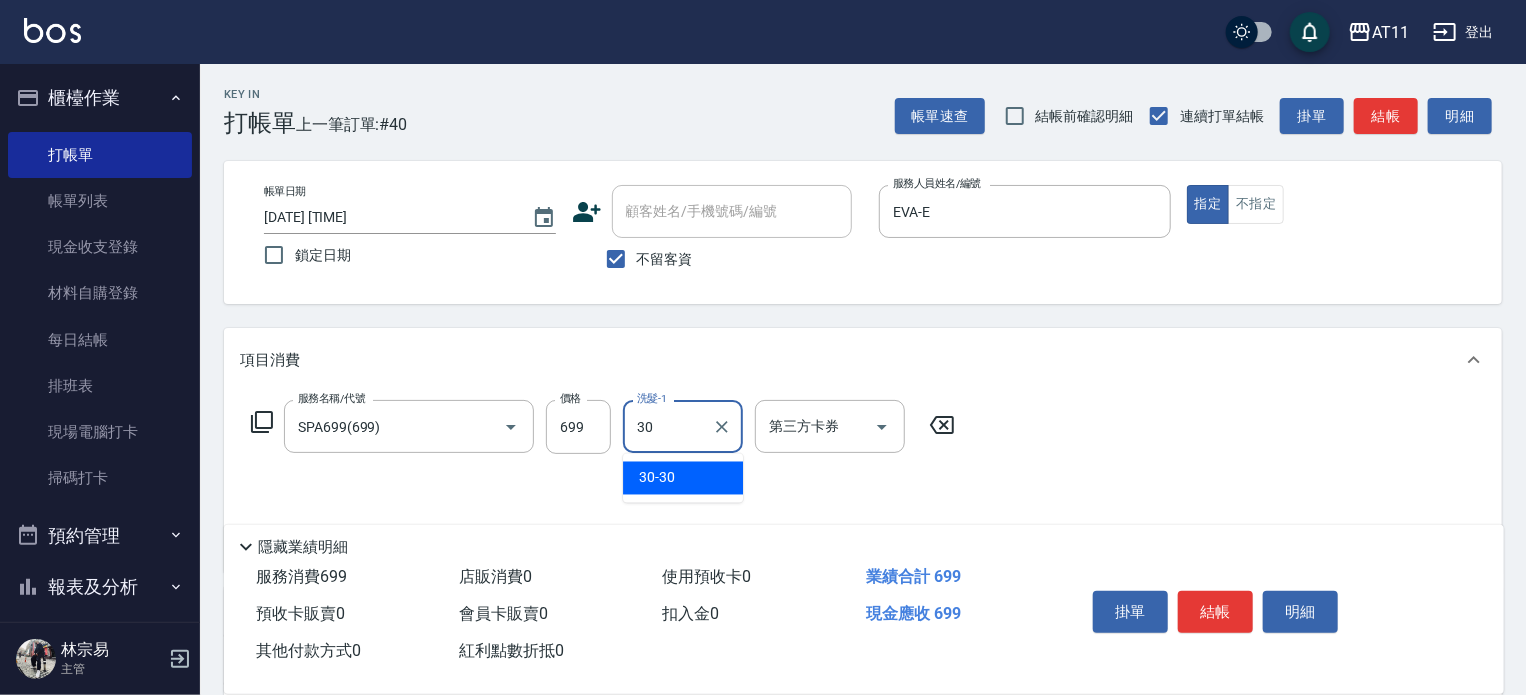 type on "30-30" 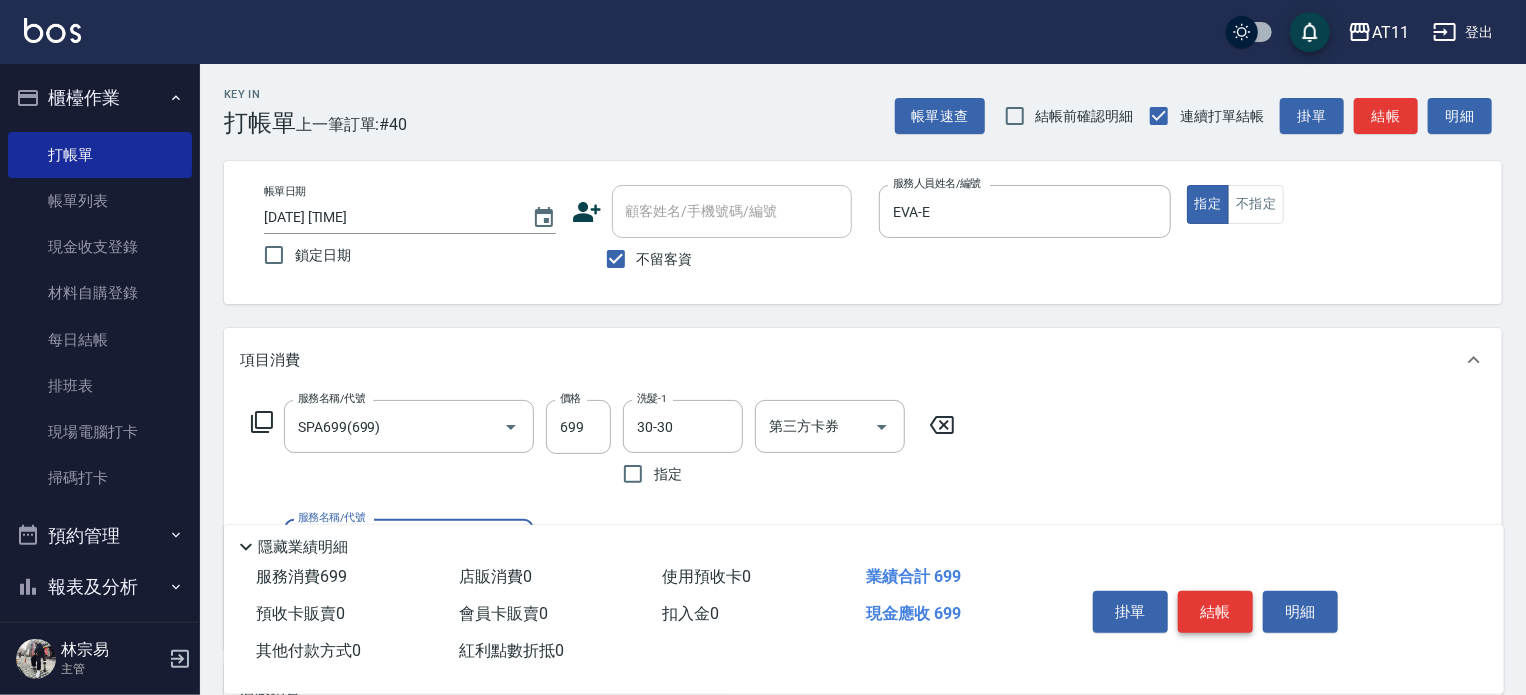 click on "結帳" at bounding box center [1215, 612] 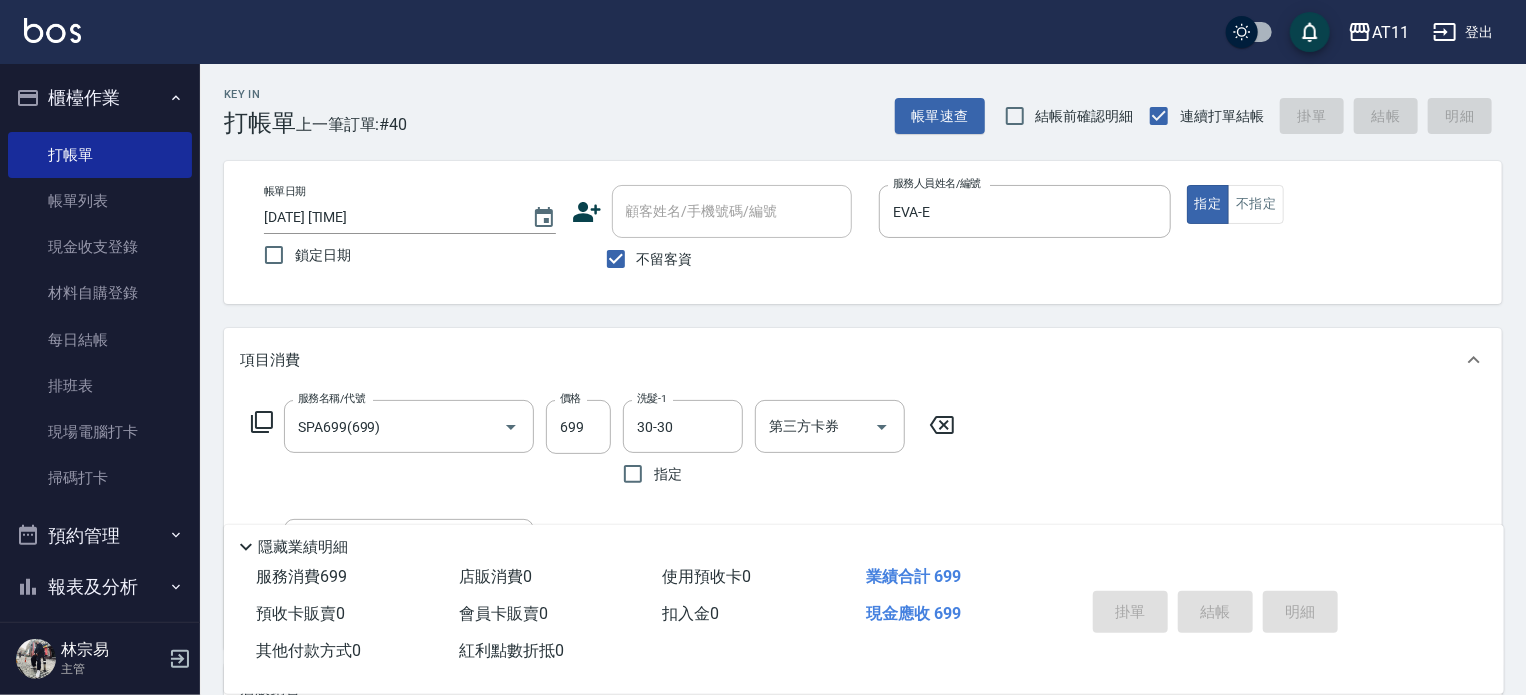 type on "2025/08/08 20:36" 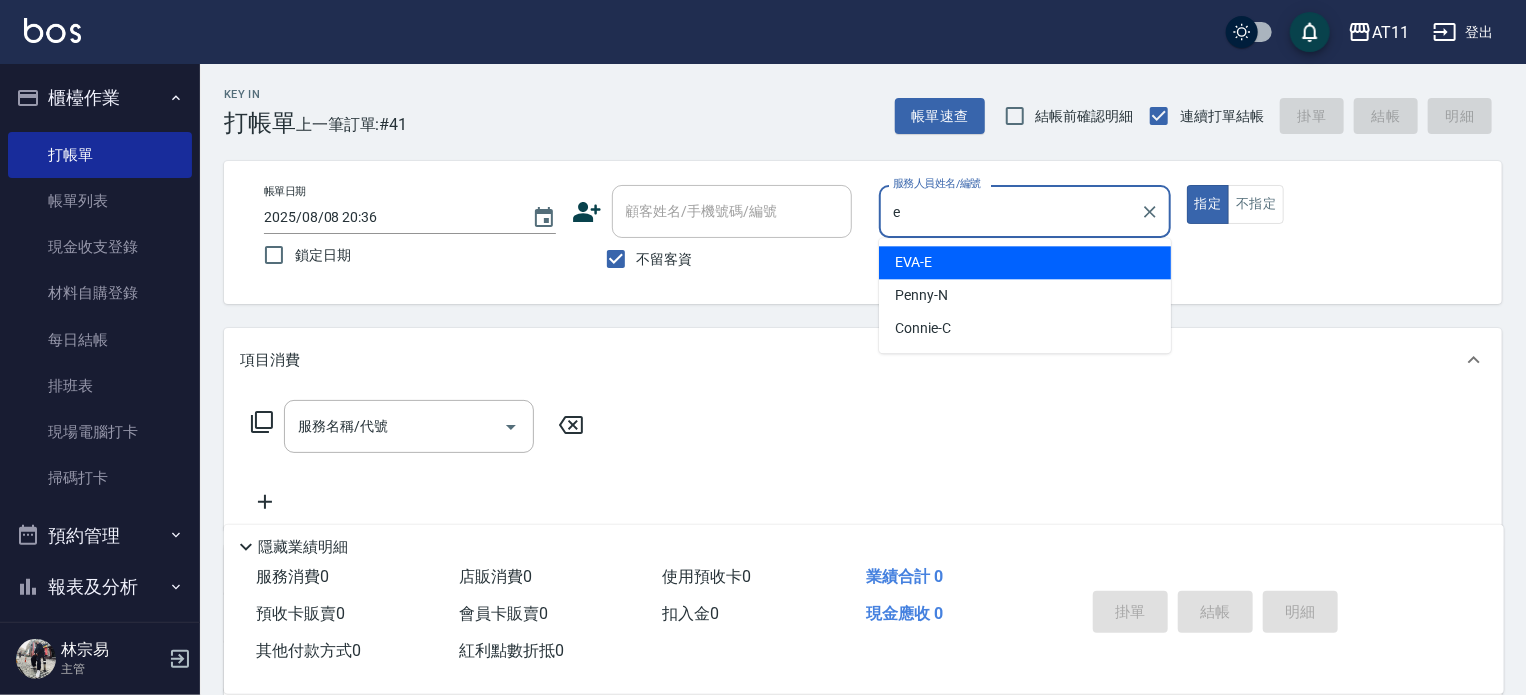 type on "EVA-E" 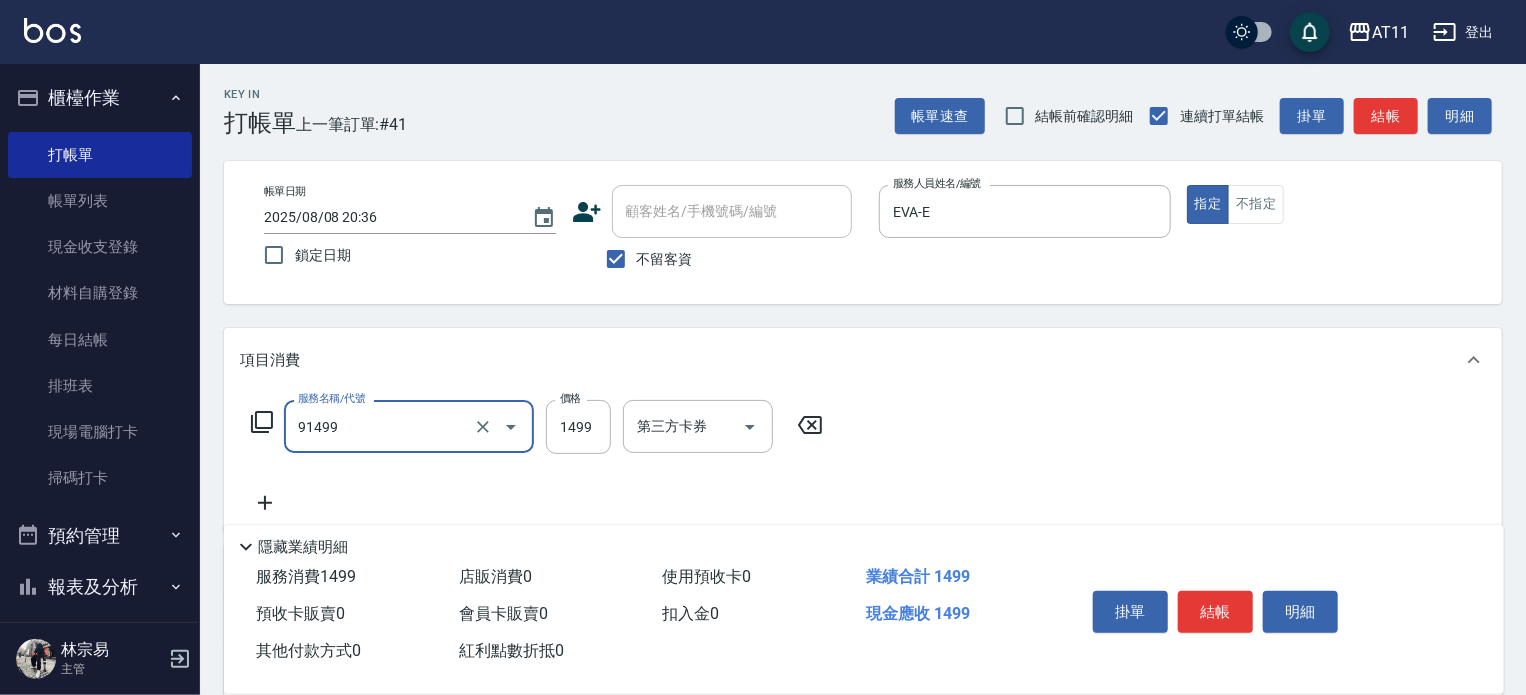 type on "A套餐(91499)" 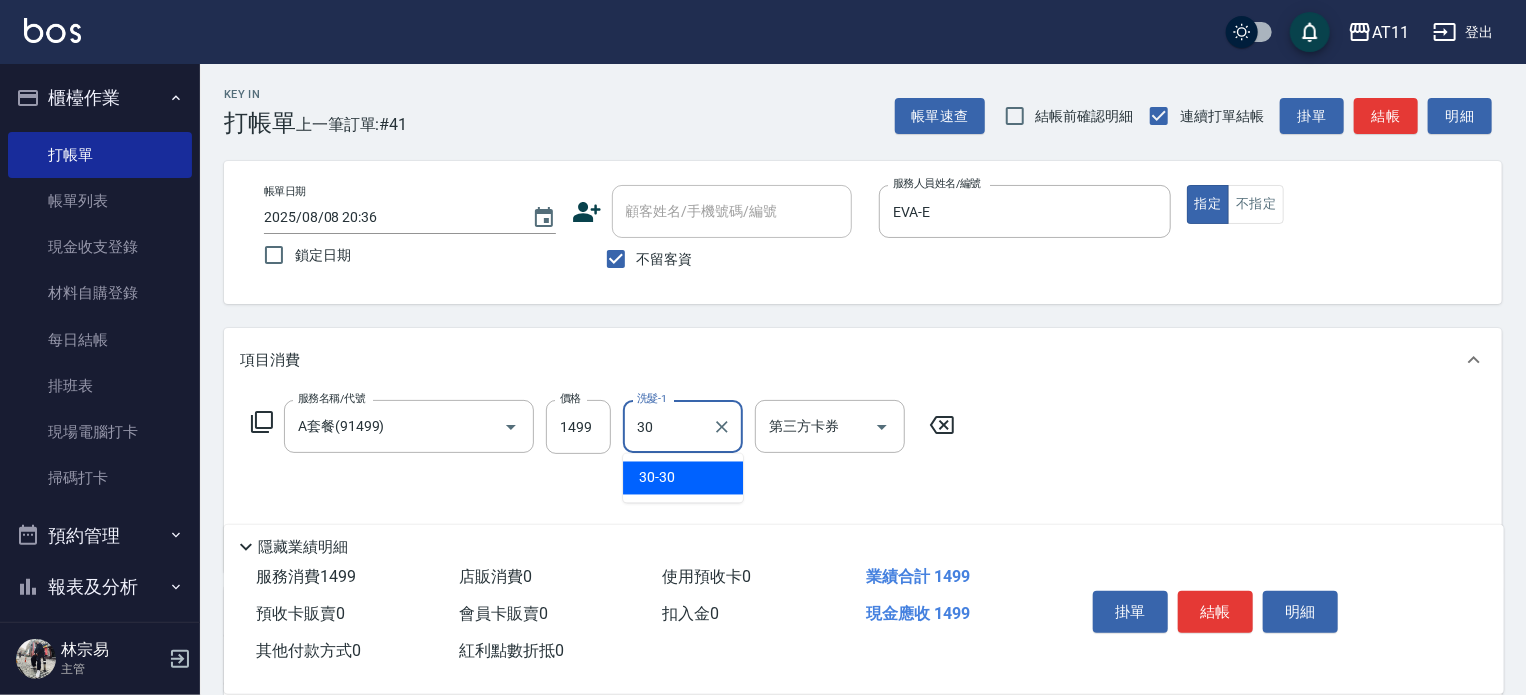 type on "30-30" 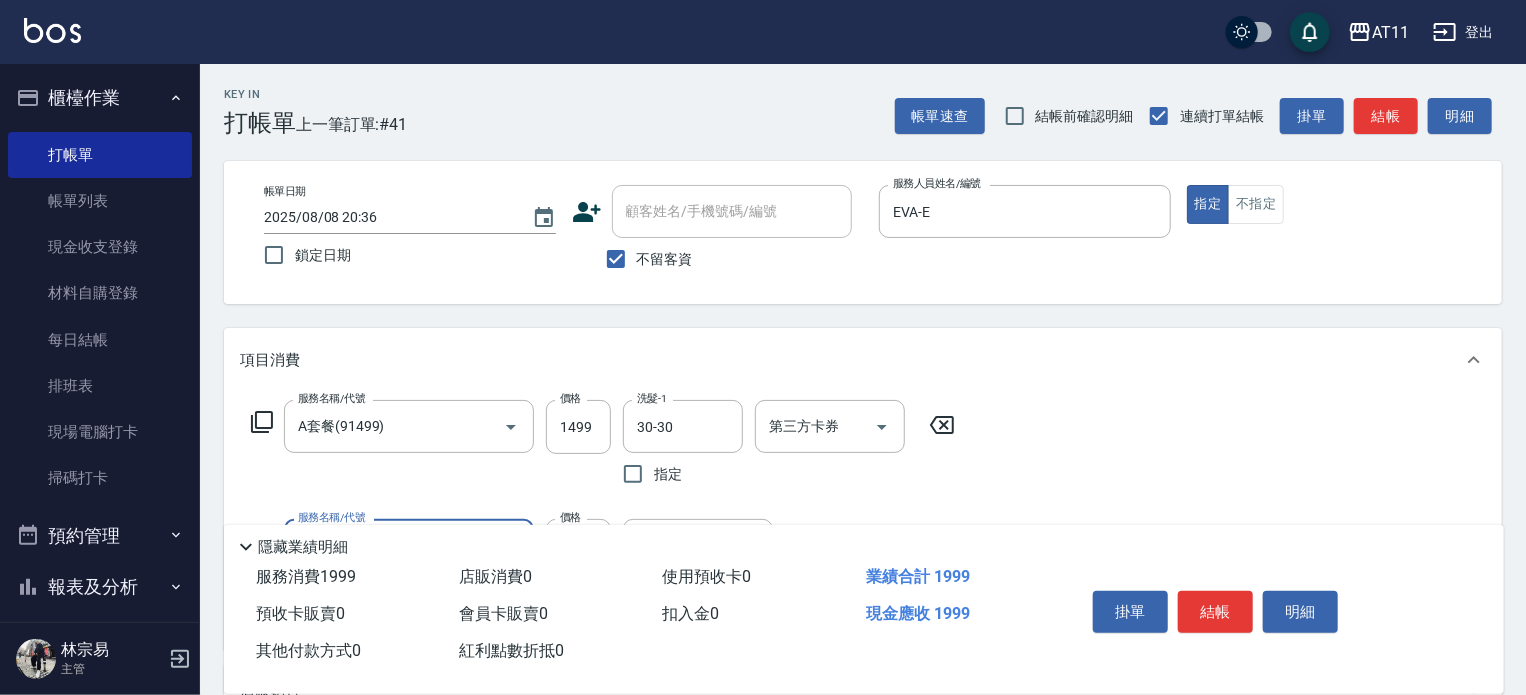 type on "片染(500)" 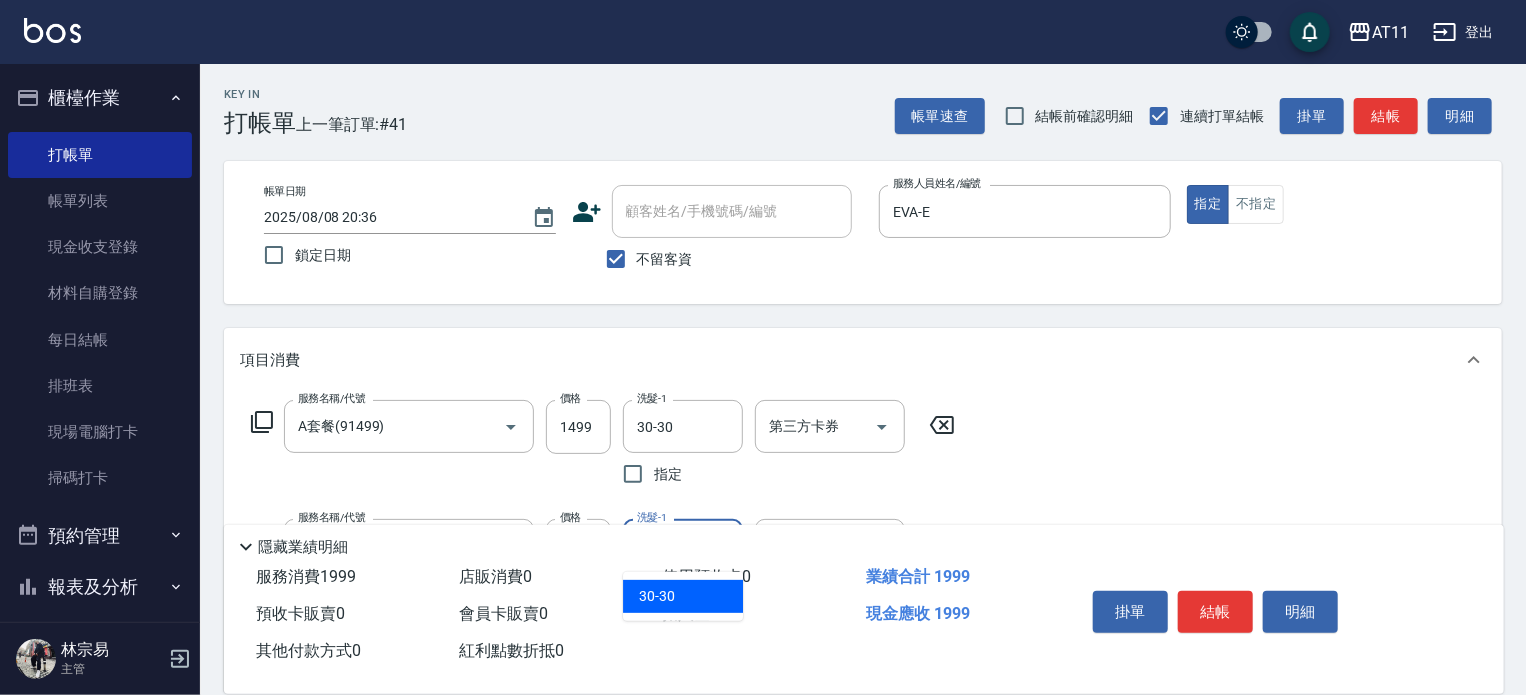type on "30-30" 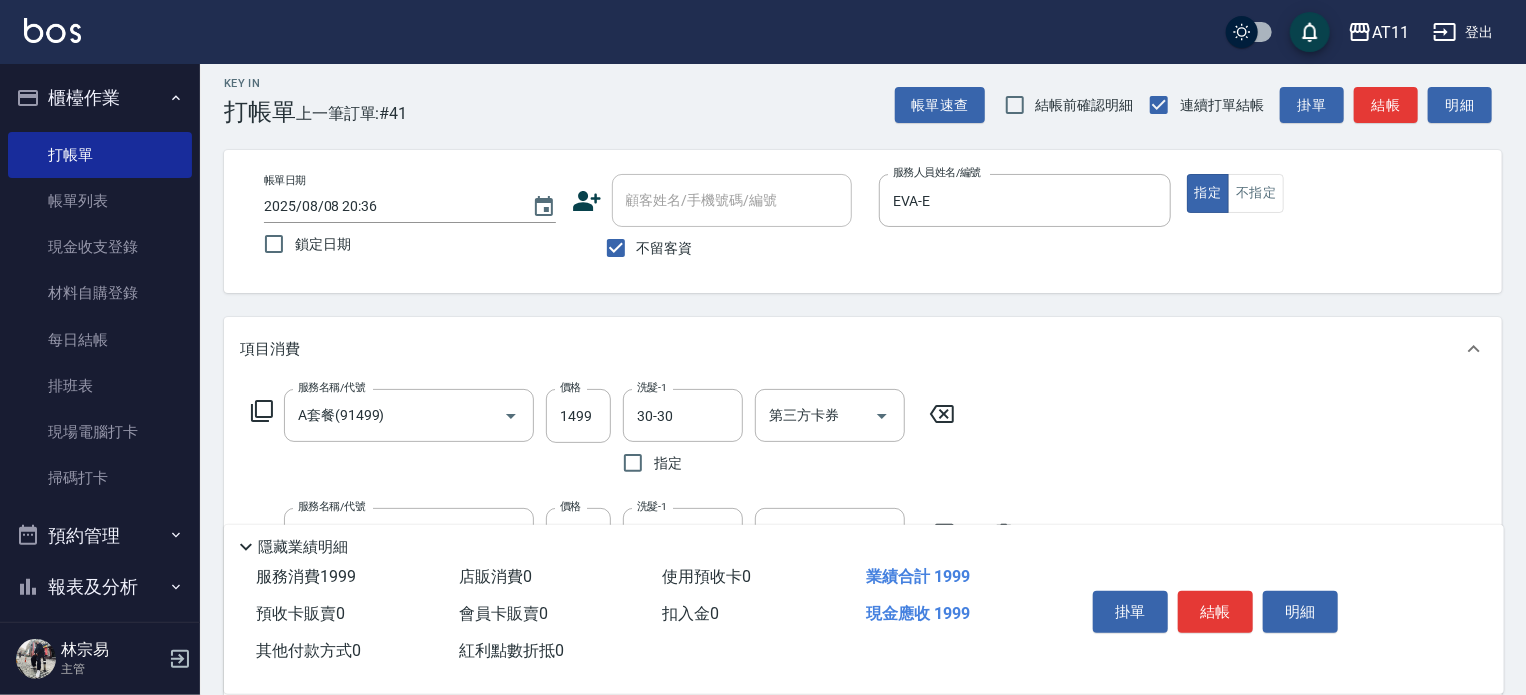 scroll, scrollTop: 0, scrollLeft: 0, axis: both 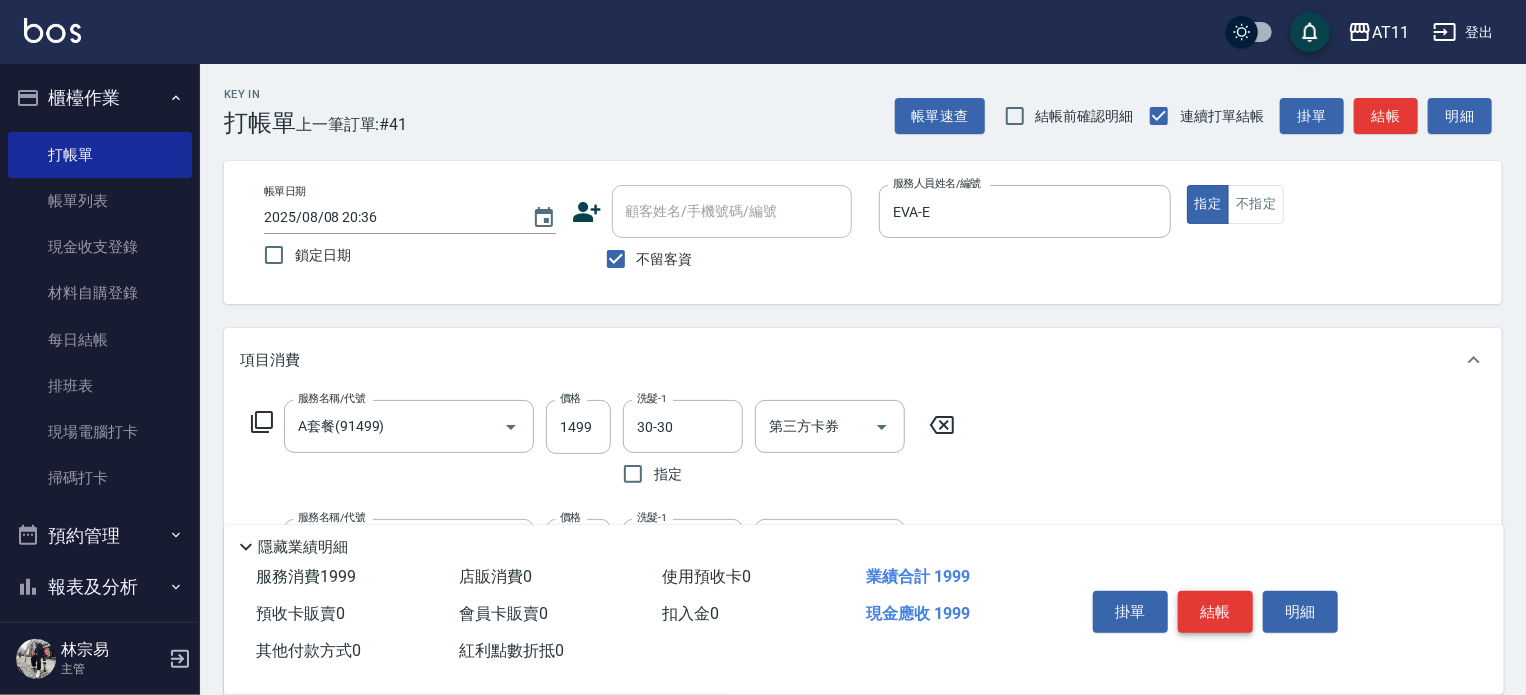 click on "結帳" at bounding box center [1215, 612] 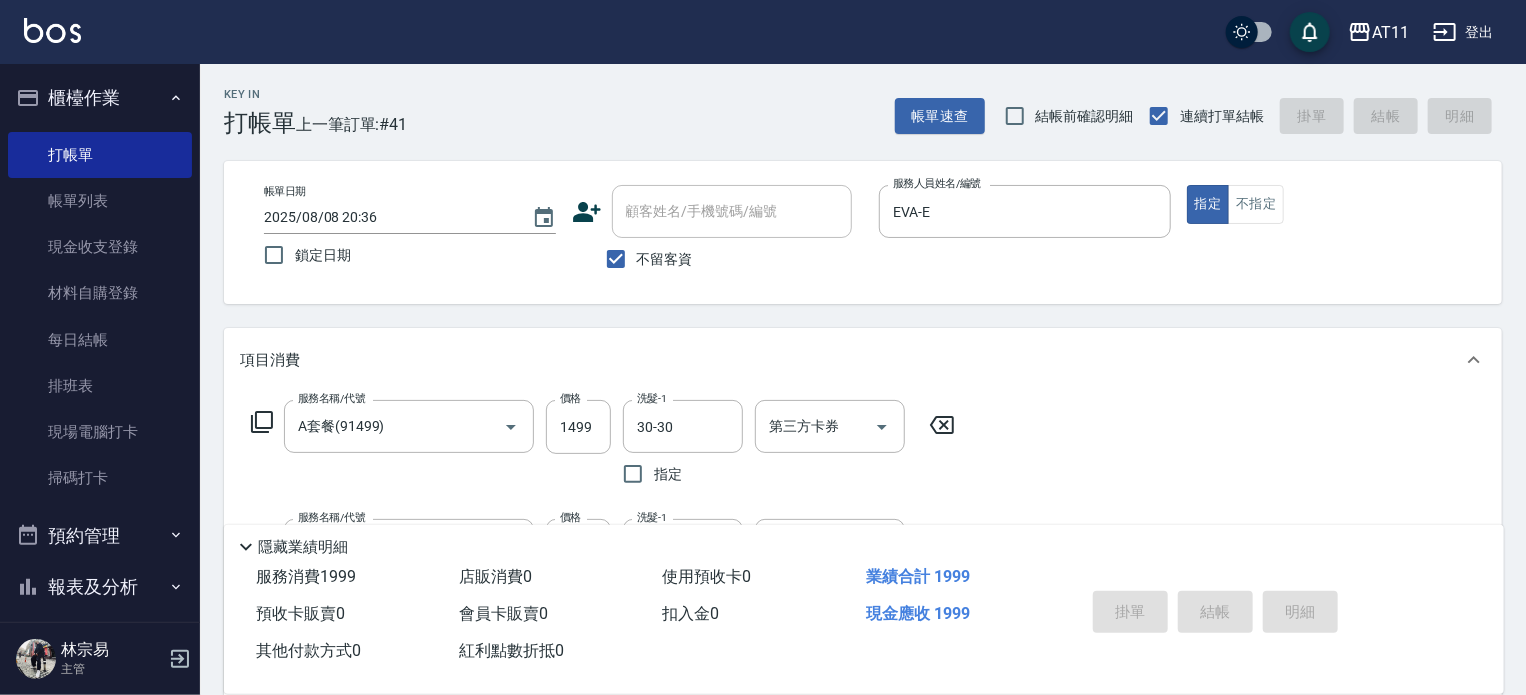 type on "[DATE] [TIME]" 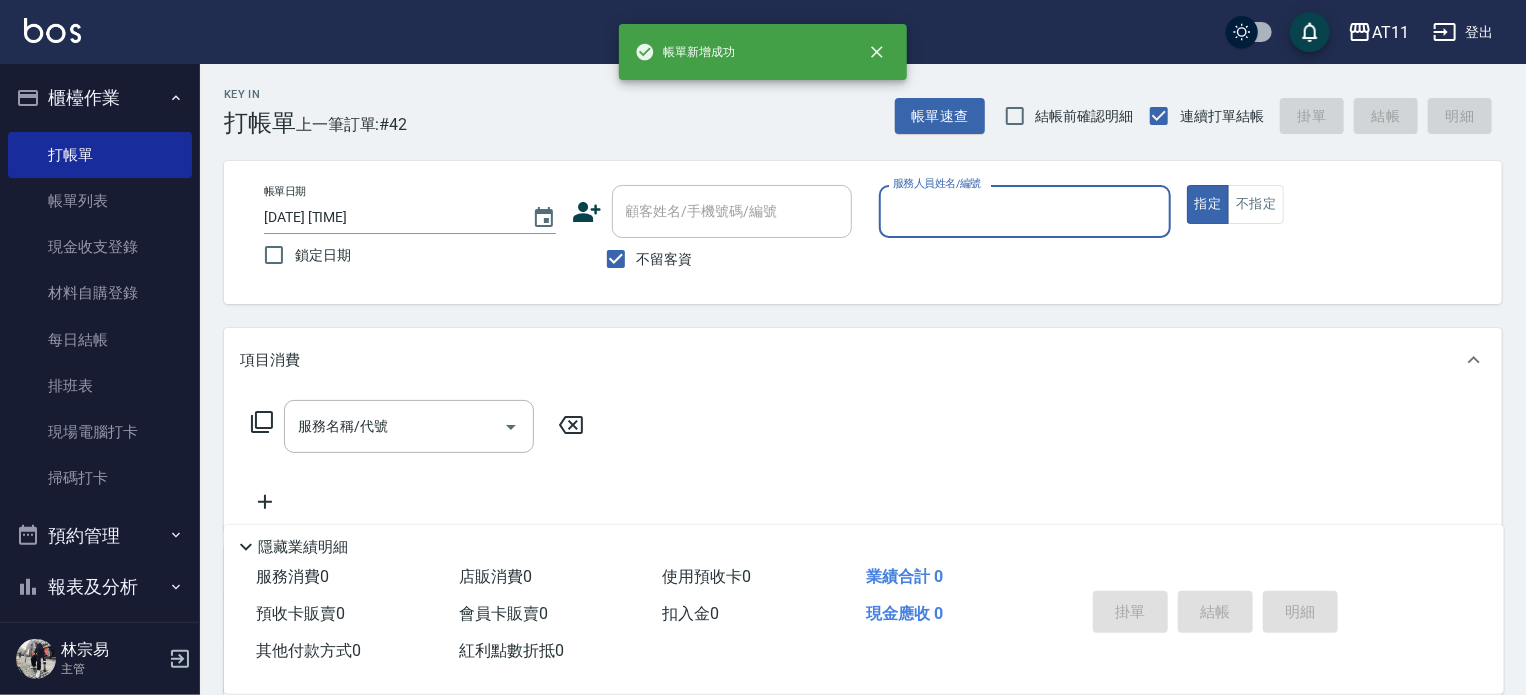 type on "j" 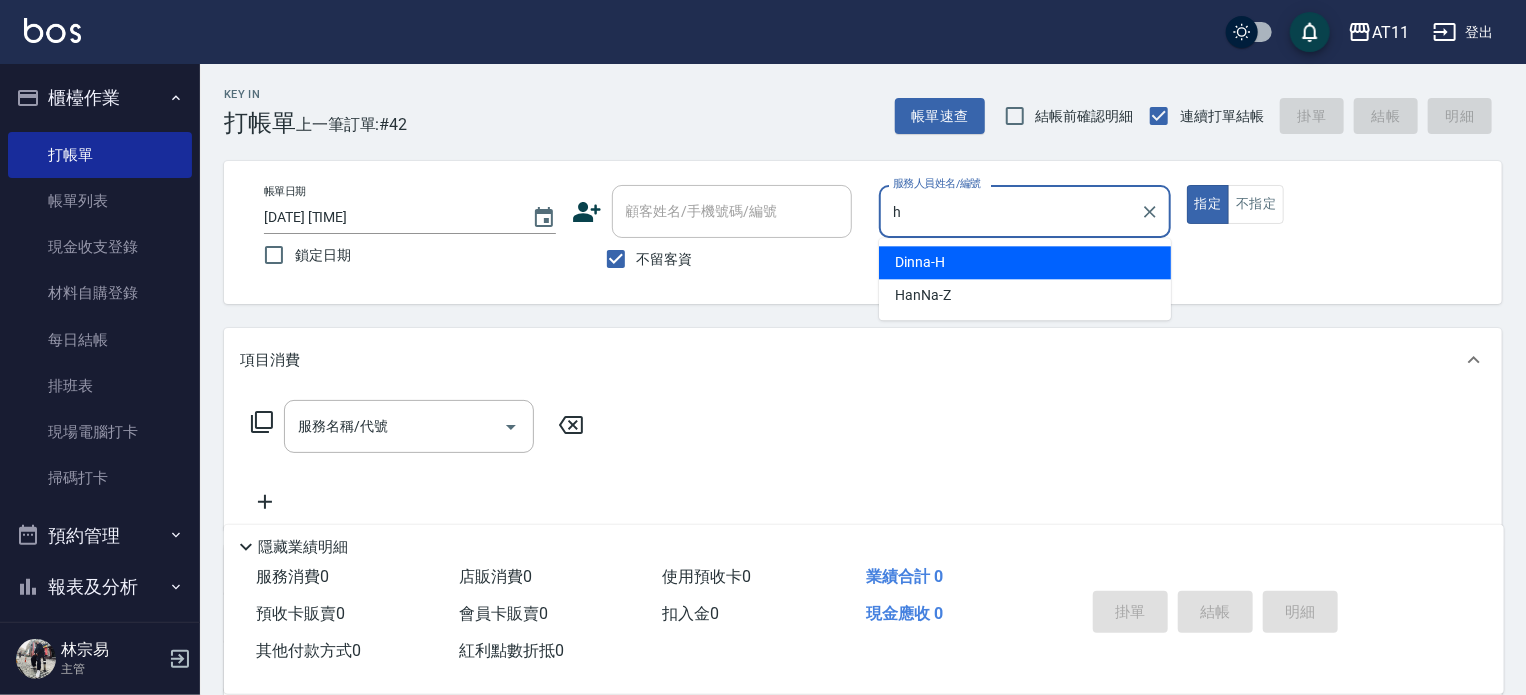 type on "Dinna-H" 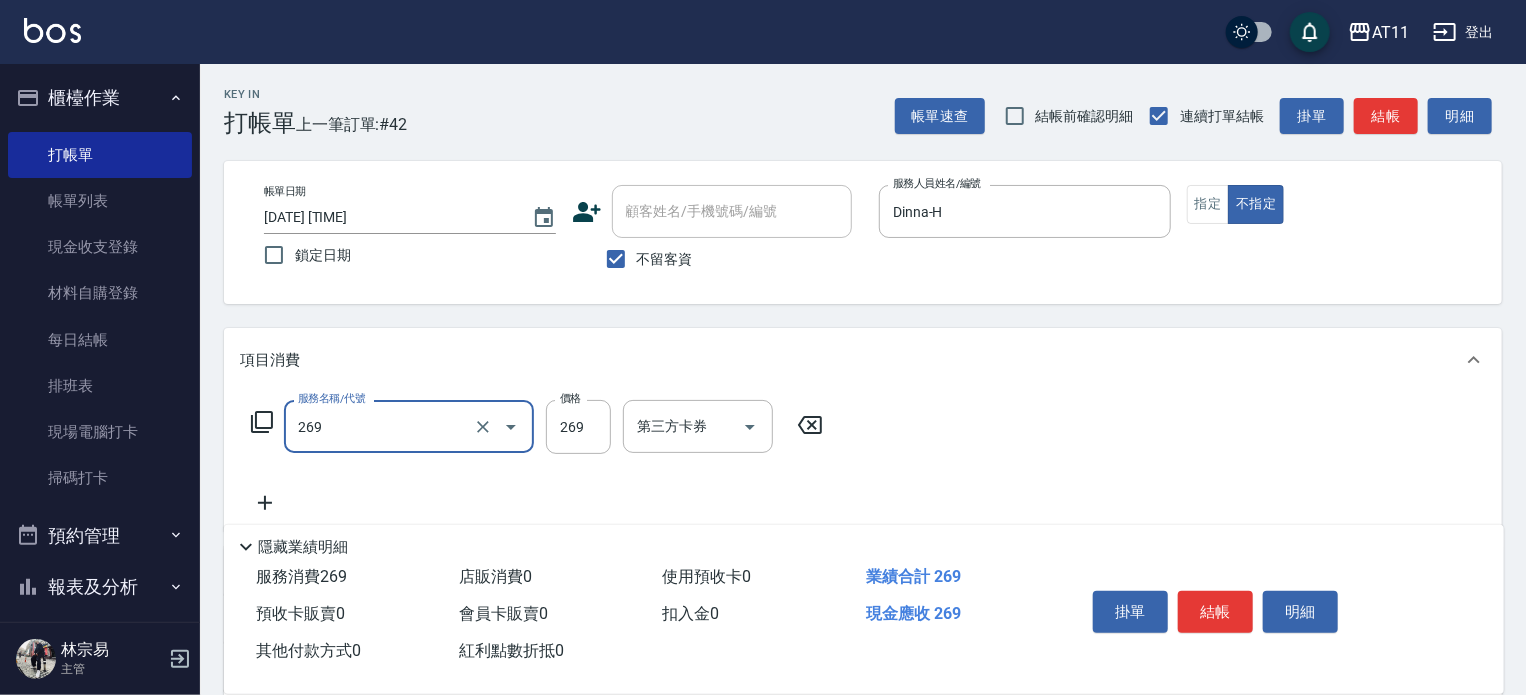 type on "一般洗剪(269)" 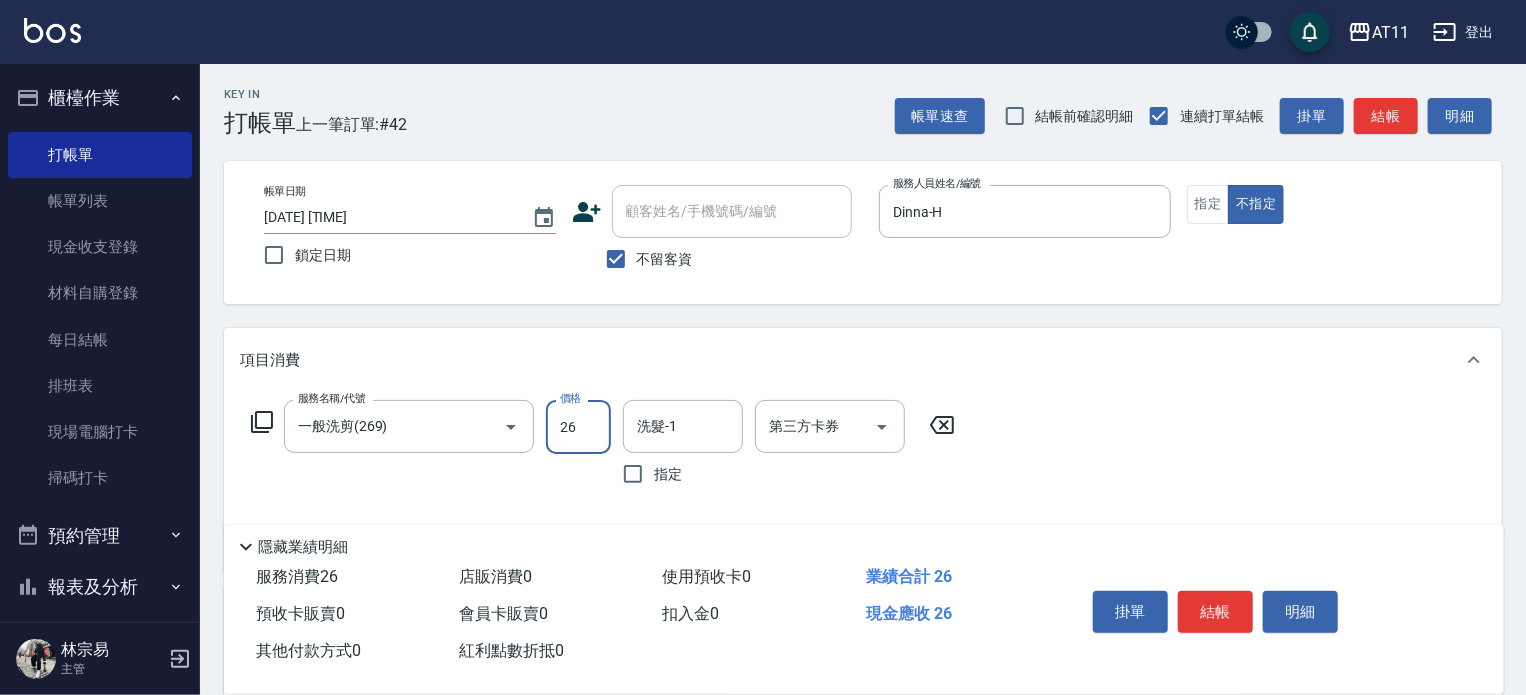 type on "269" 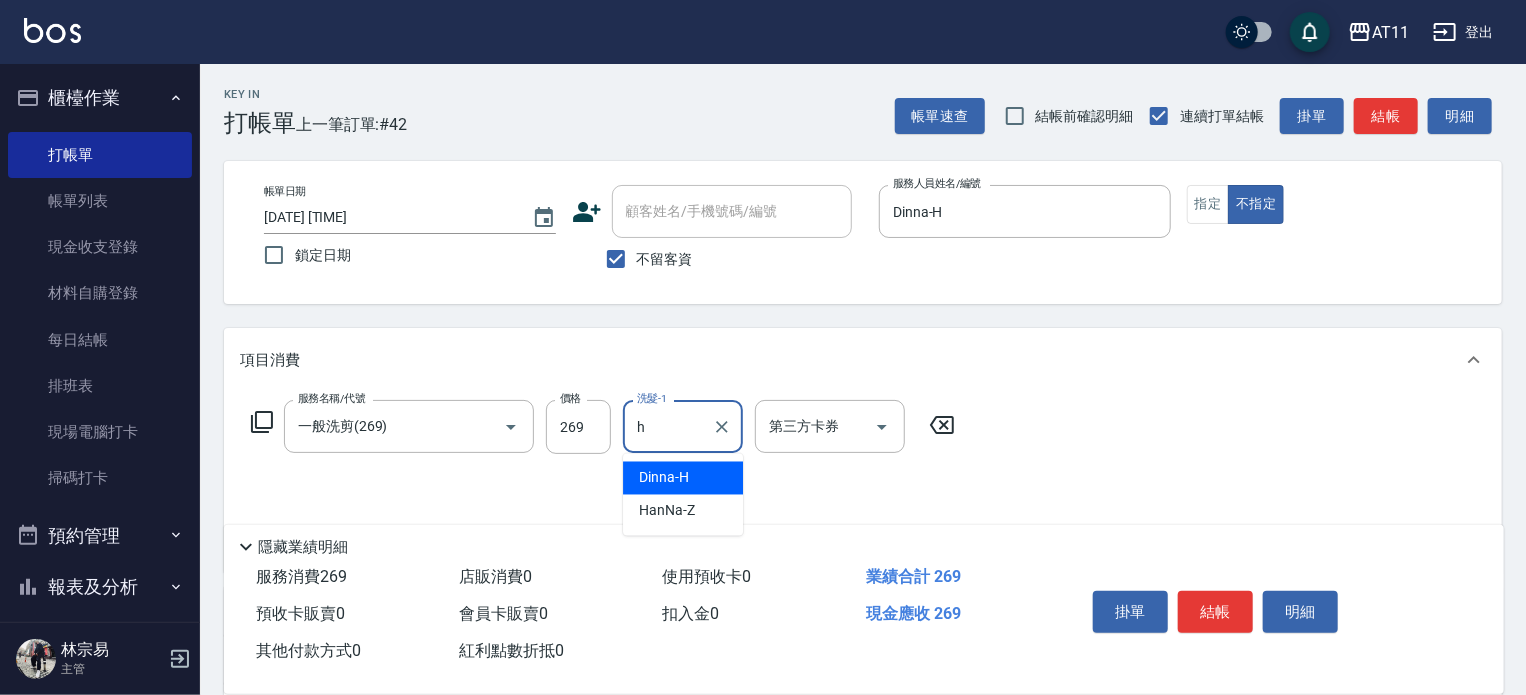 type on "Dinna-H" 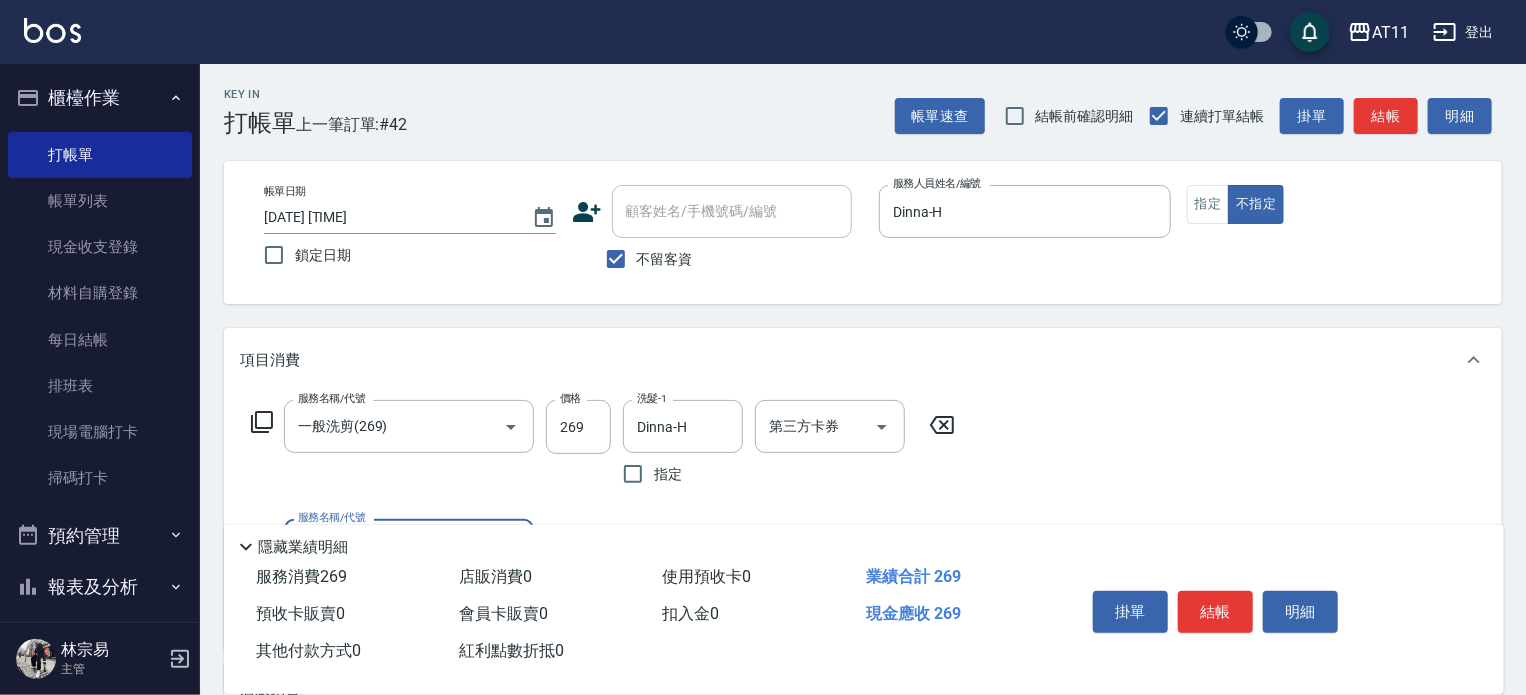 click on "結帳" at bounding box center (1215, 612) 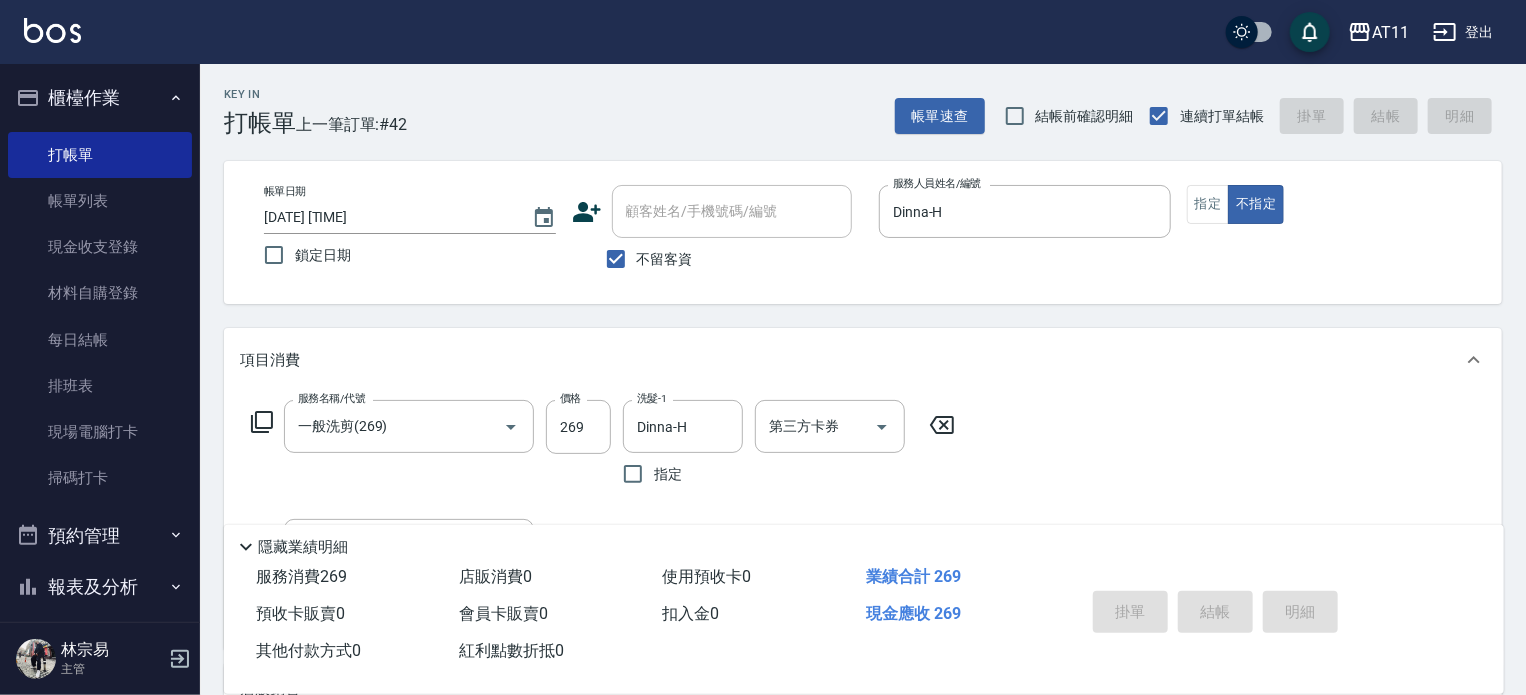 type 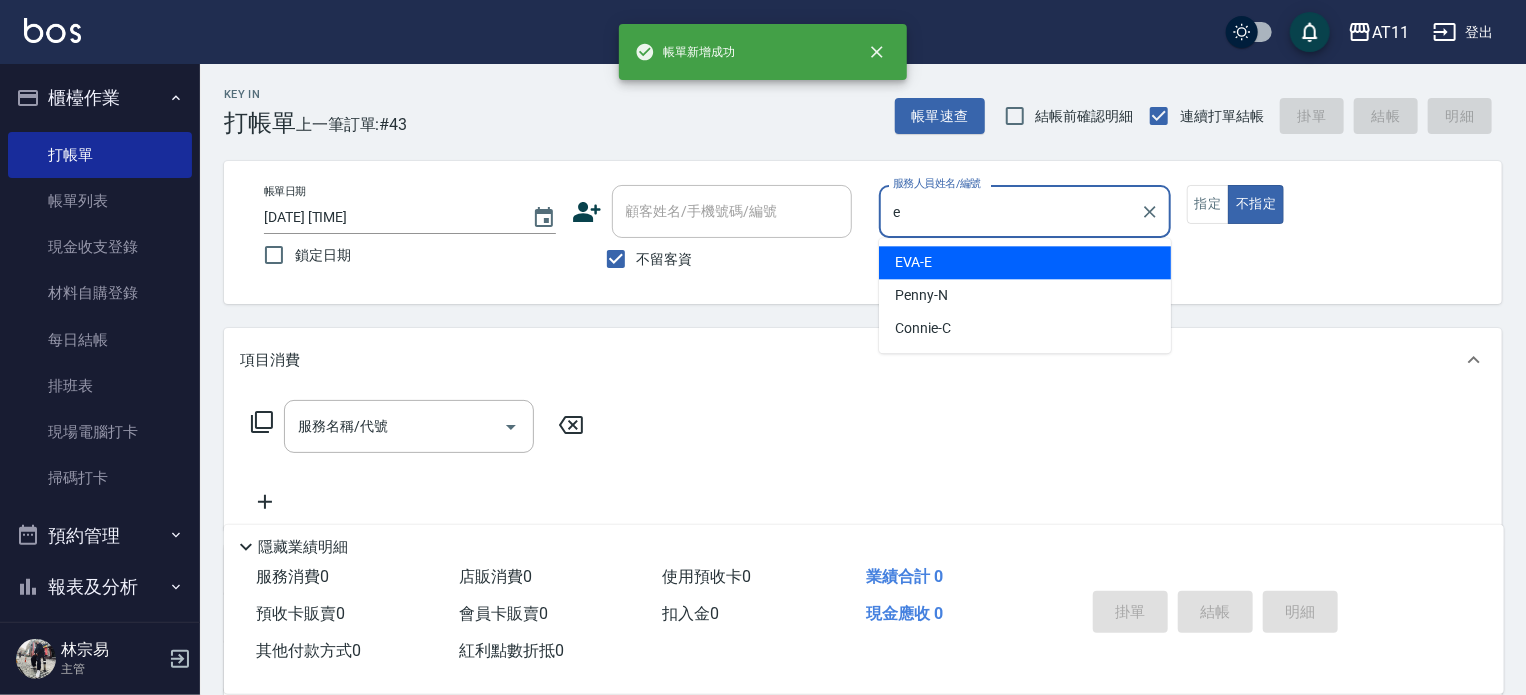 type on "EVA-E" 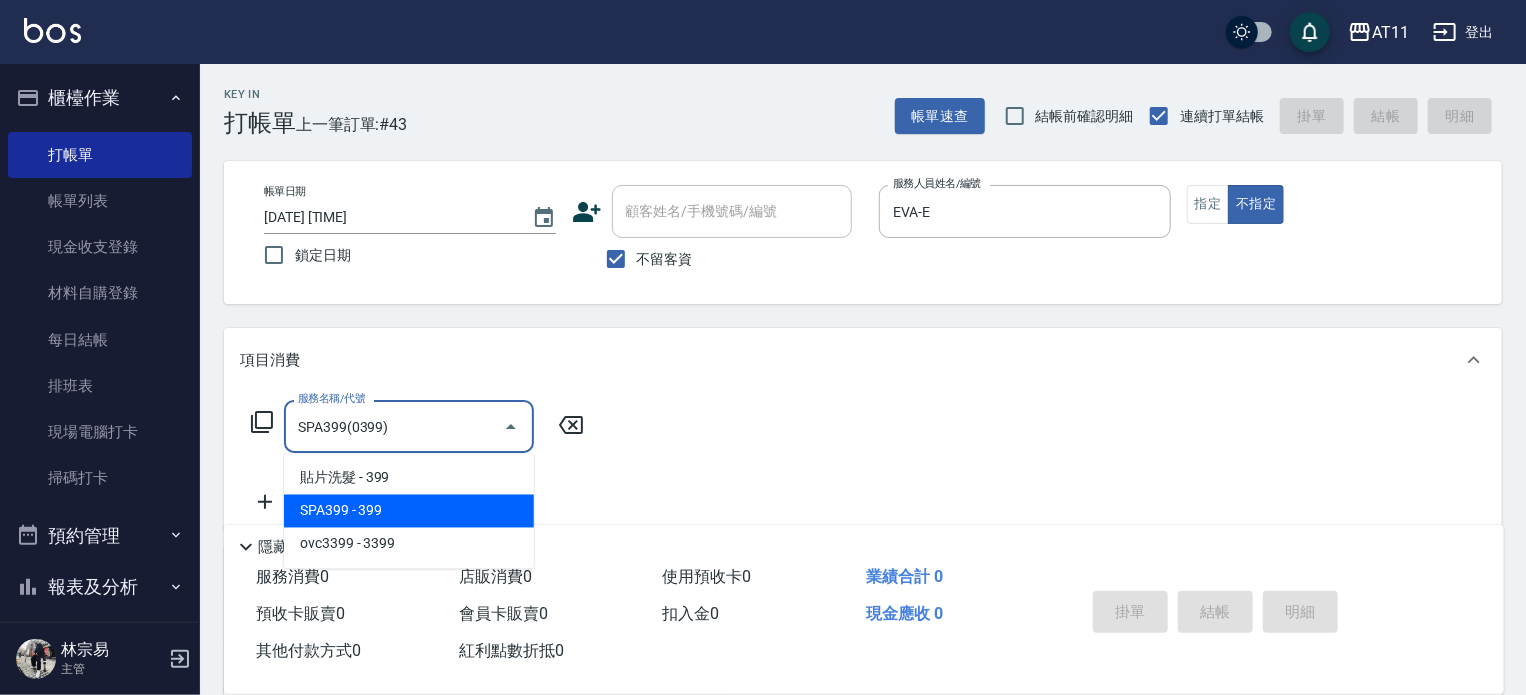 type on "SPA399(0399)" 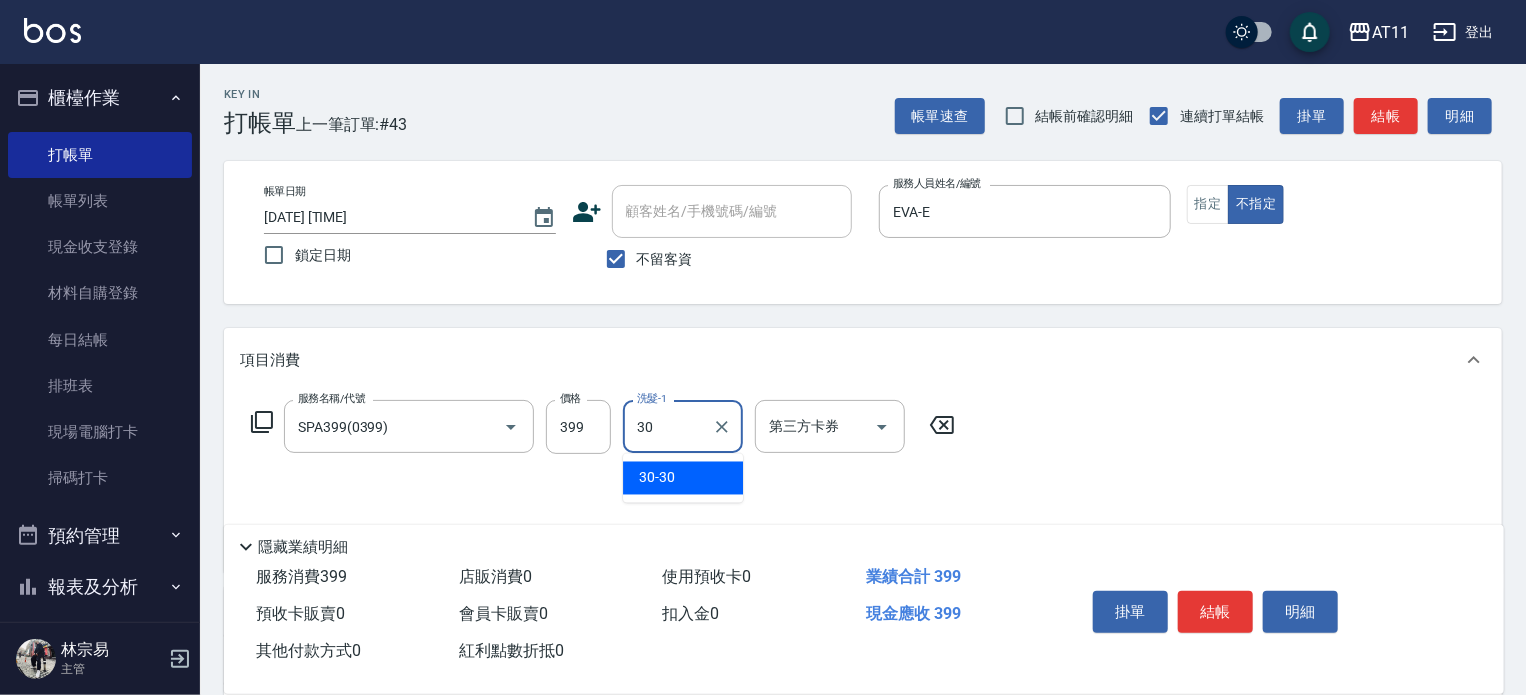 type on "30-30" 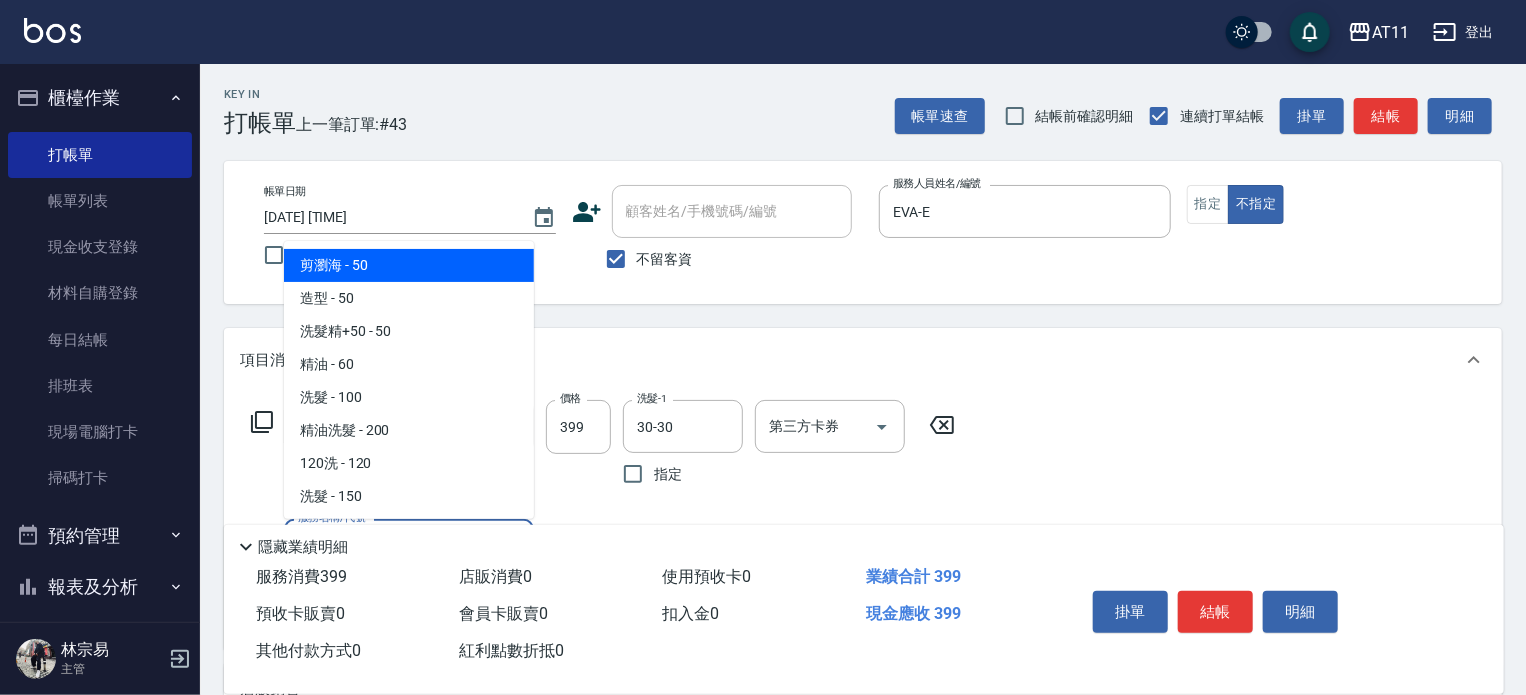 type on "剪瀏海(0050)" 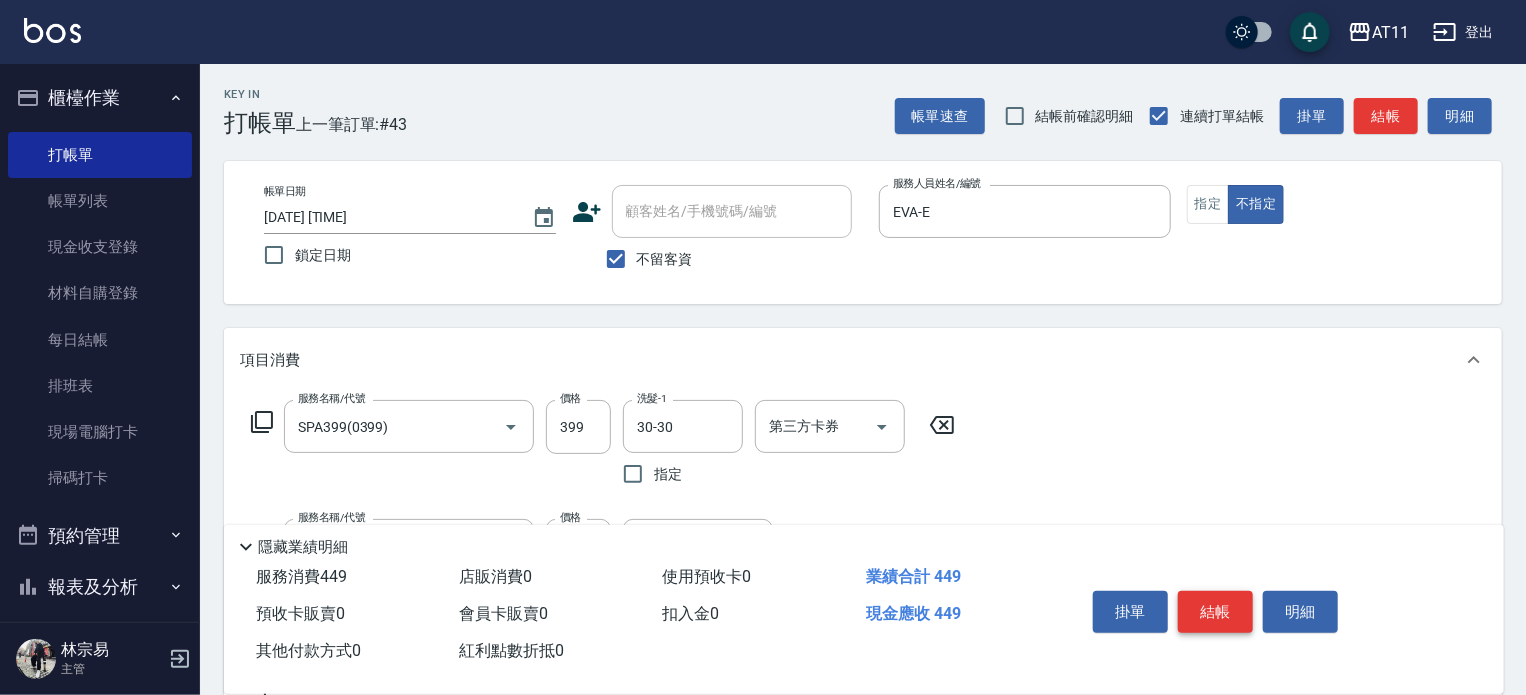 click on "結帳" at bounding box center [1215, 612] 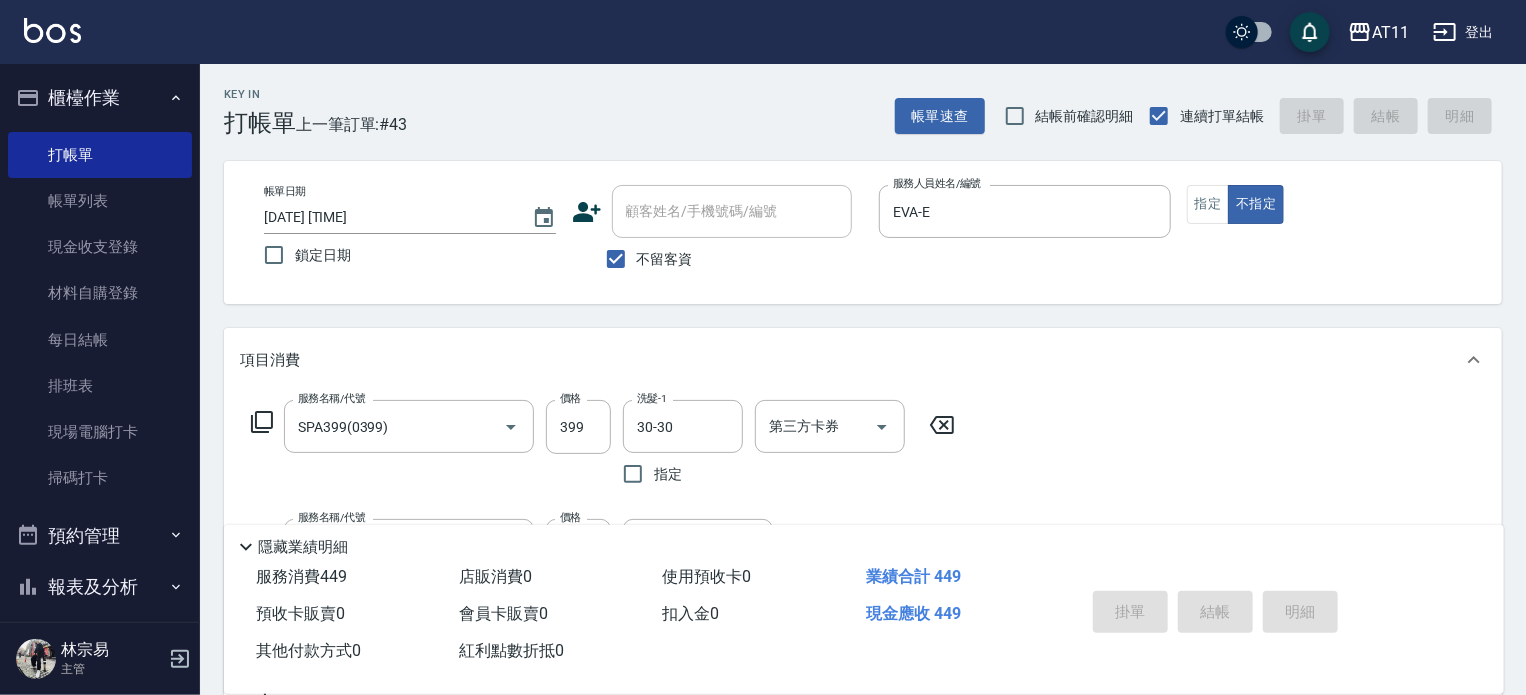 type 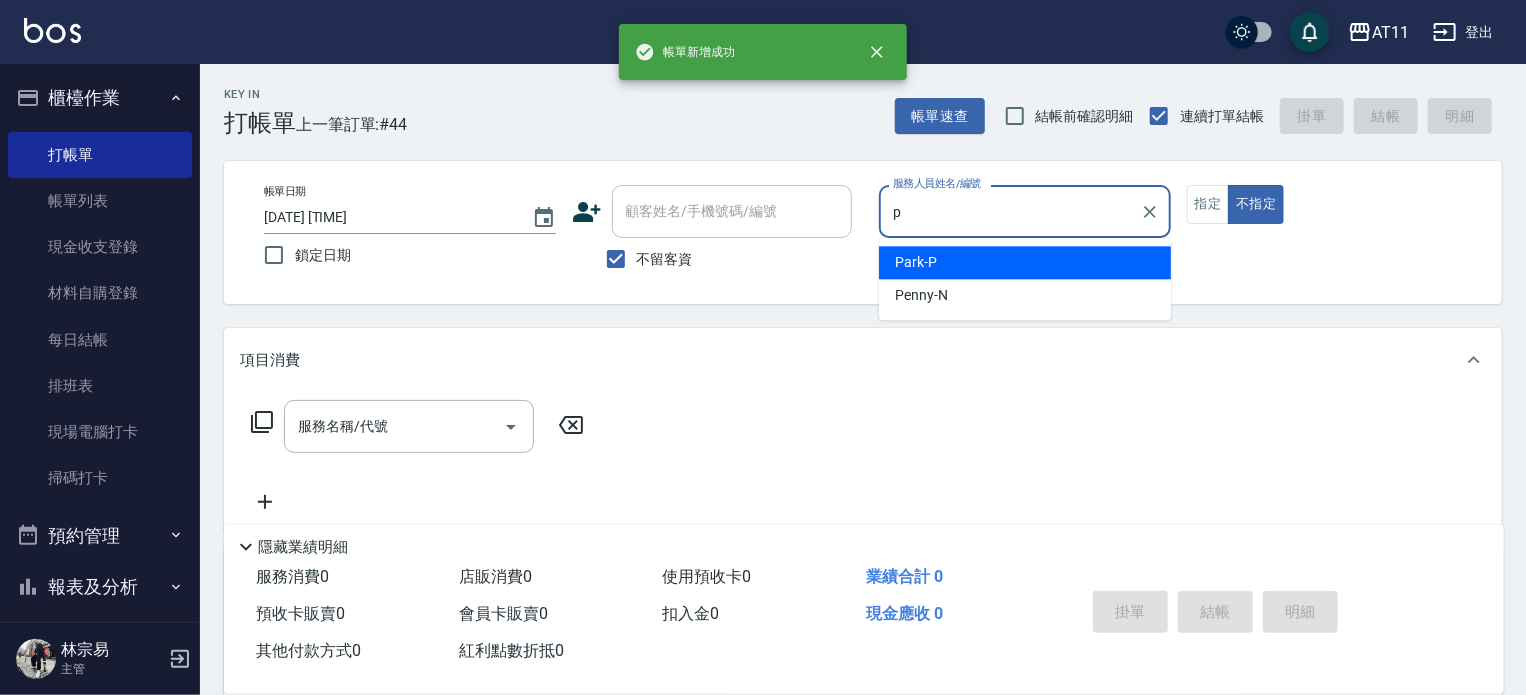 type on "Park-P" 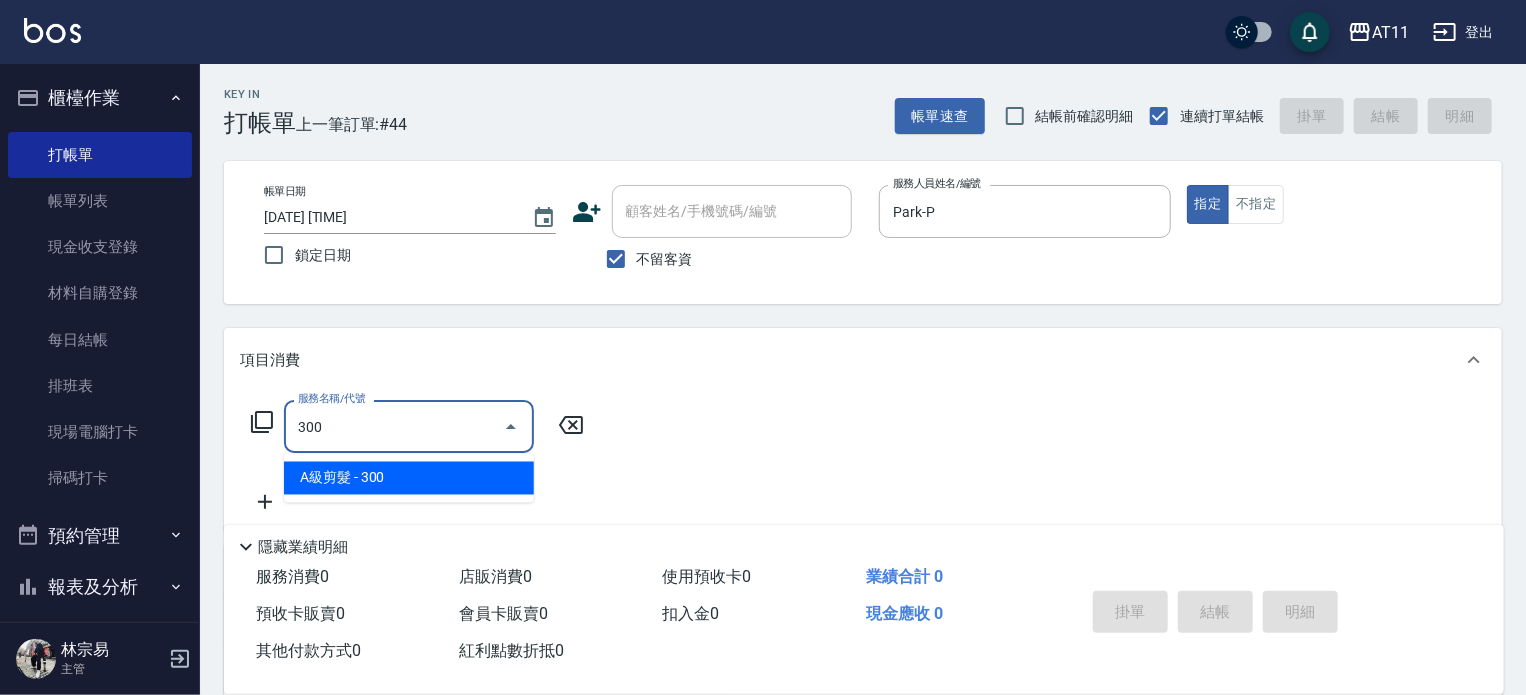 type on "A級剪髮(300)" 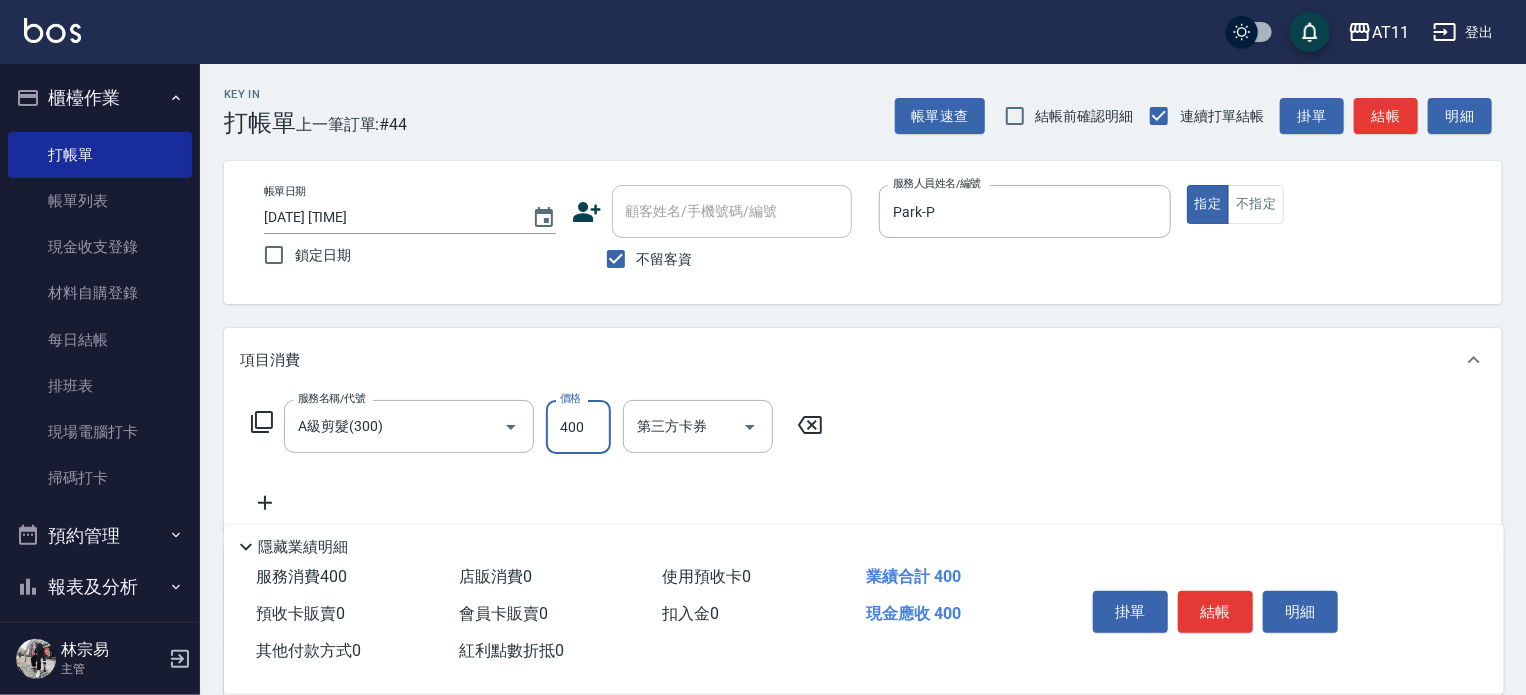 type on "400" 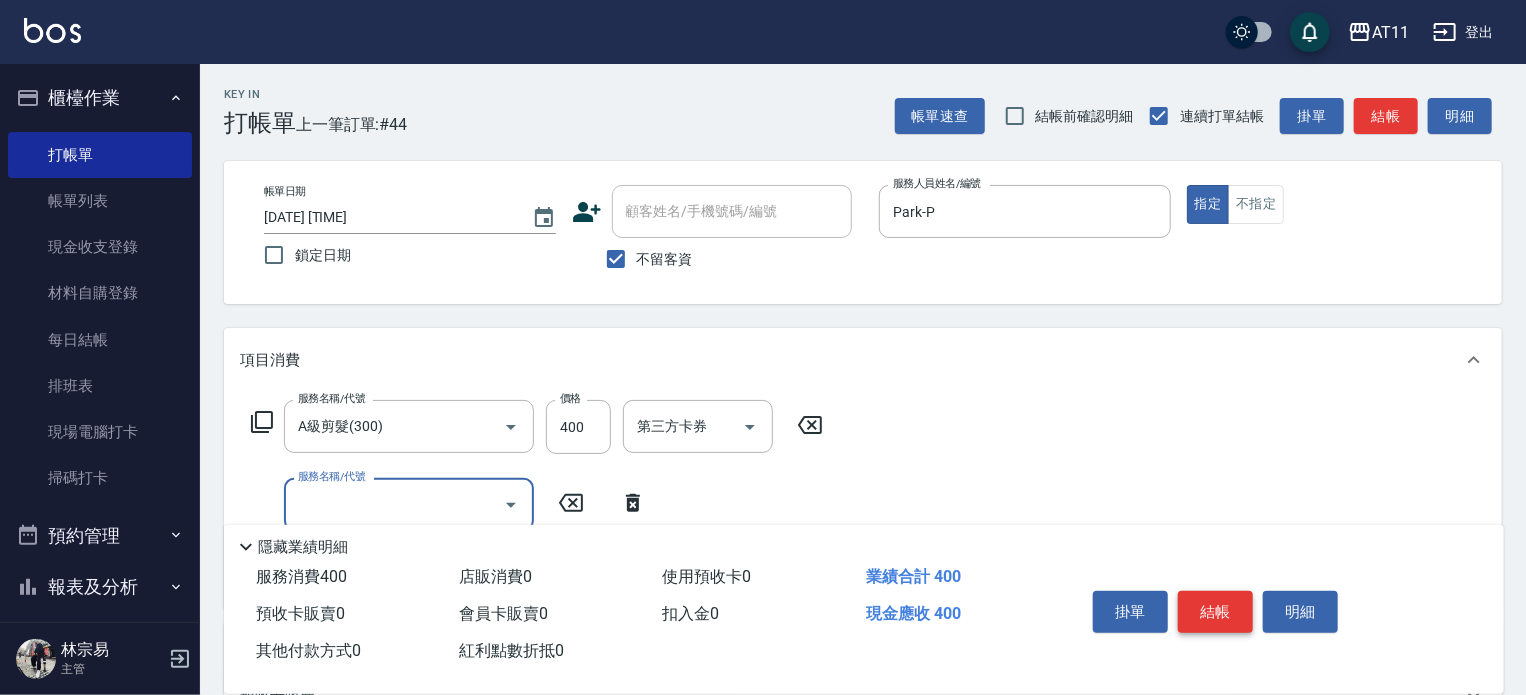 click on "結帳" at bounding box center (1215, 612) 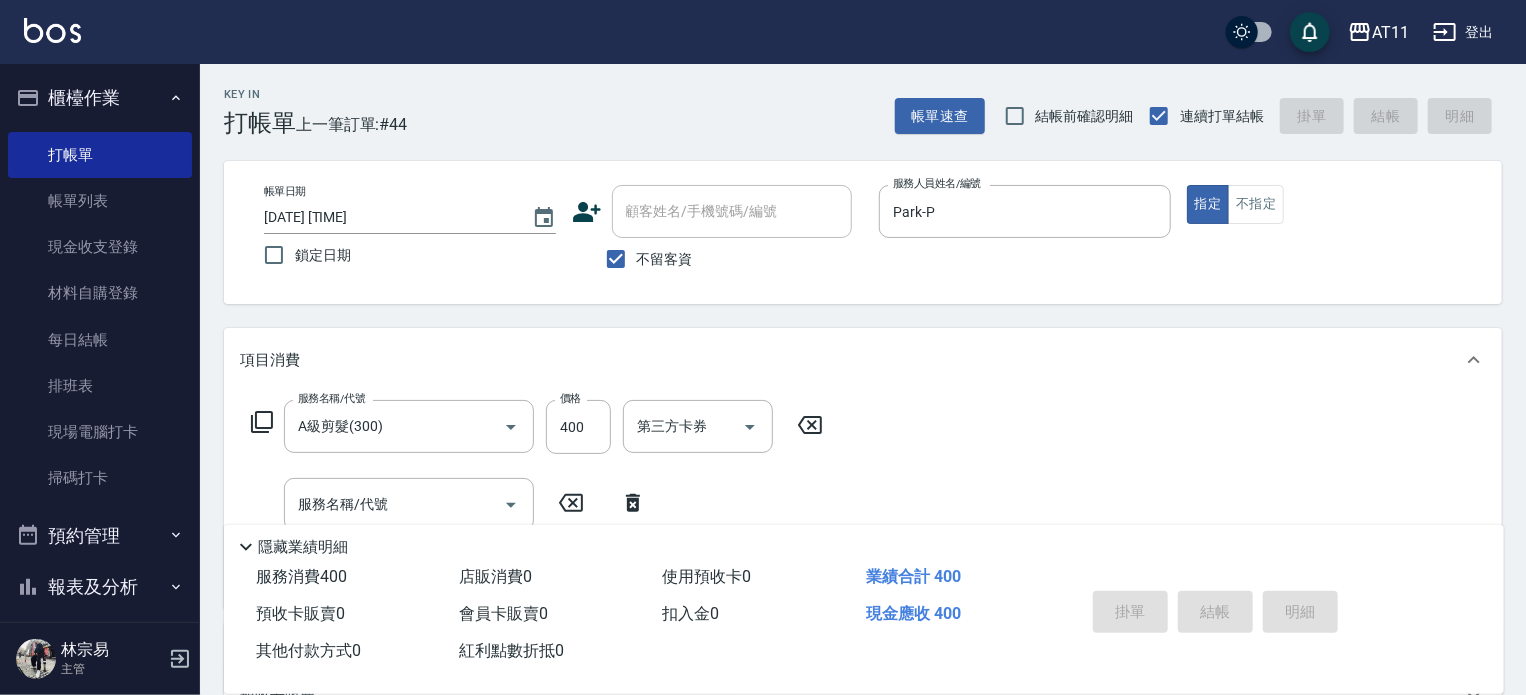 type 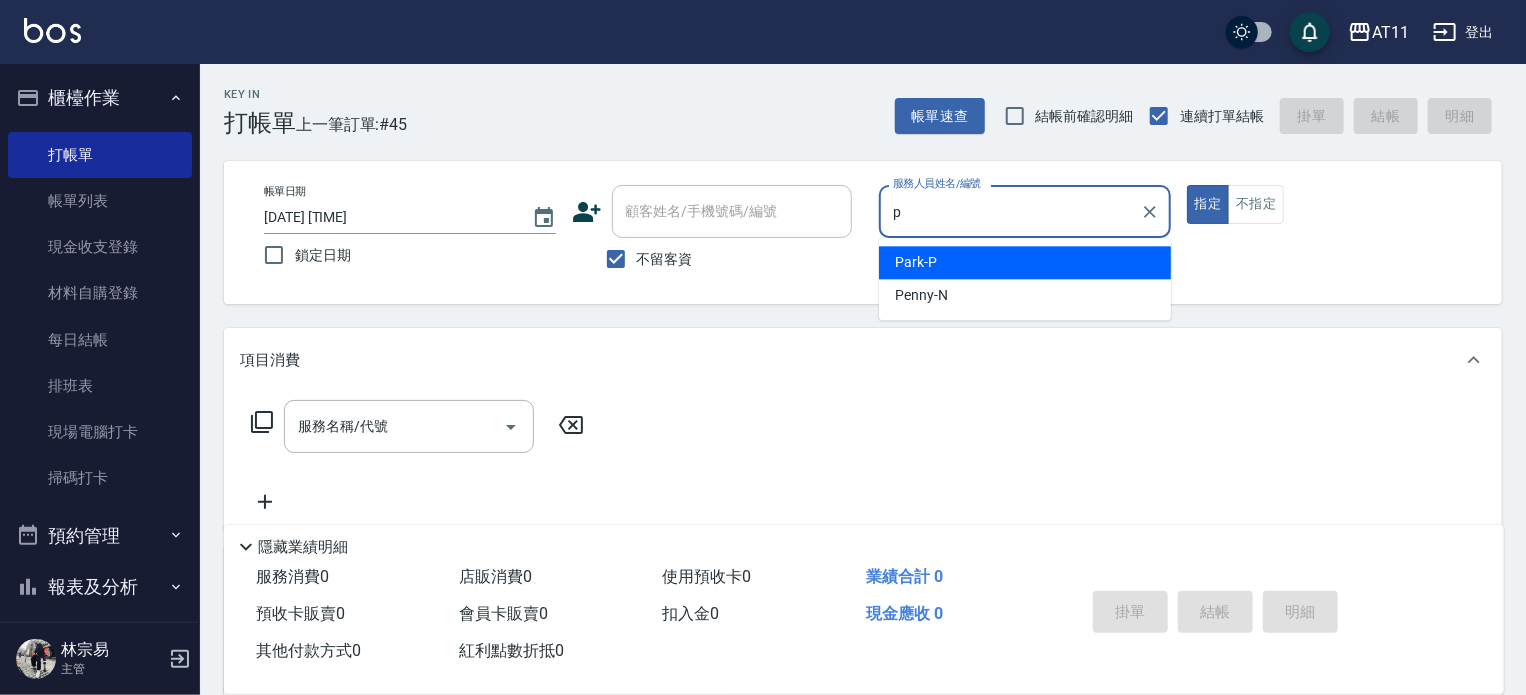 type on "Park-P" 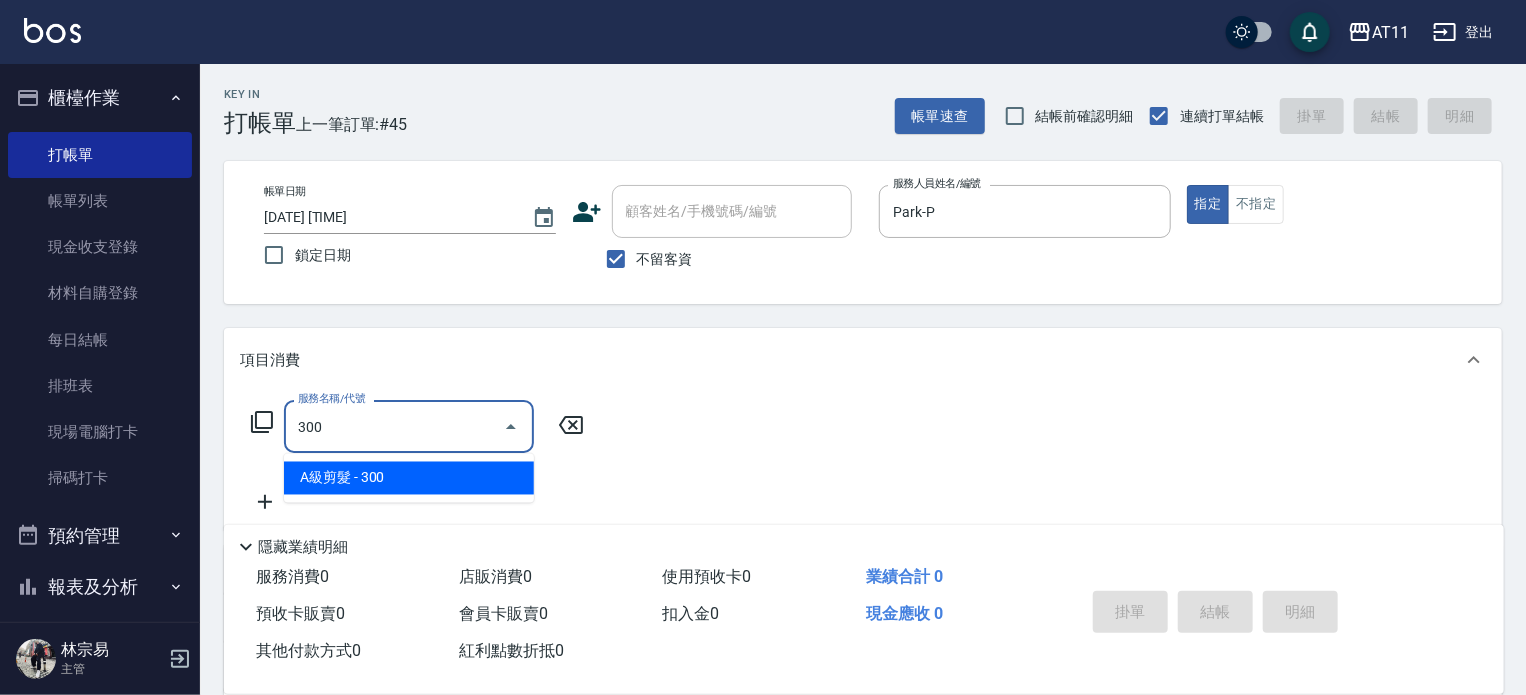 type on "A級剪髮(300)" 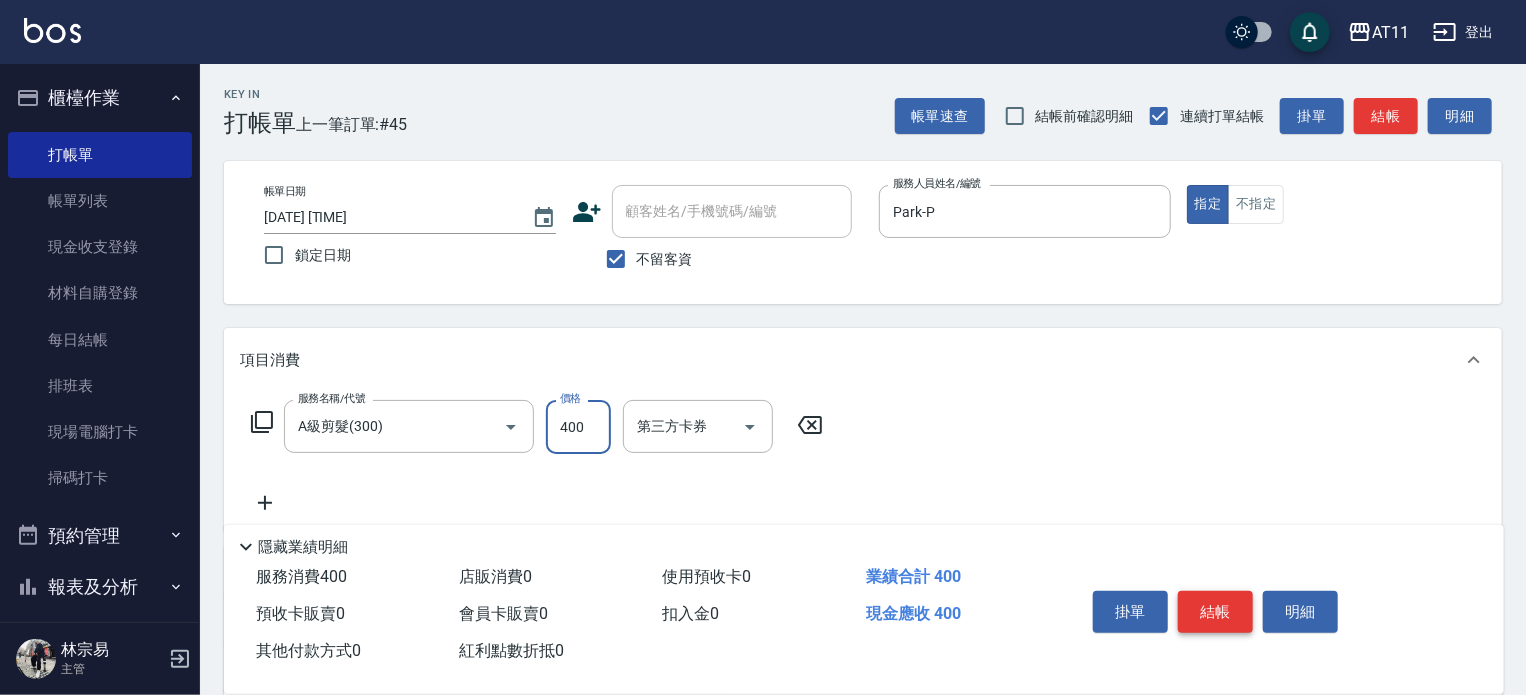 type on "400" 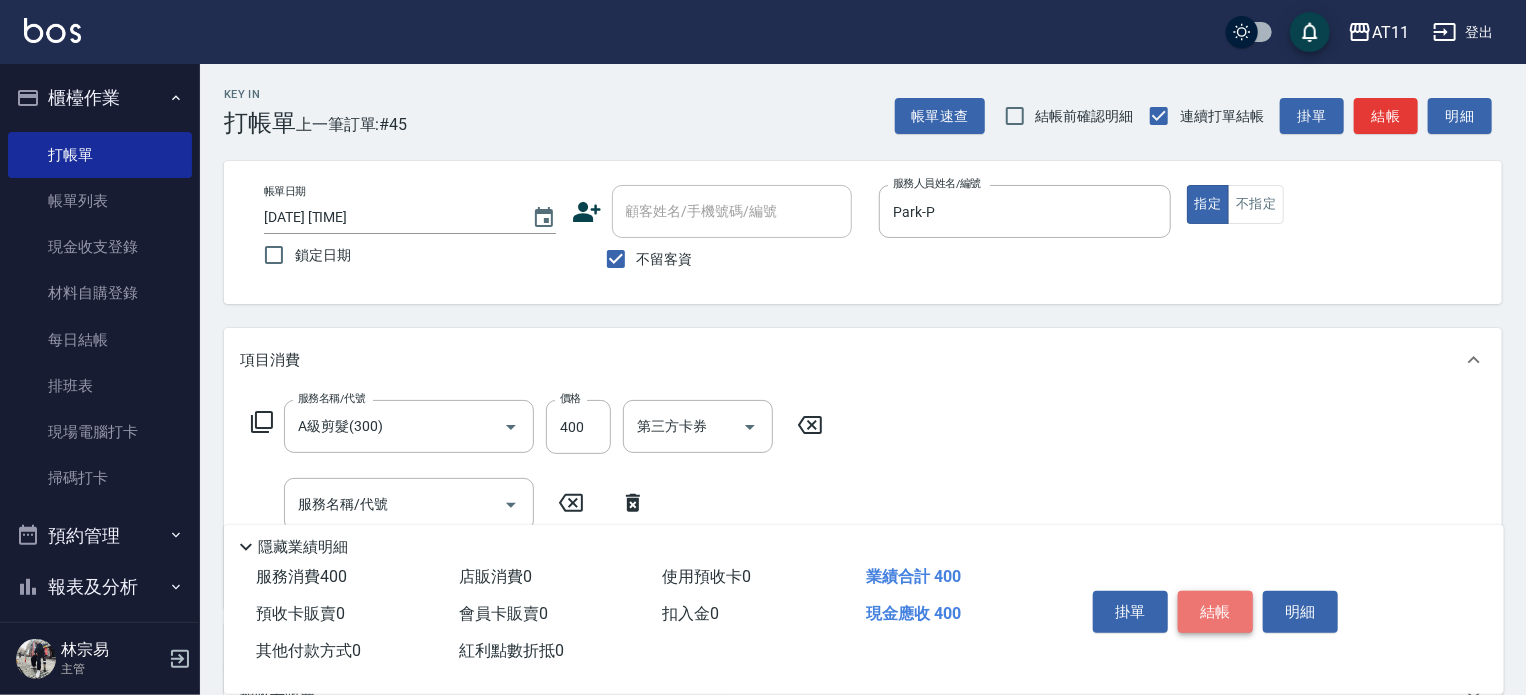 click on "結帳" at bounding box center [1215, 612] 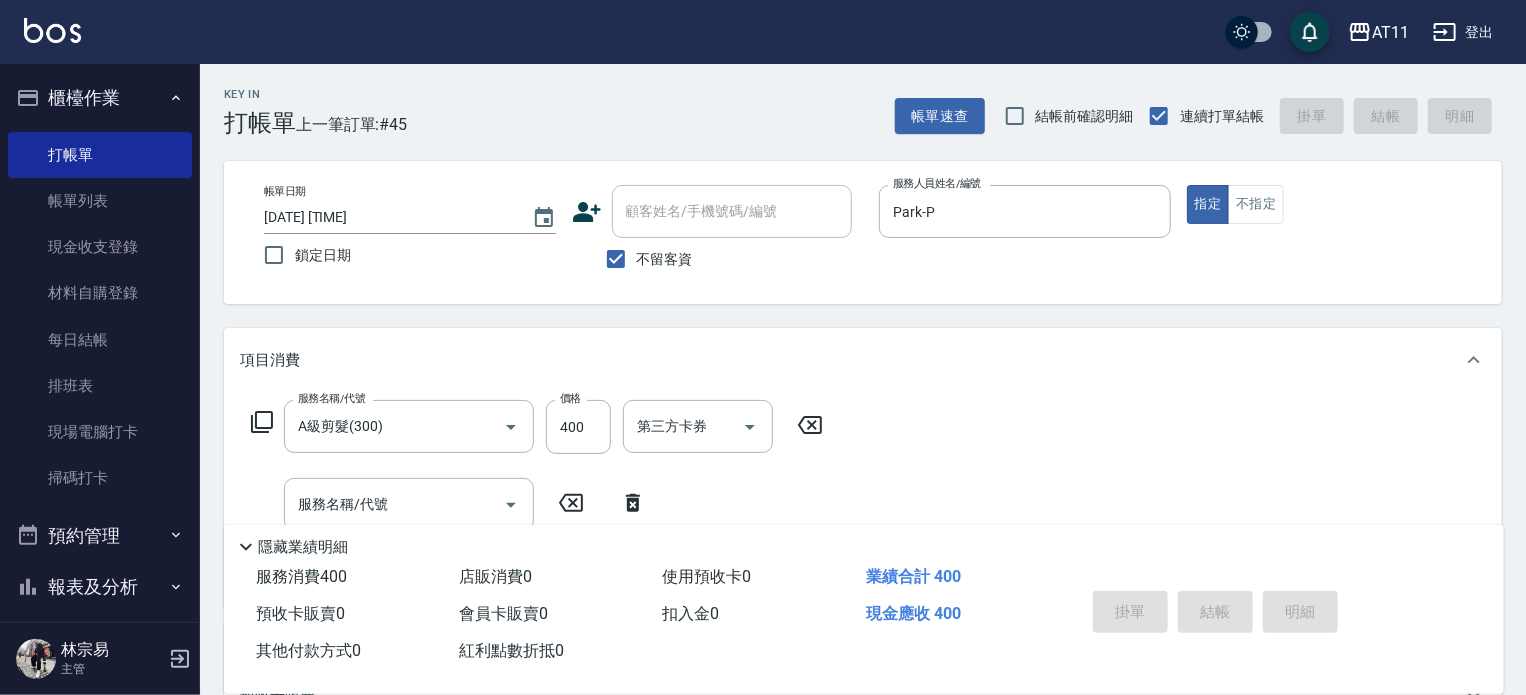 type 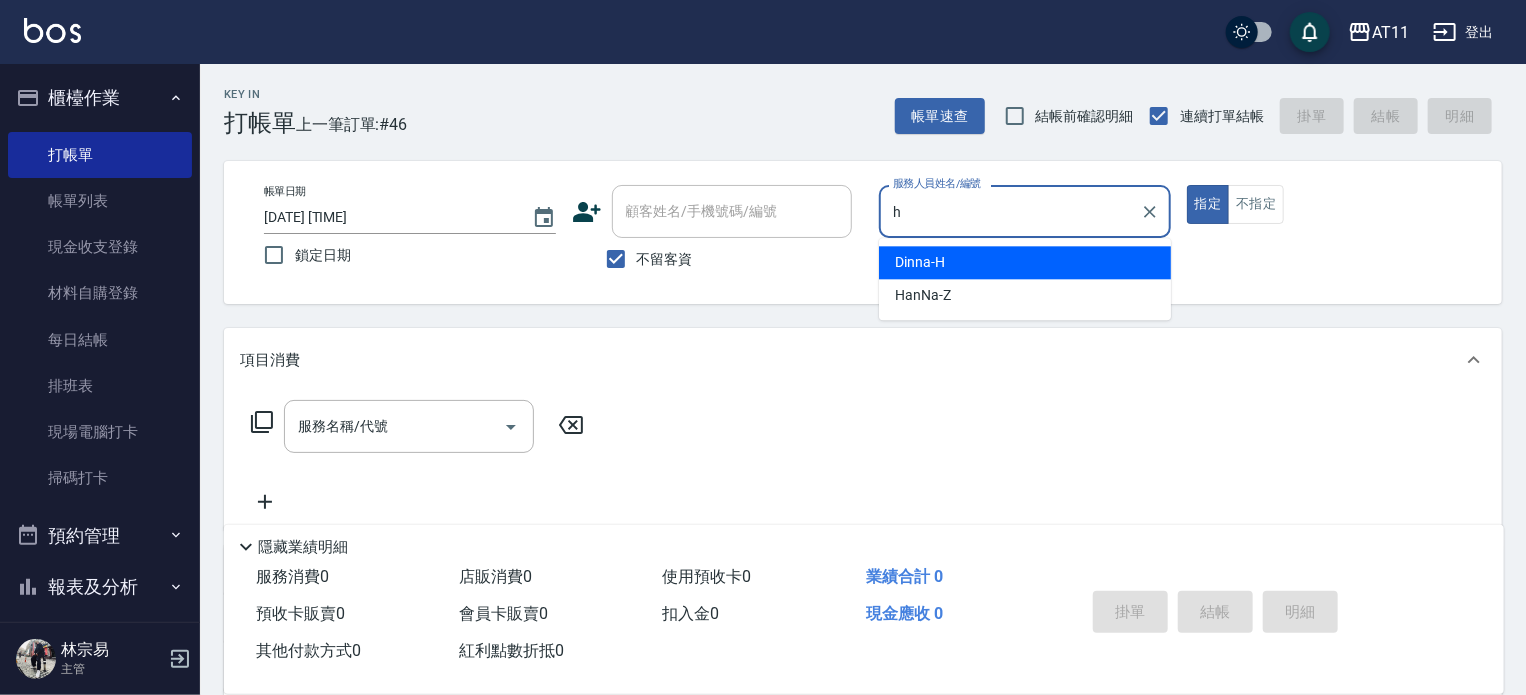 type on "Dinna-H" 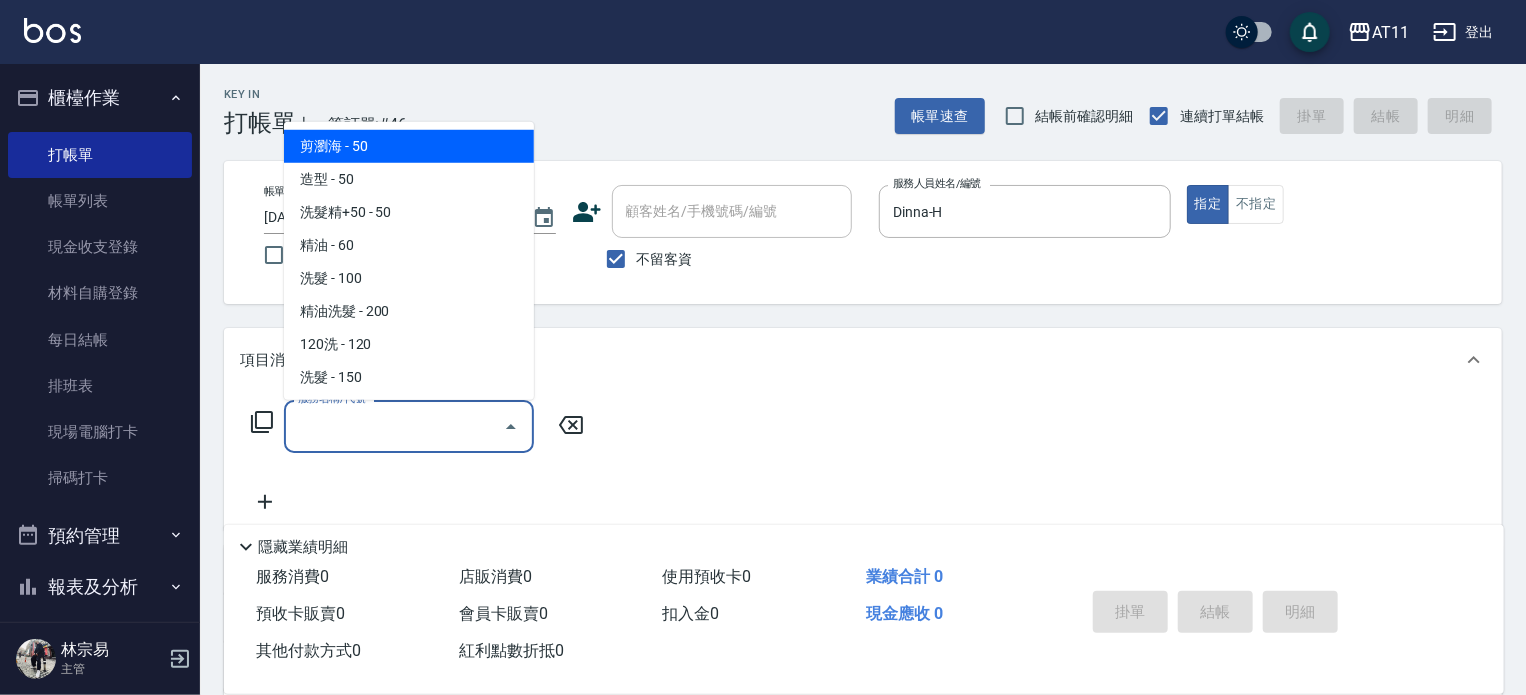 type on "剪瀏海(0050)" 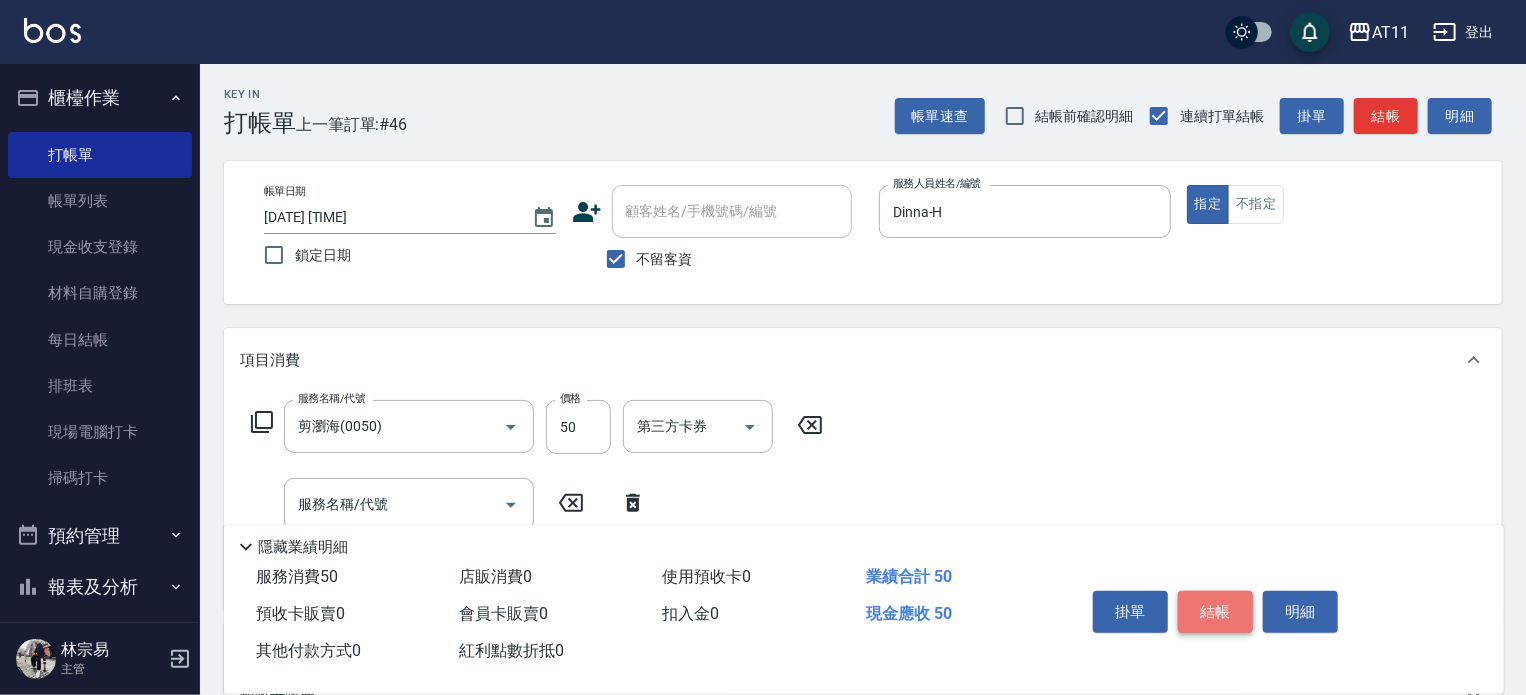 click on "結帳" at bounding box center [1215, 612] 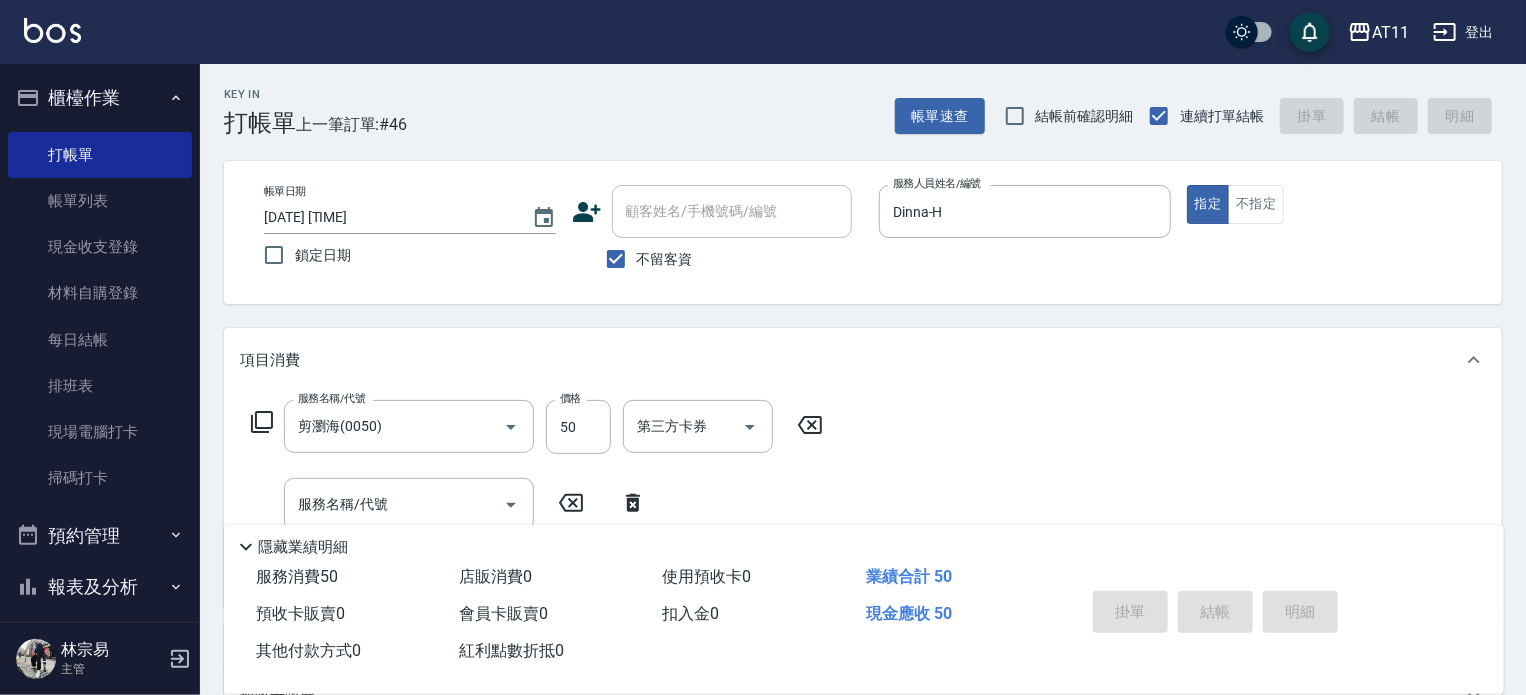 type on "[DATE] [TIME]" 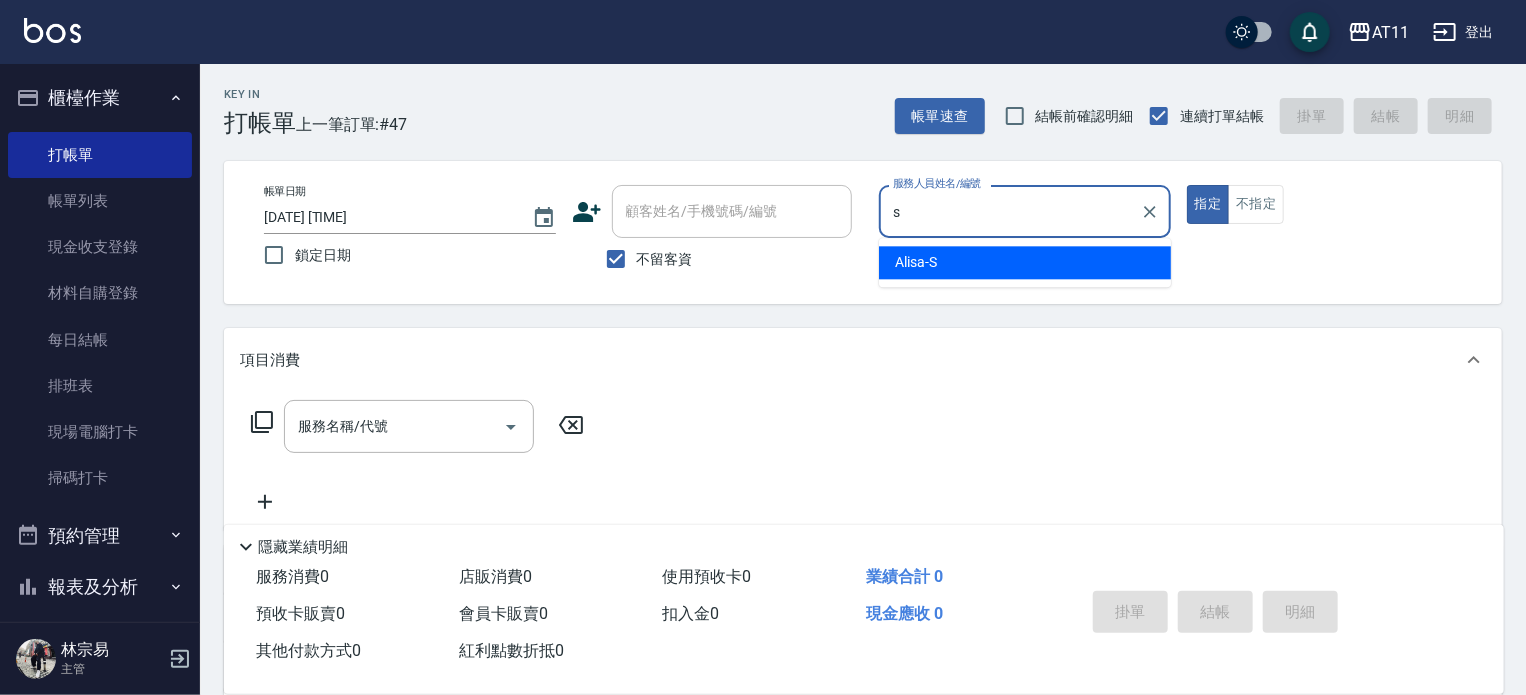 type on "Alisa-S" 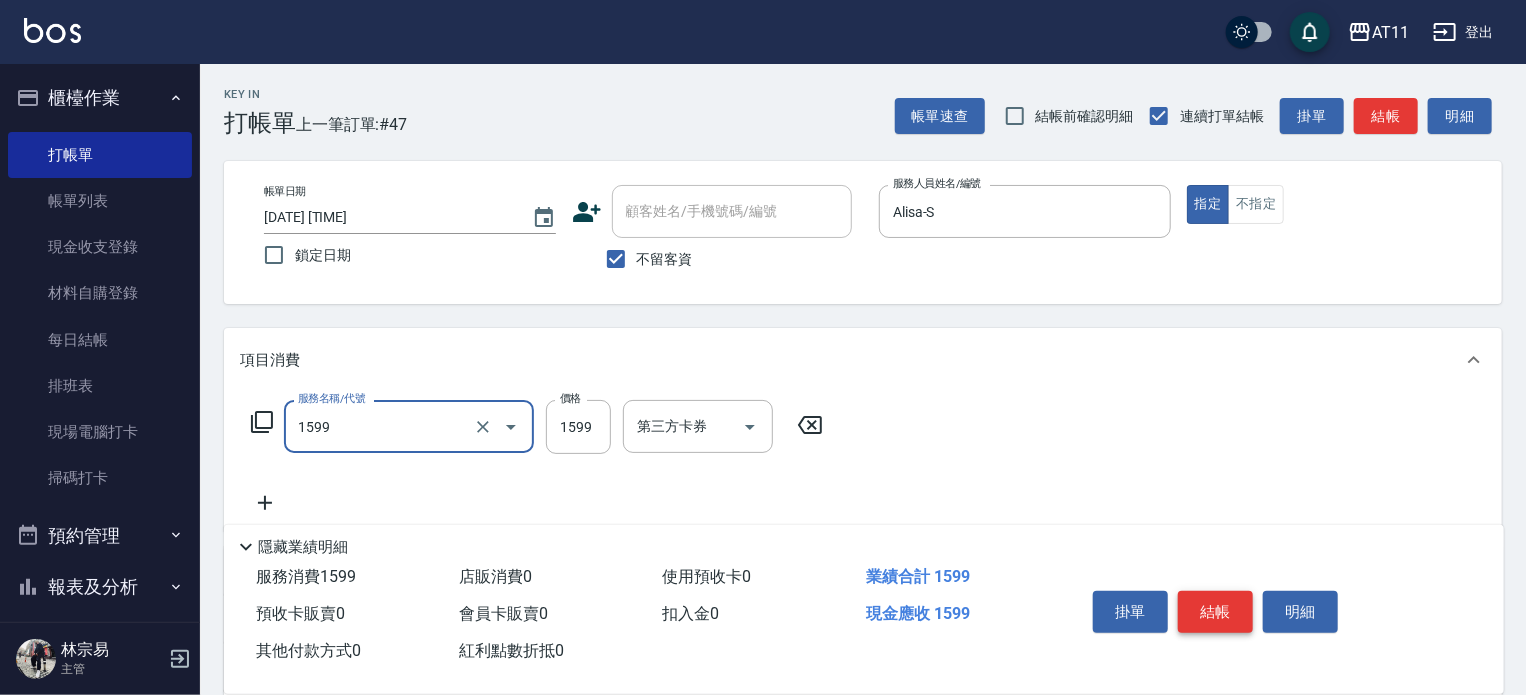 type on "染髮套餐(1599)" 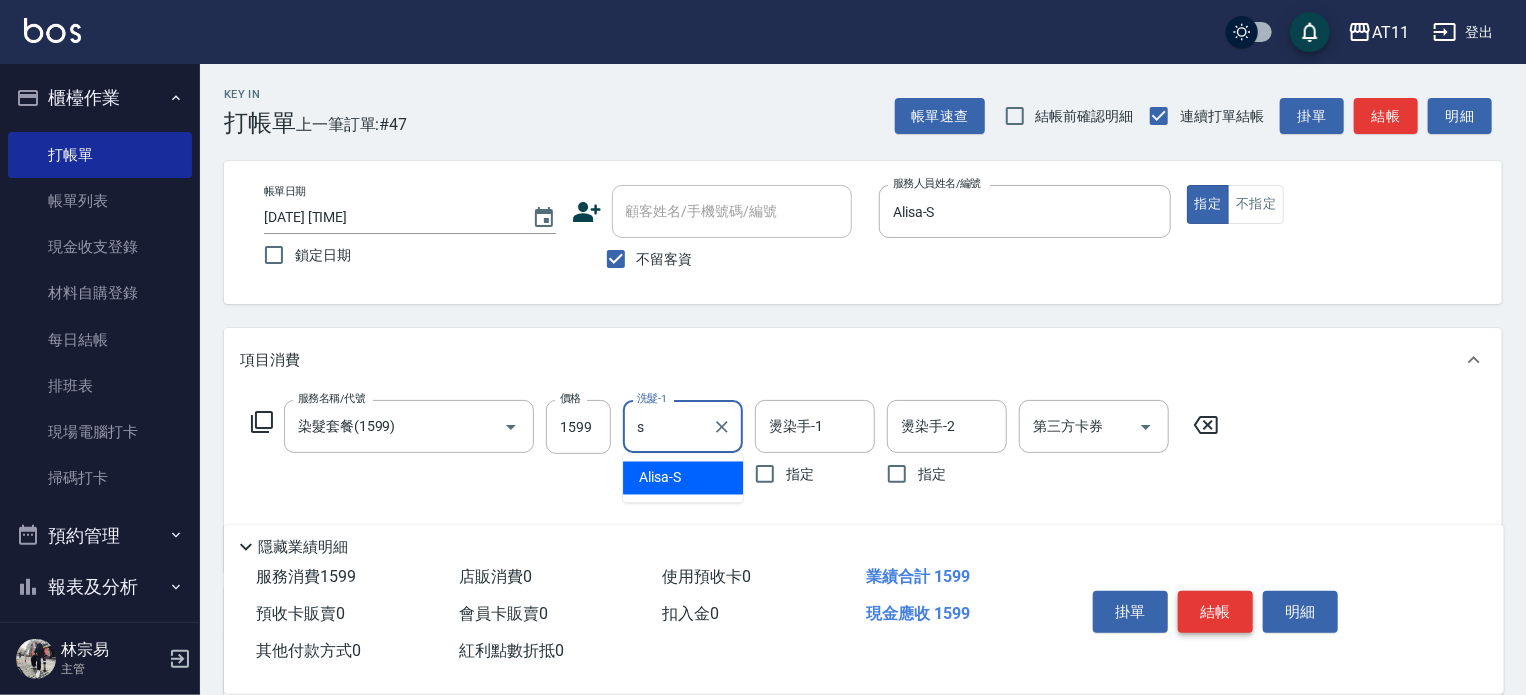 type on "Alisa-S" 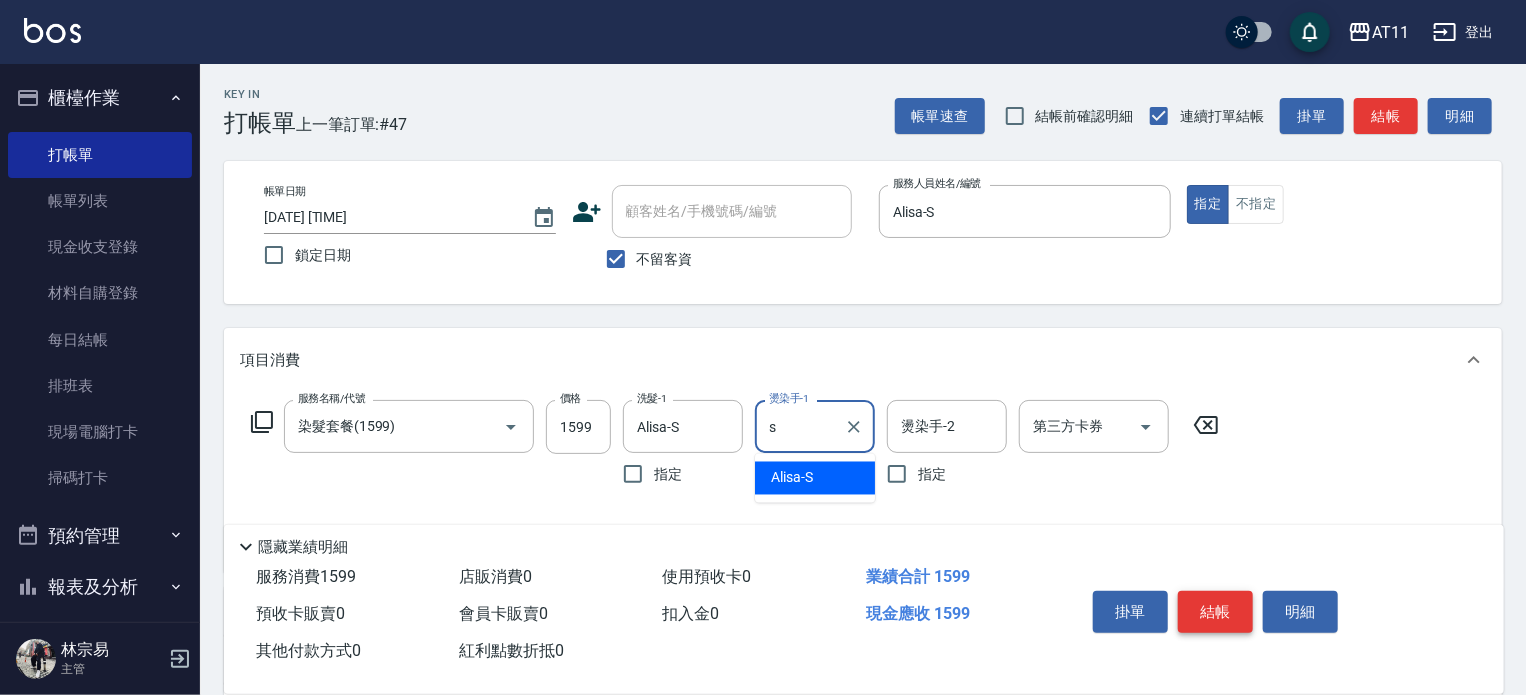 type on "Alisa-S" 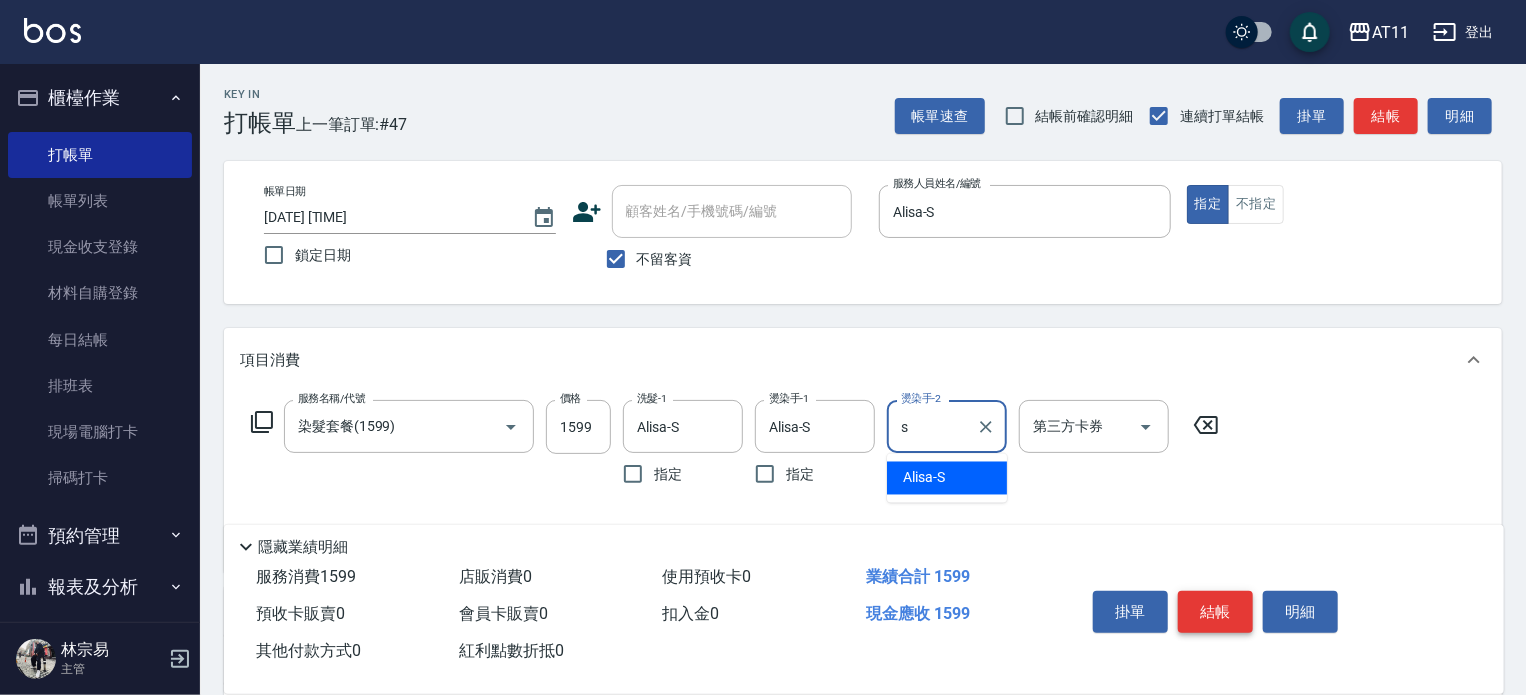 type on "Alisa-S" 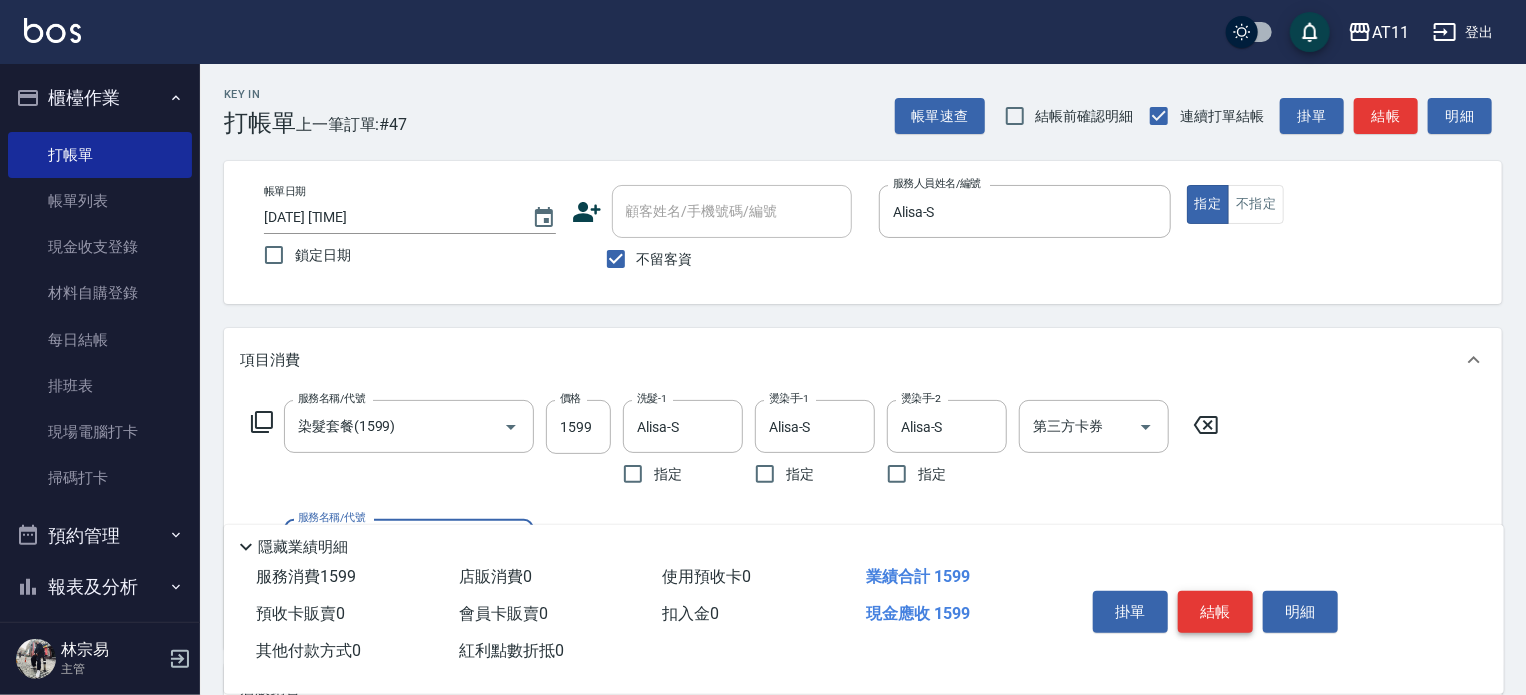 click on "結帳" at bounding box center [1215, 612] 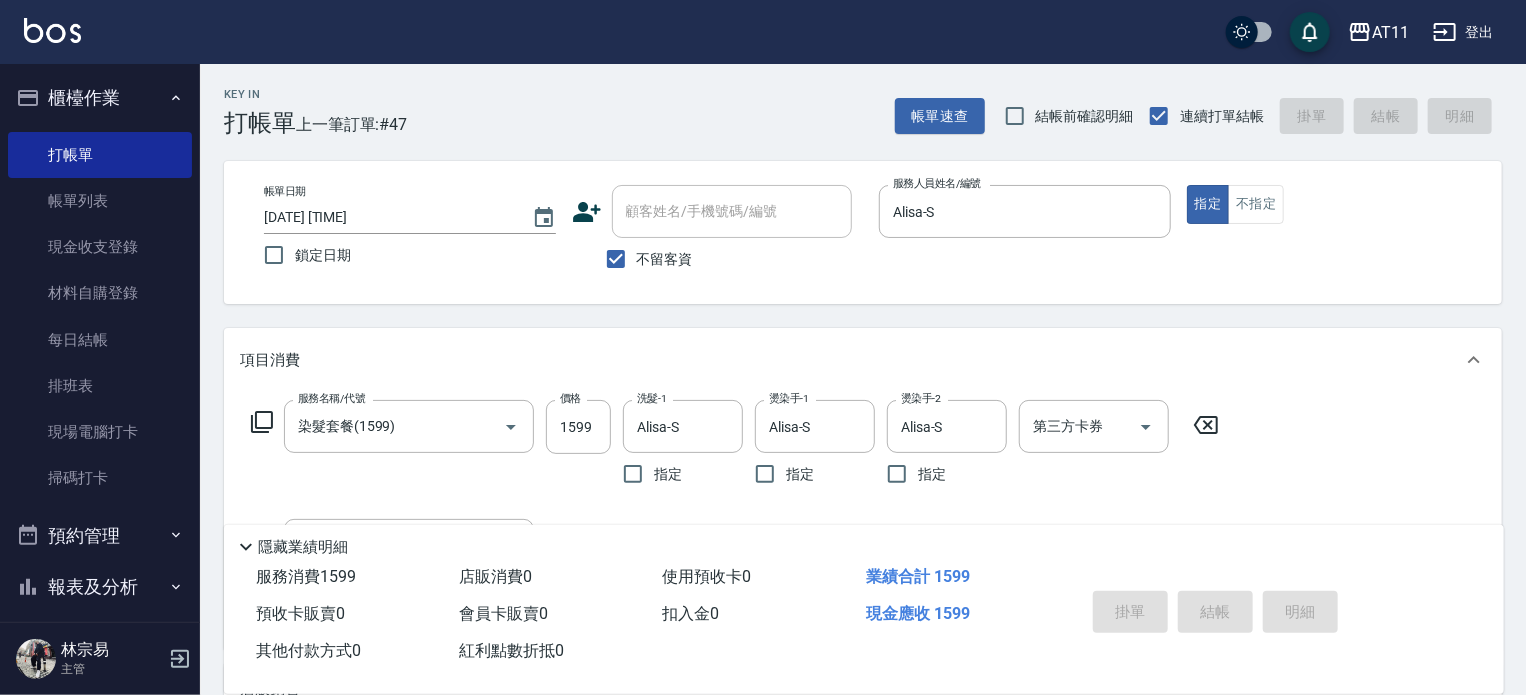 type 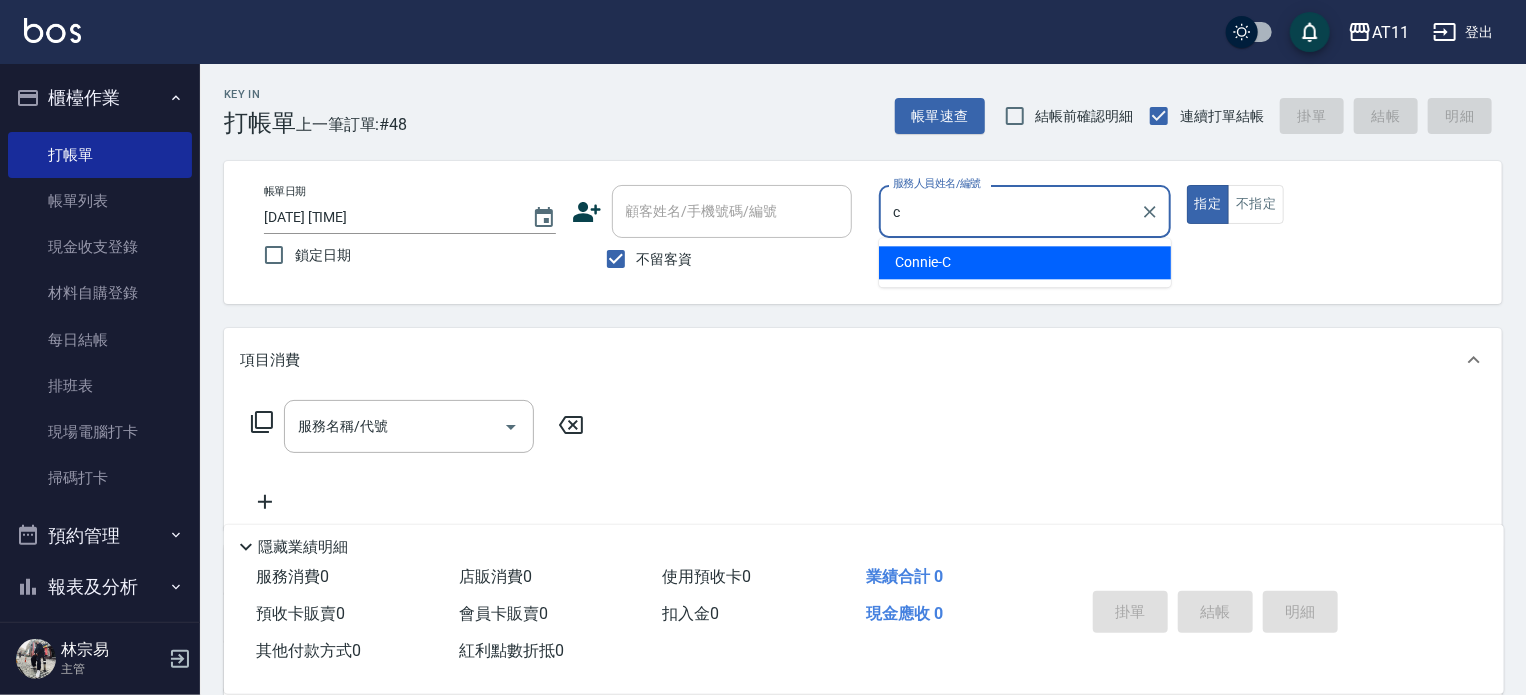type on "Connie-C" 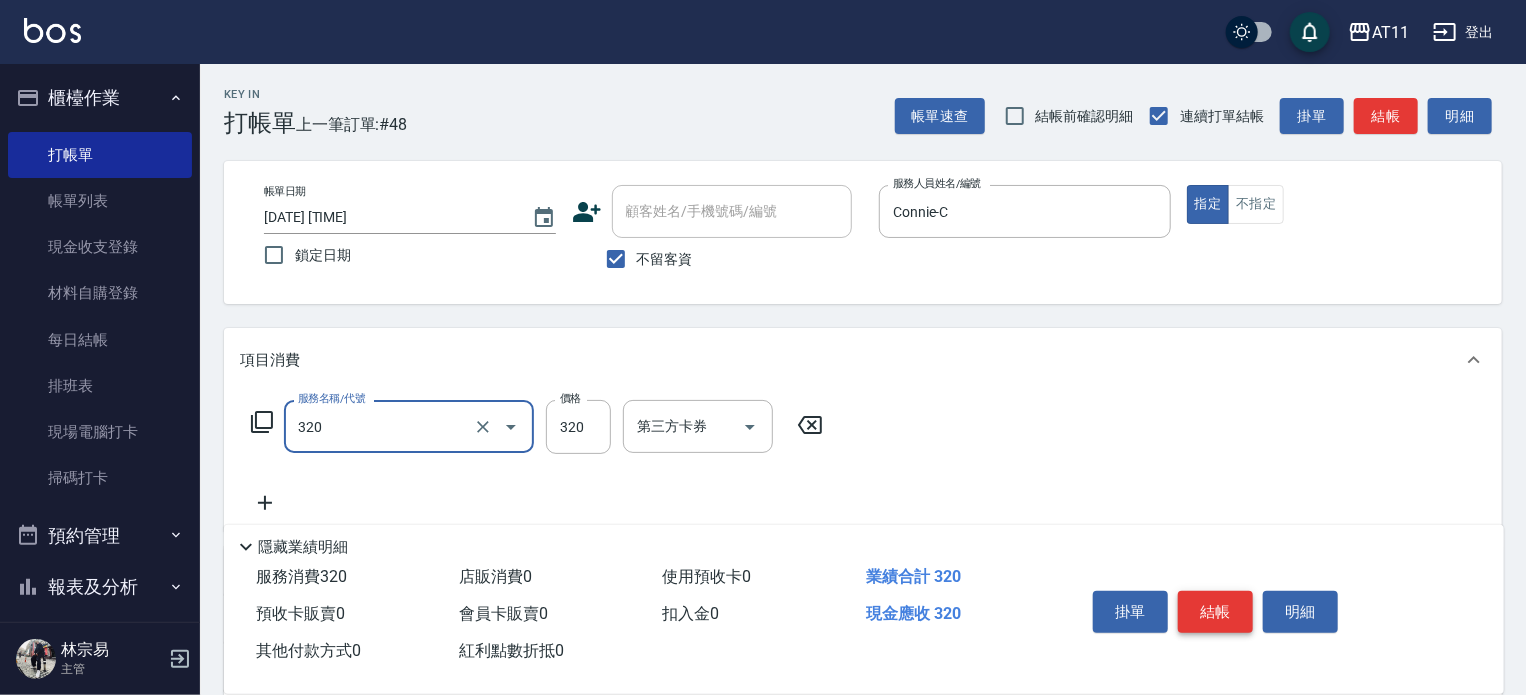 type on "洗剪(320)" 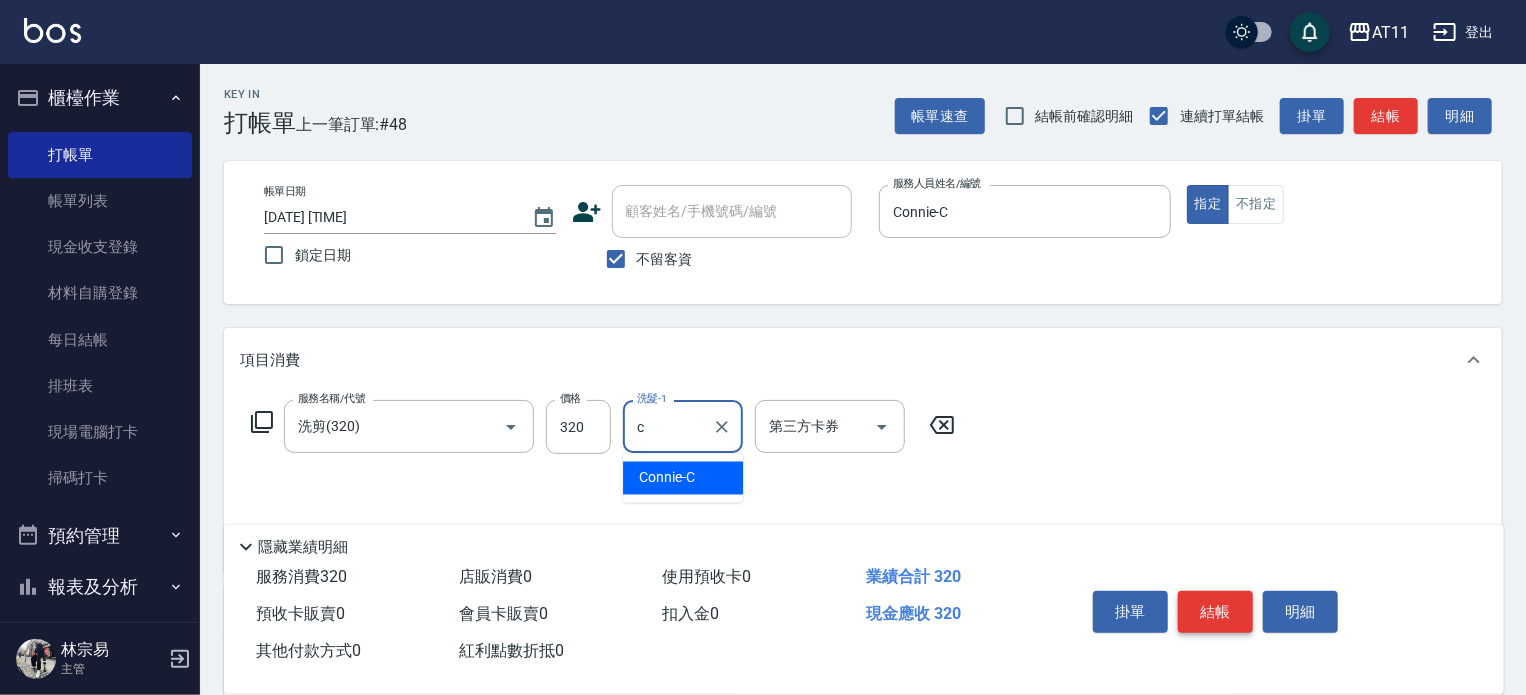 type on "Connie-C" 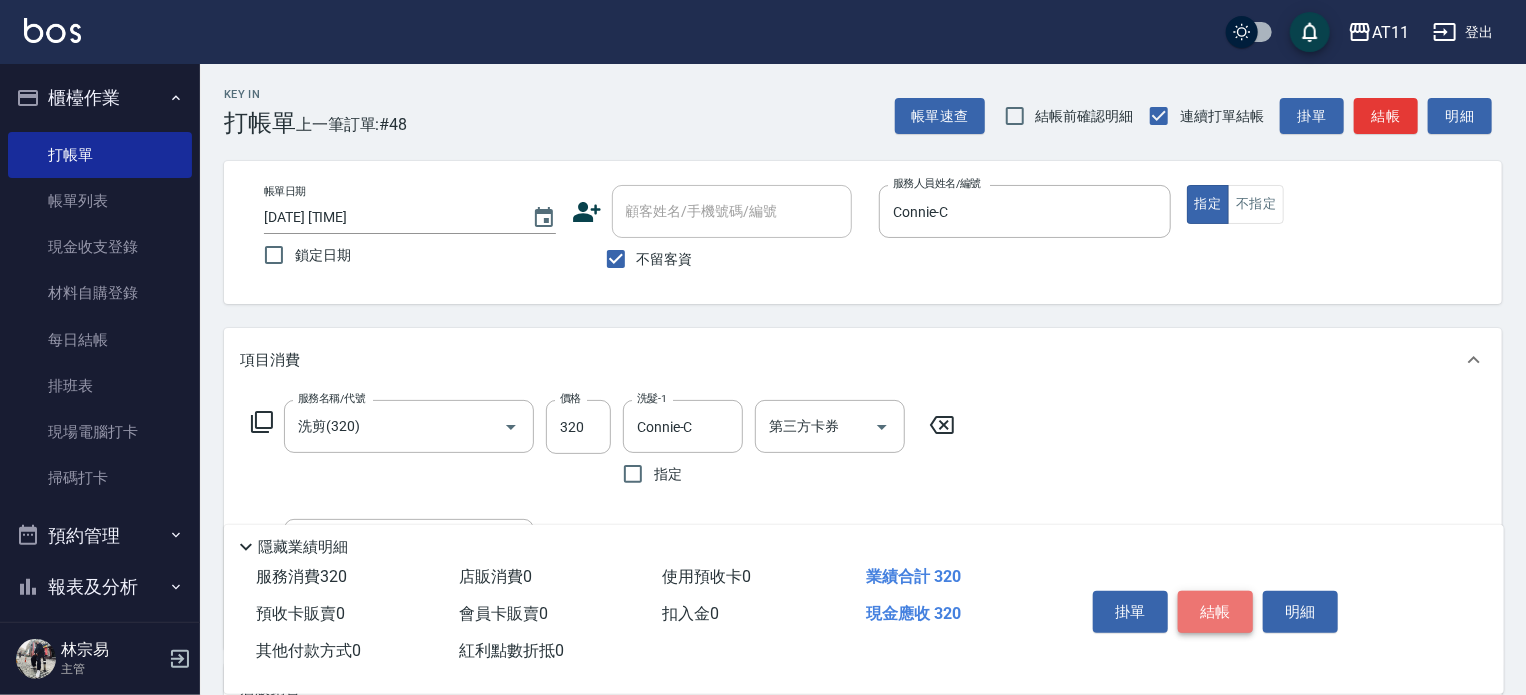 click on "結帳" at bounding box center (1215, 612) 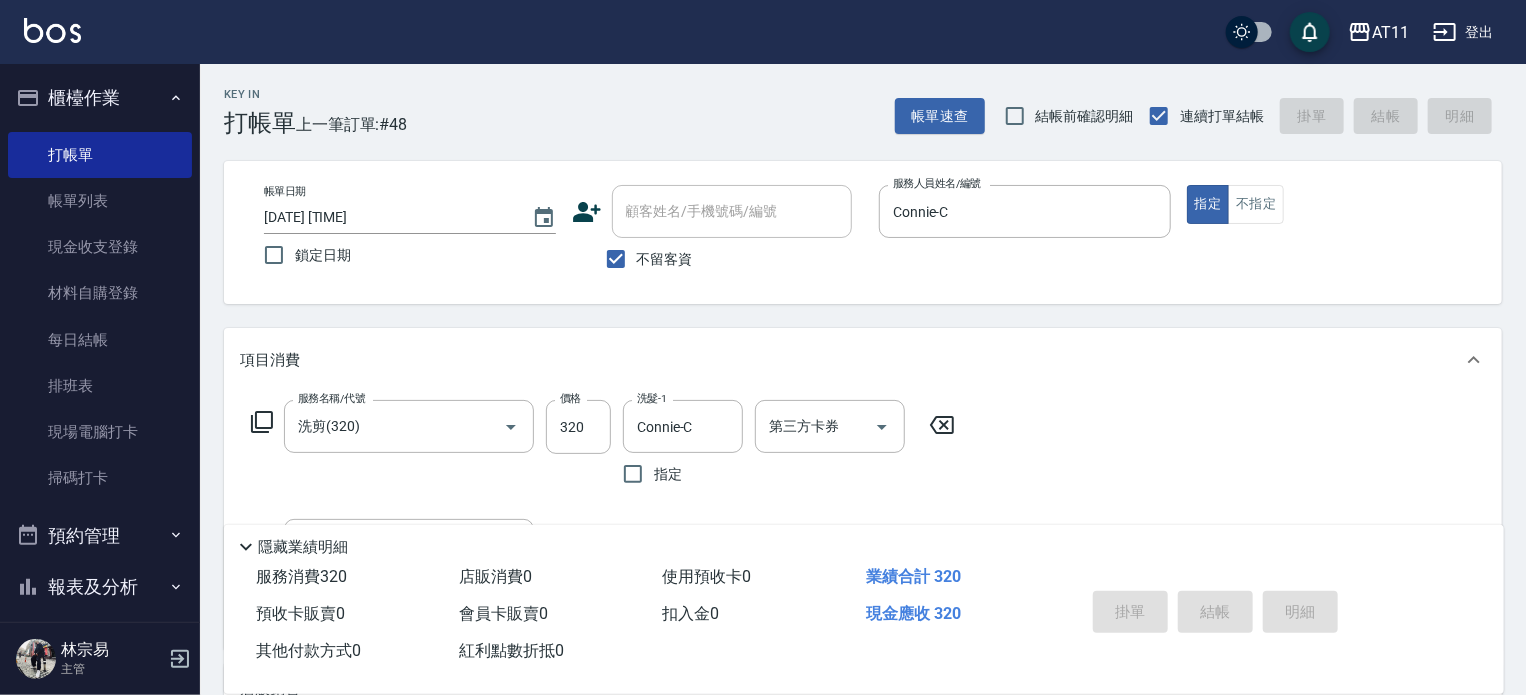 type 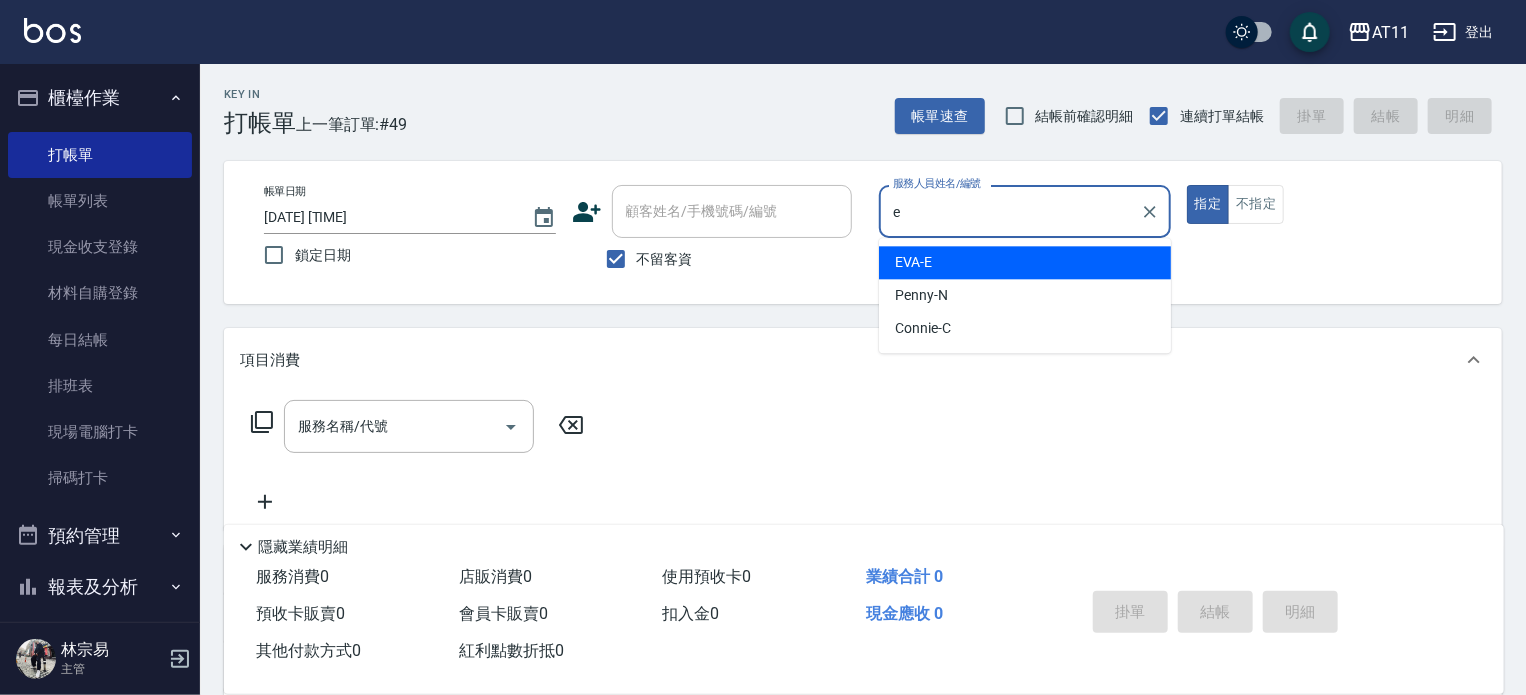 type on "EVA-E" 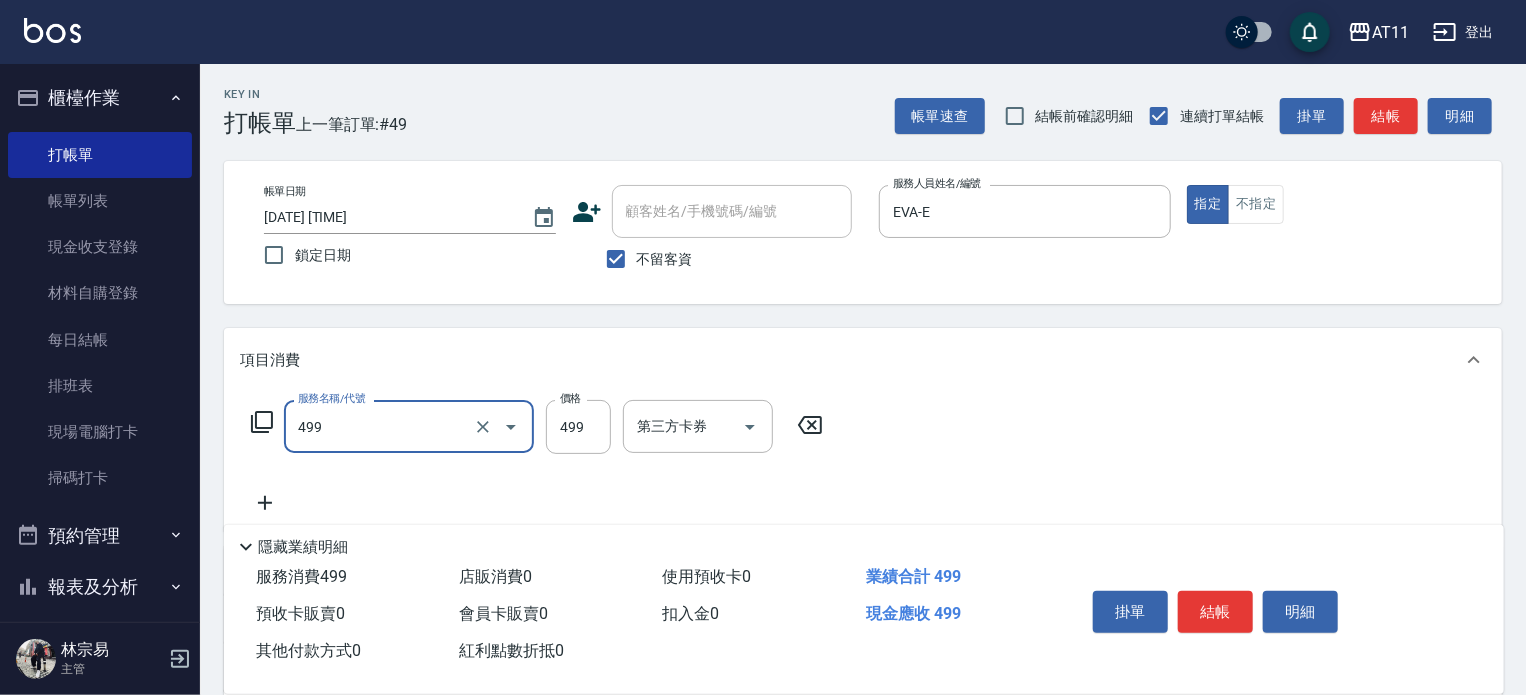 type on "SPA499(499)" 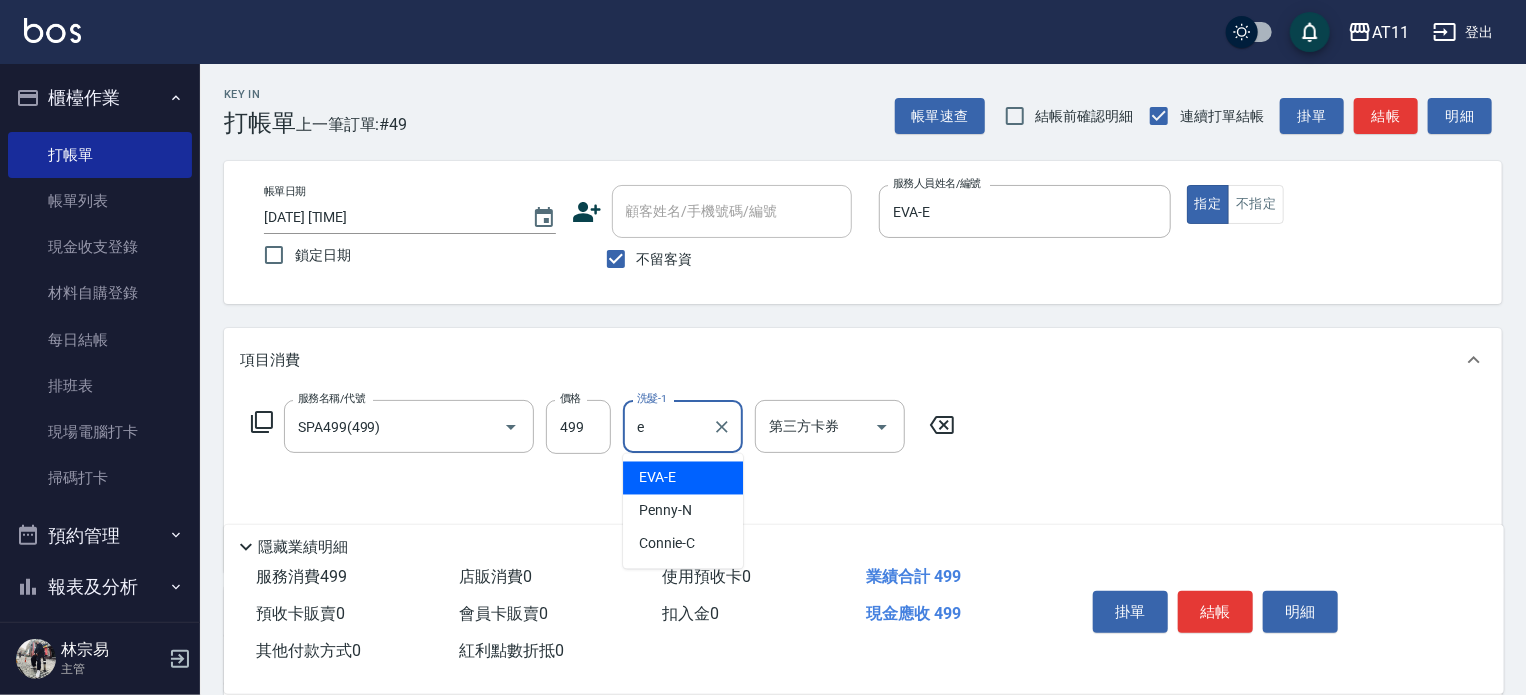 type on "EVA-E" 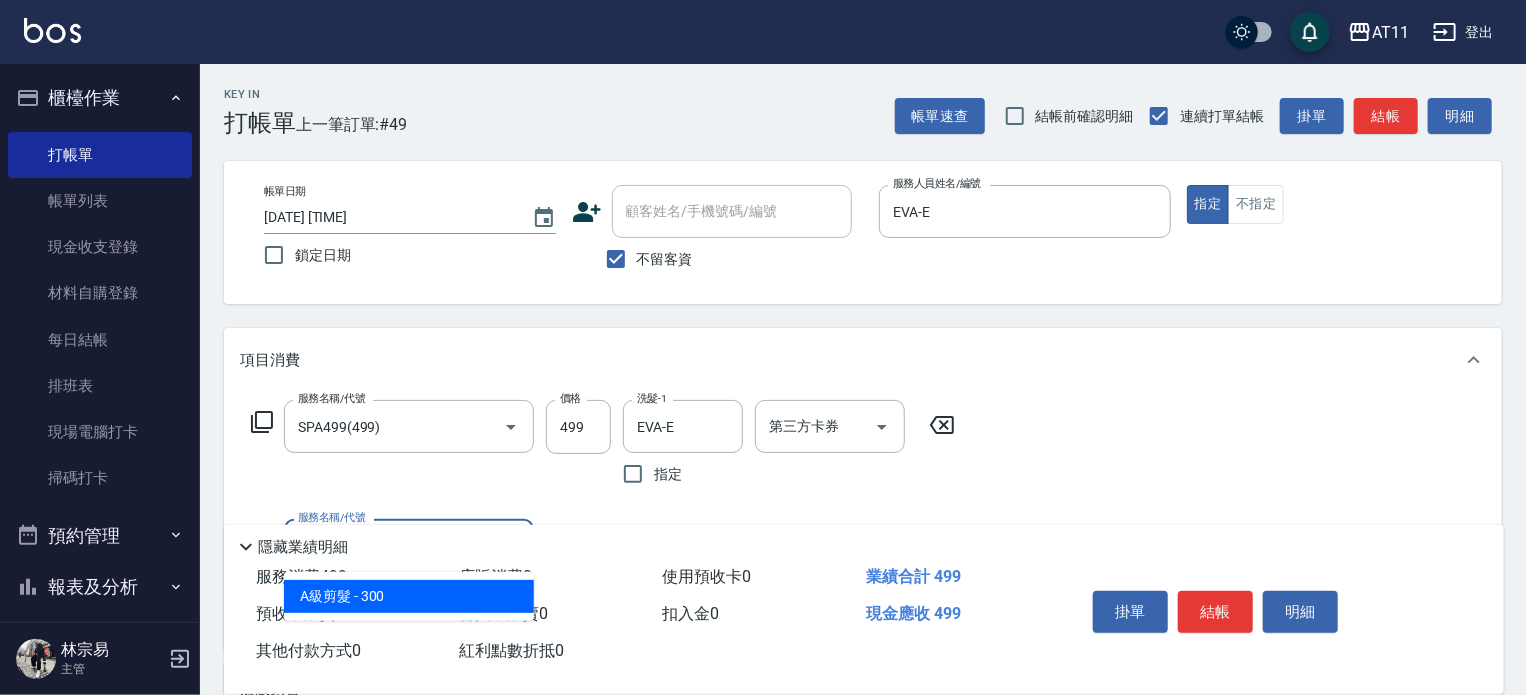 type on "A級剪髮(300)" 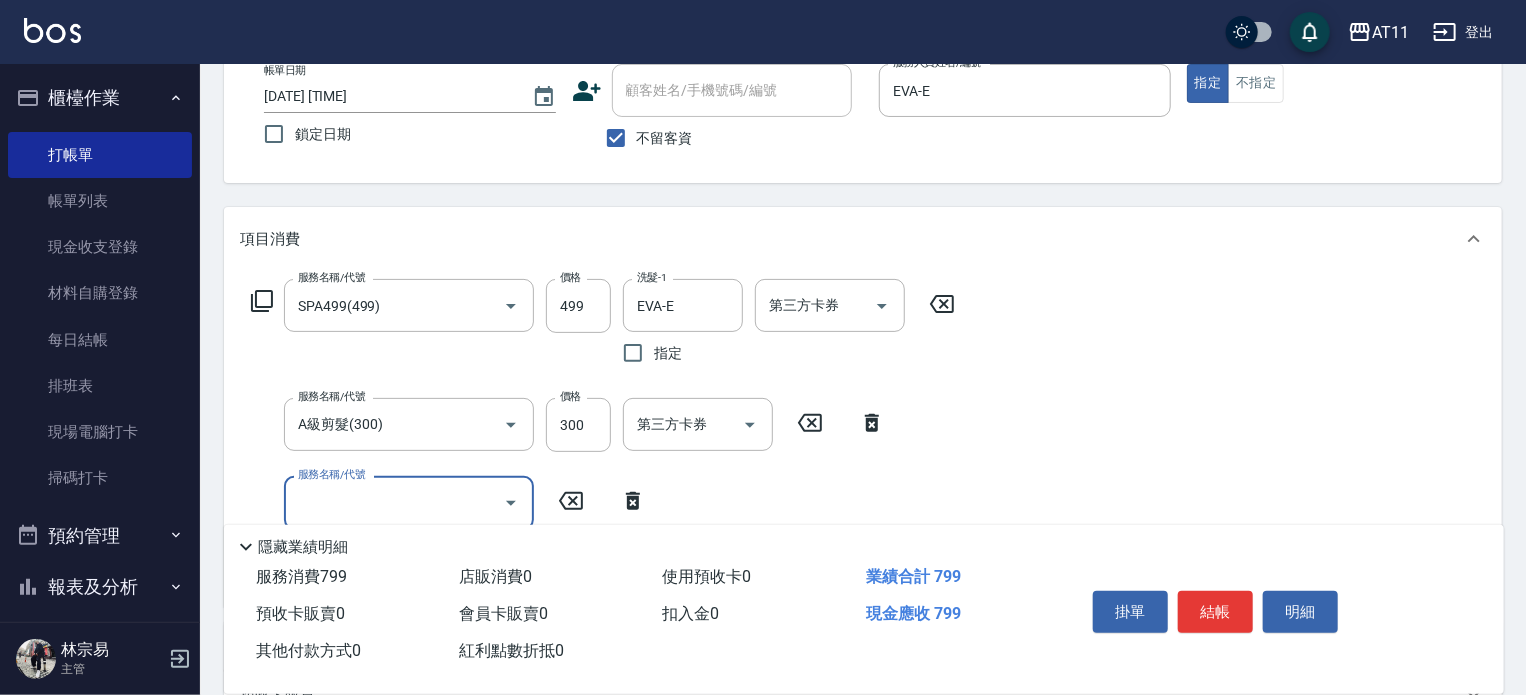 scroll, scrollTop: 0, scrollLeft: 0, axis: both 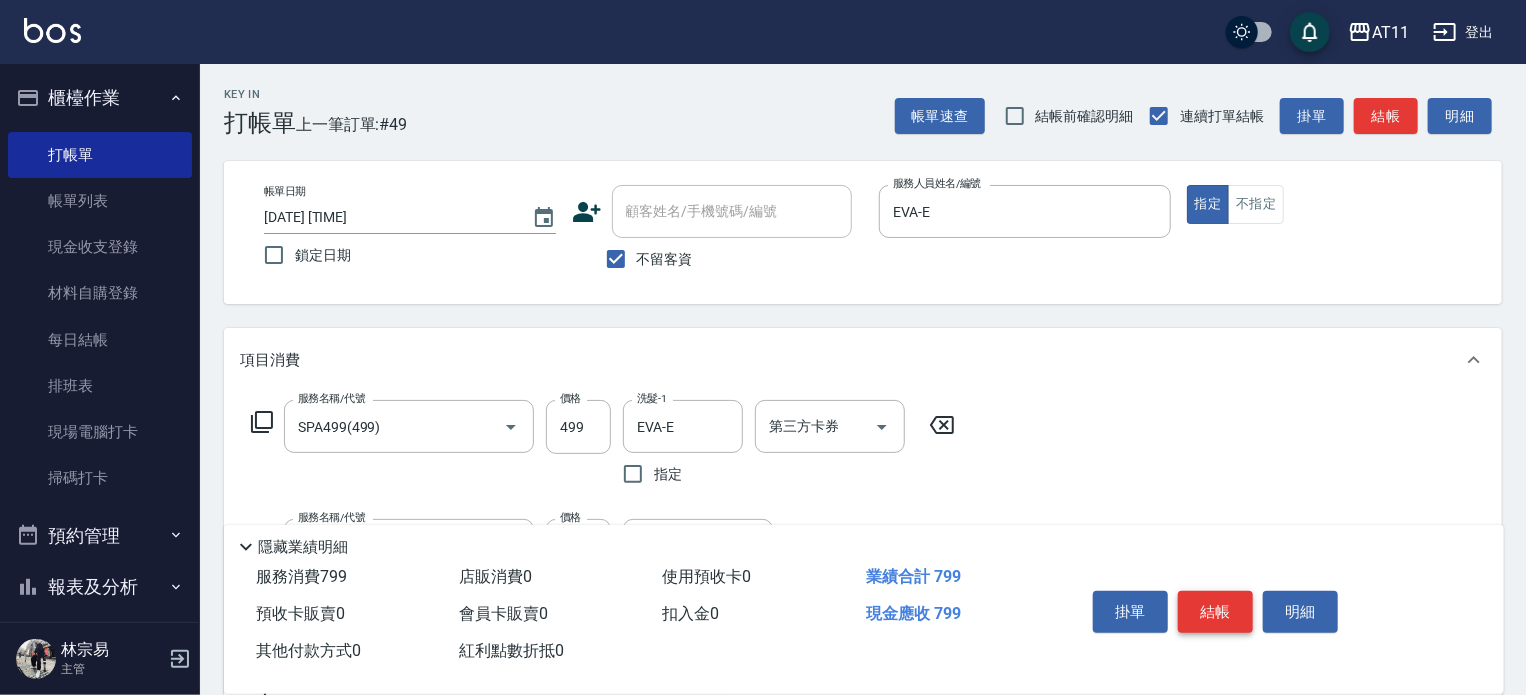 click on "結帳" at bounding box center (1215, 612) 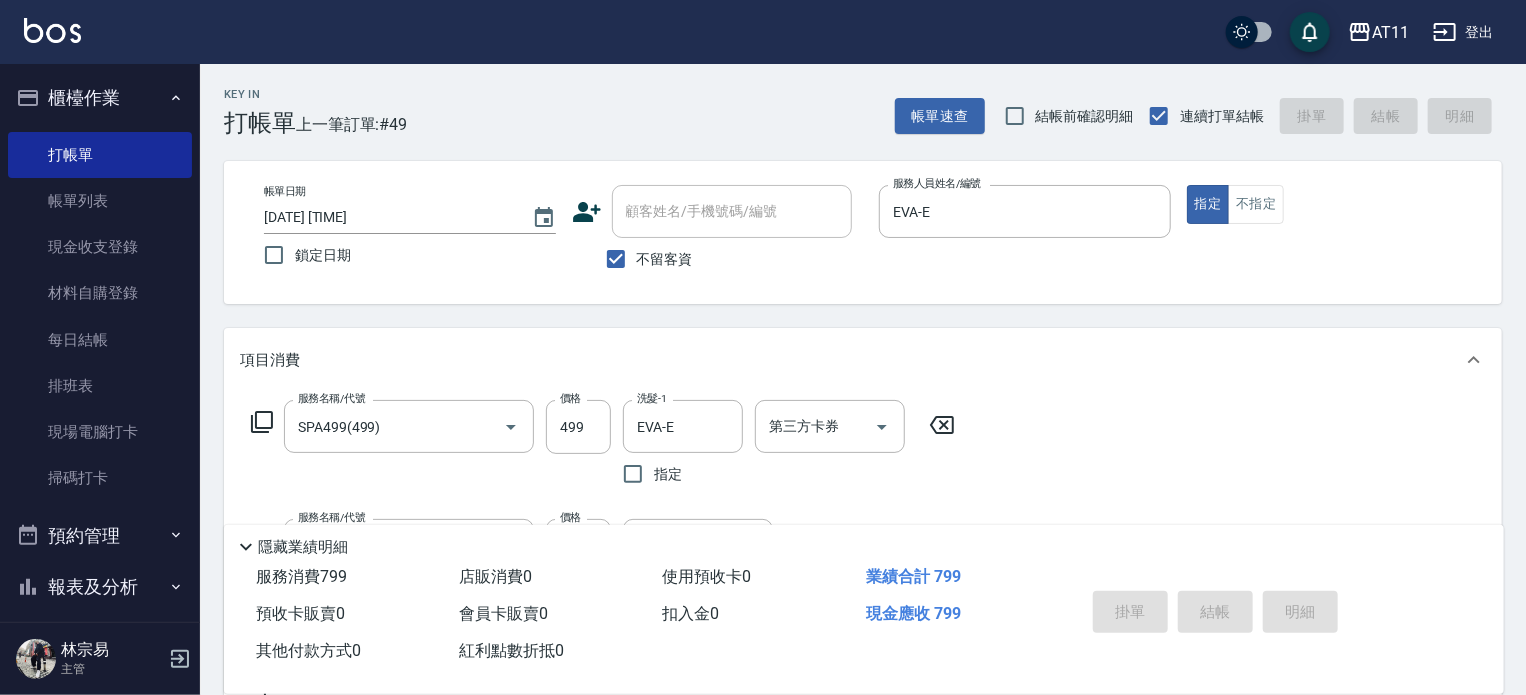 type on "2025/08/08 20:41" 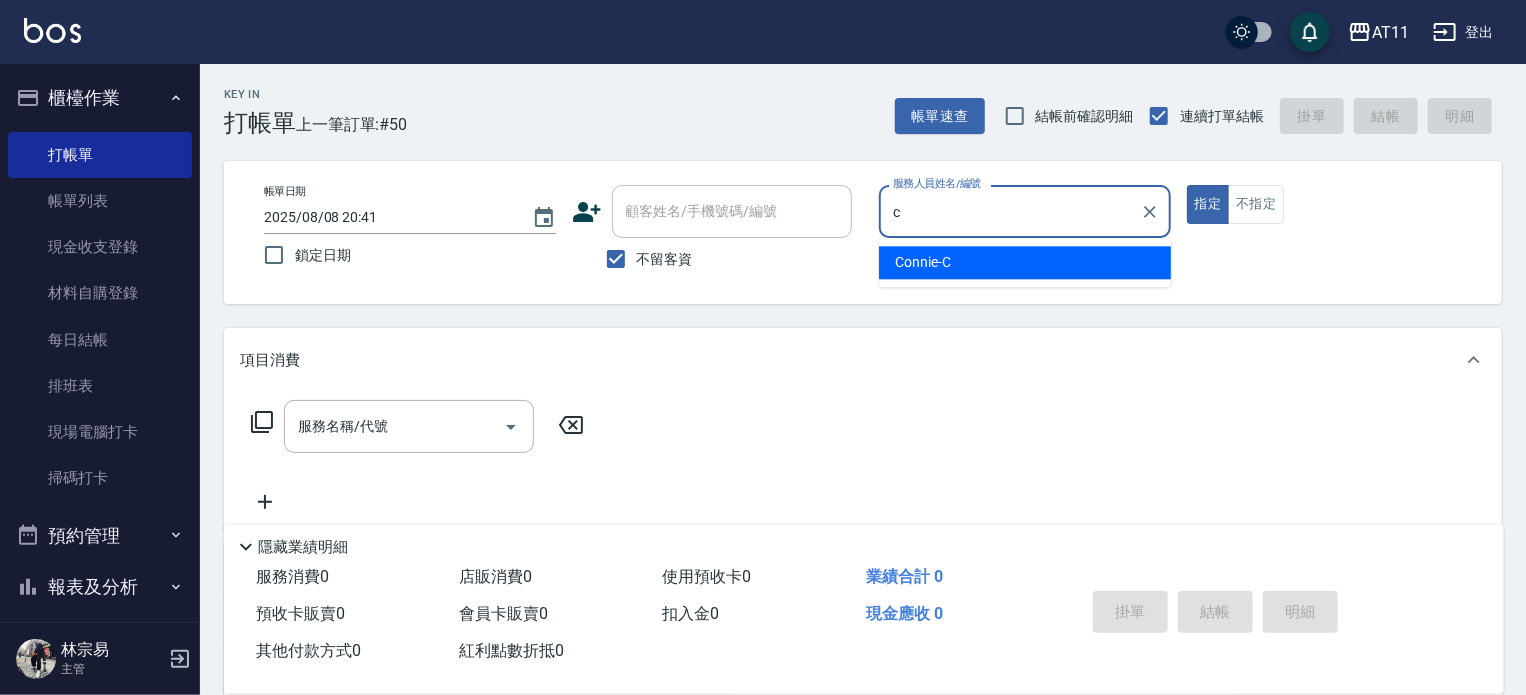 type on "Connie-C" 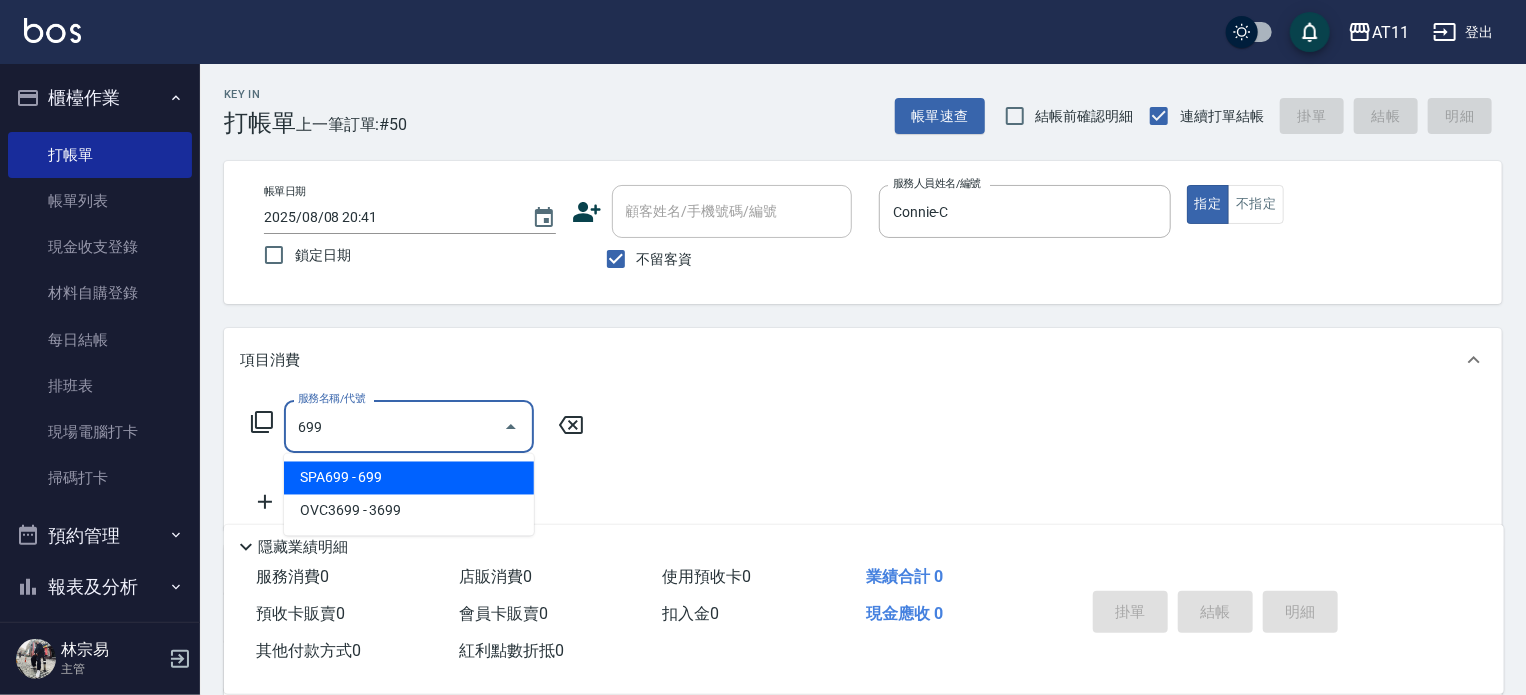 type on "SPA699(699)" 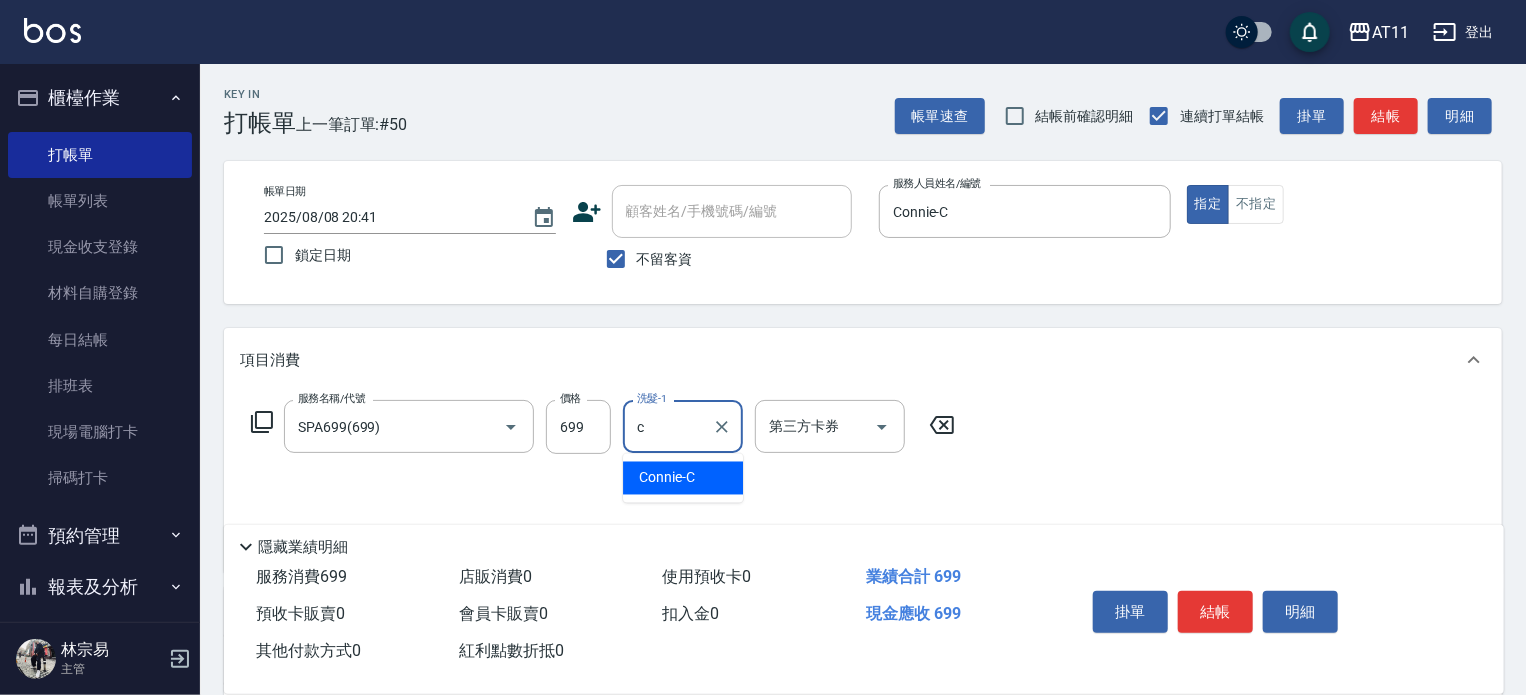 type on "Connie-C" 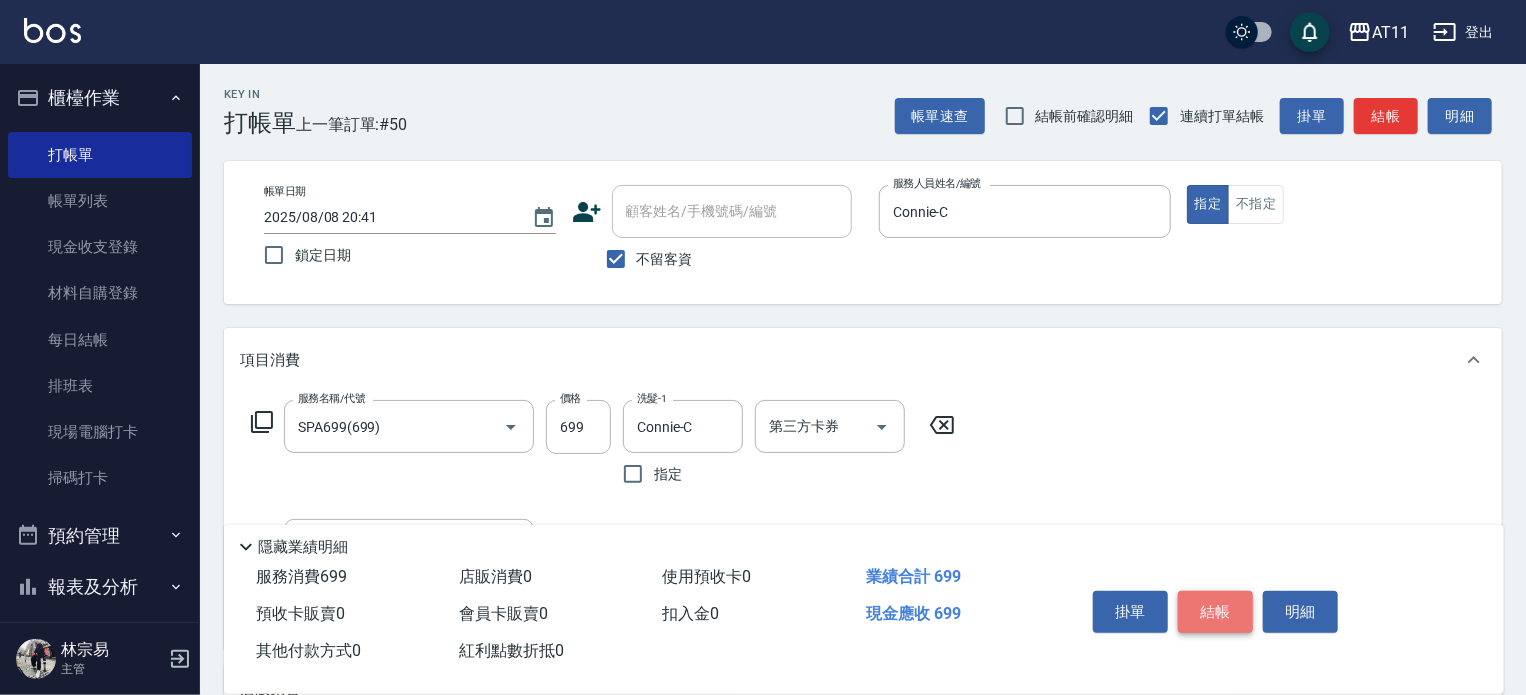 click on "結帳" at bounding box center [1215, 612] 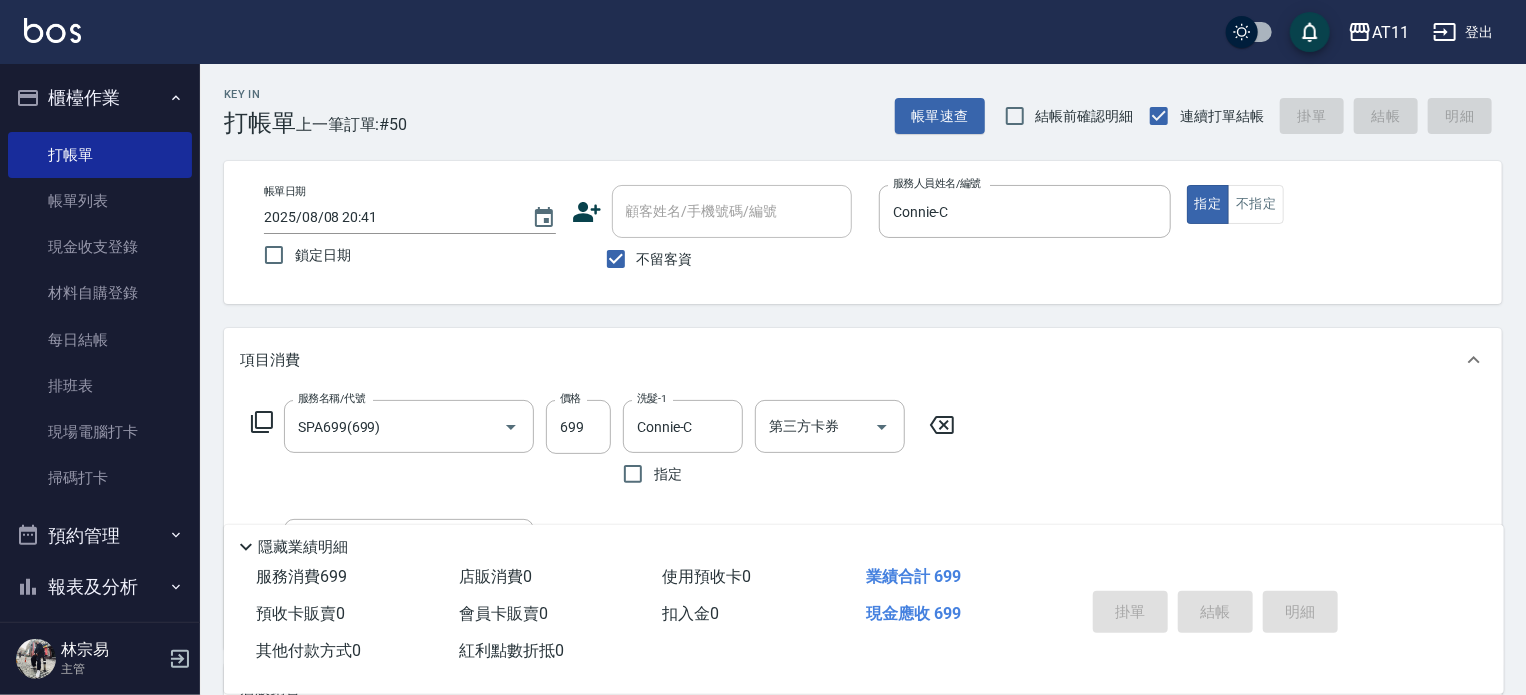 type on "2025/08/08 20:48" 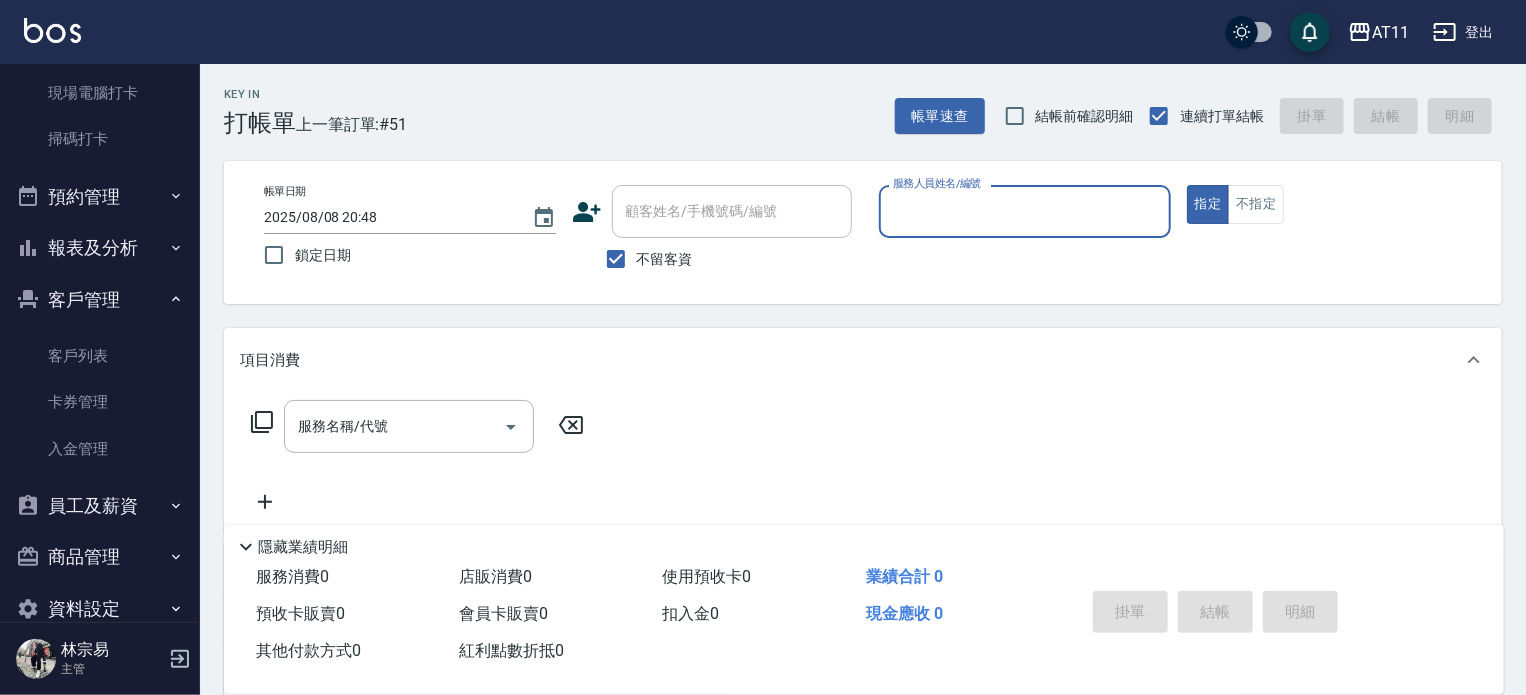 scroll, scrollTop: 375, scrollLeft: 0, axis: vertical 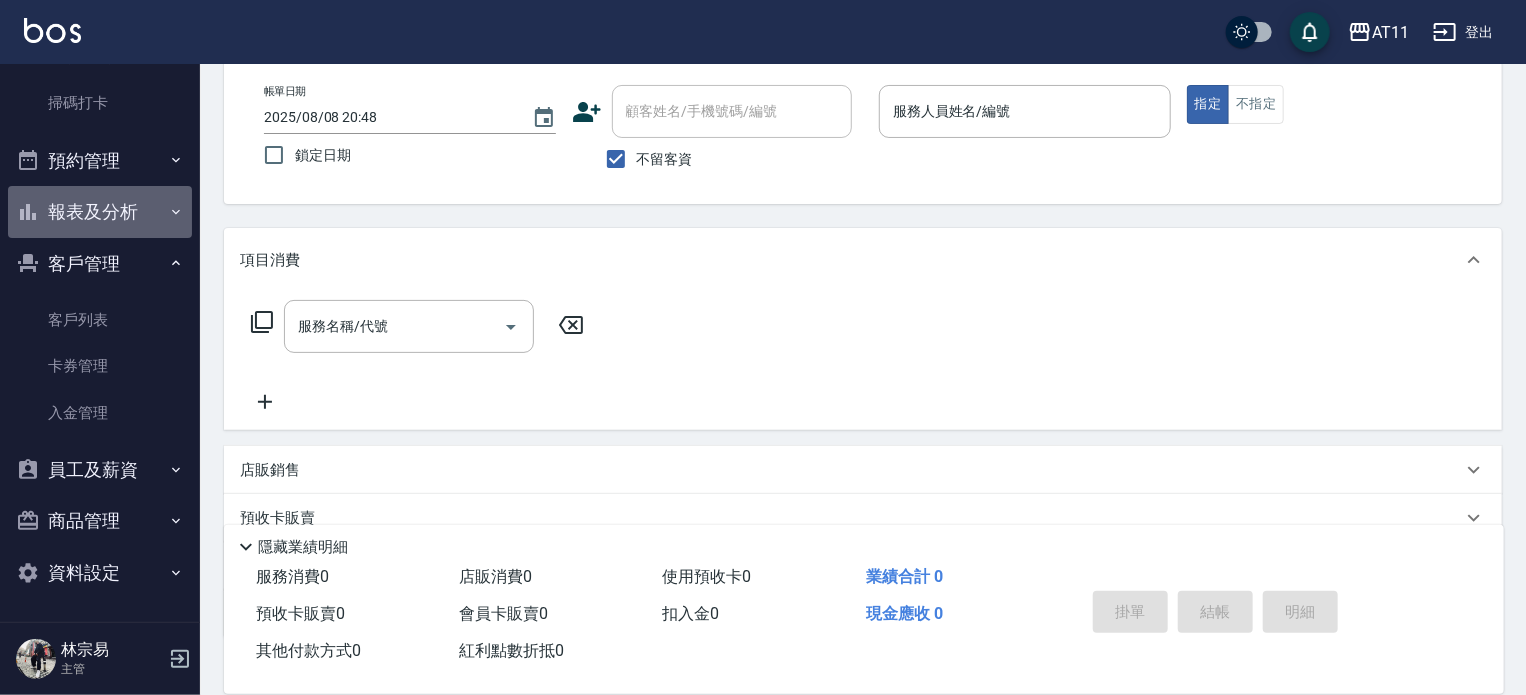 click on "報表及分析" at bounding box center (100, 212) 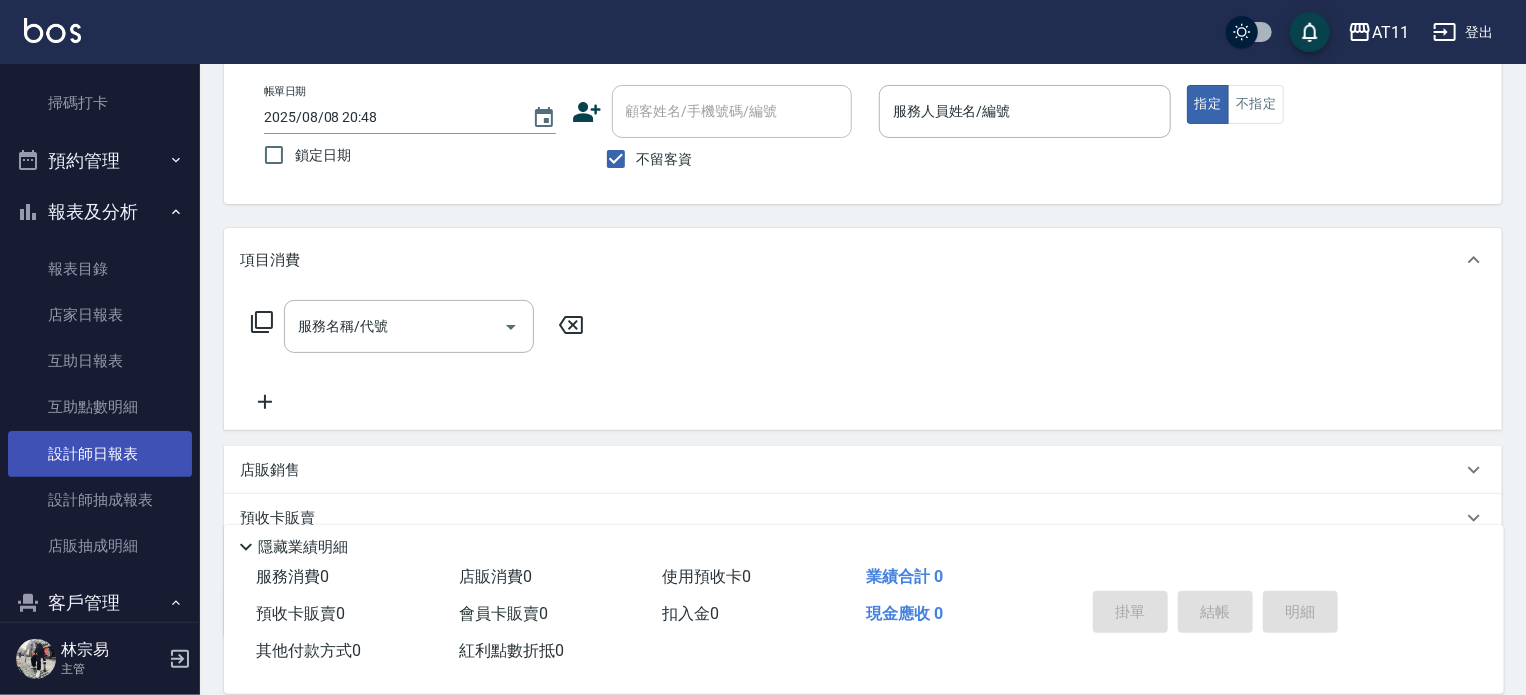 click on "設計師日報表" at bounding box center [100, 454] 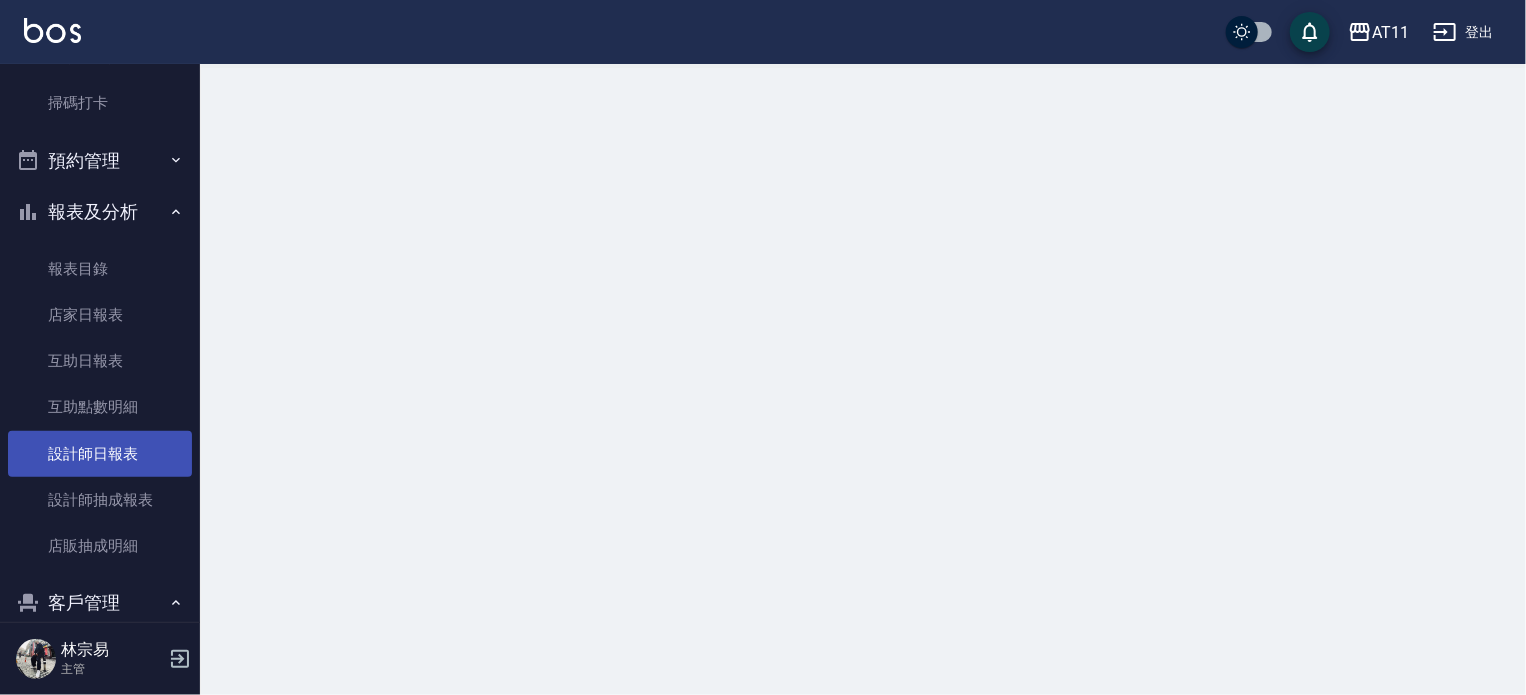 scroll, scrollTop: 0, scrollLeft: 0, axis: both 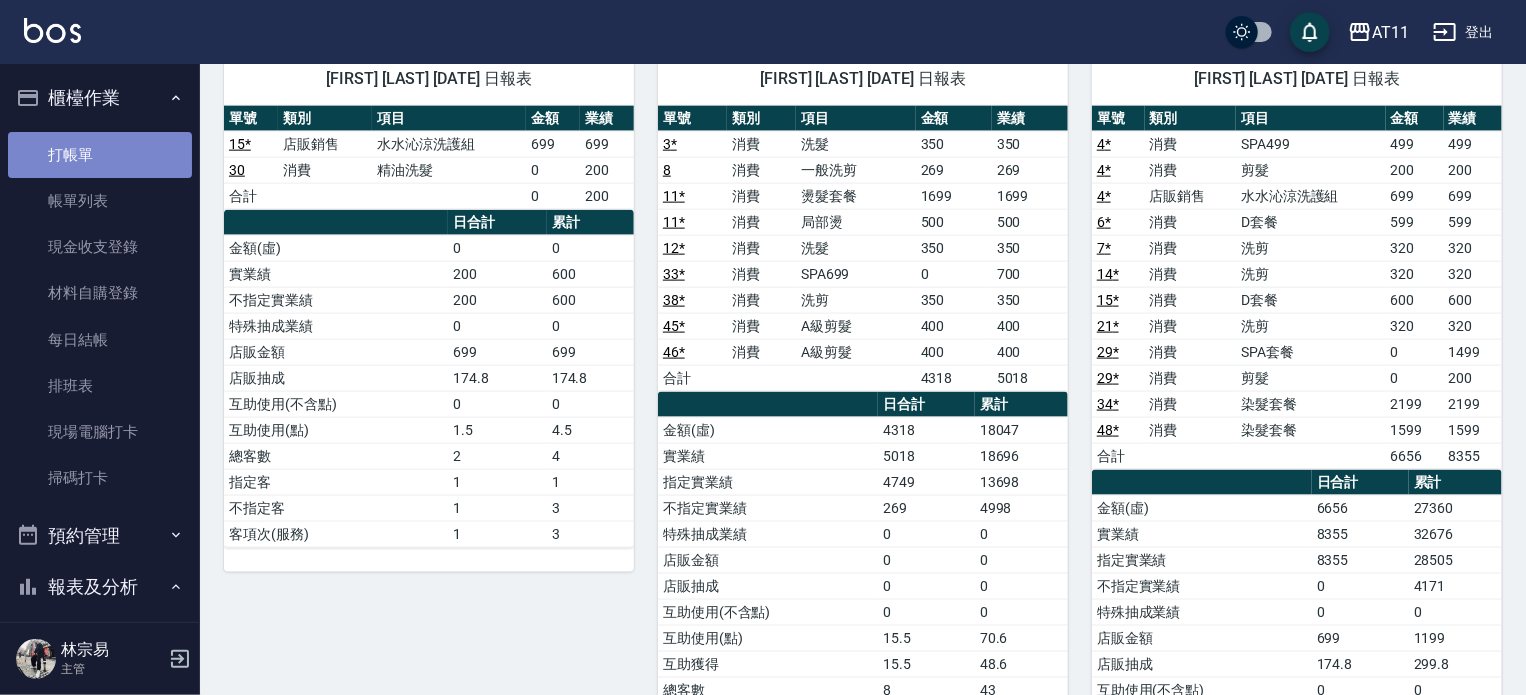 click on "打帳單" at bounding box center (100, 155) 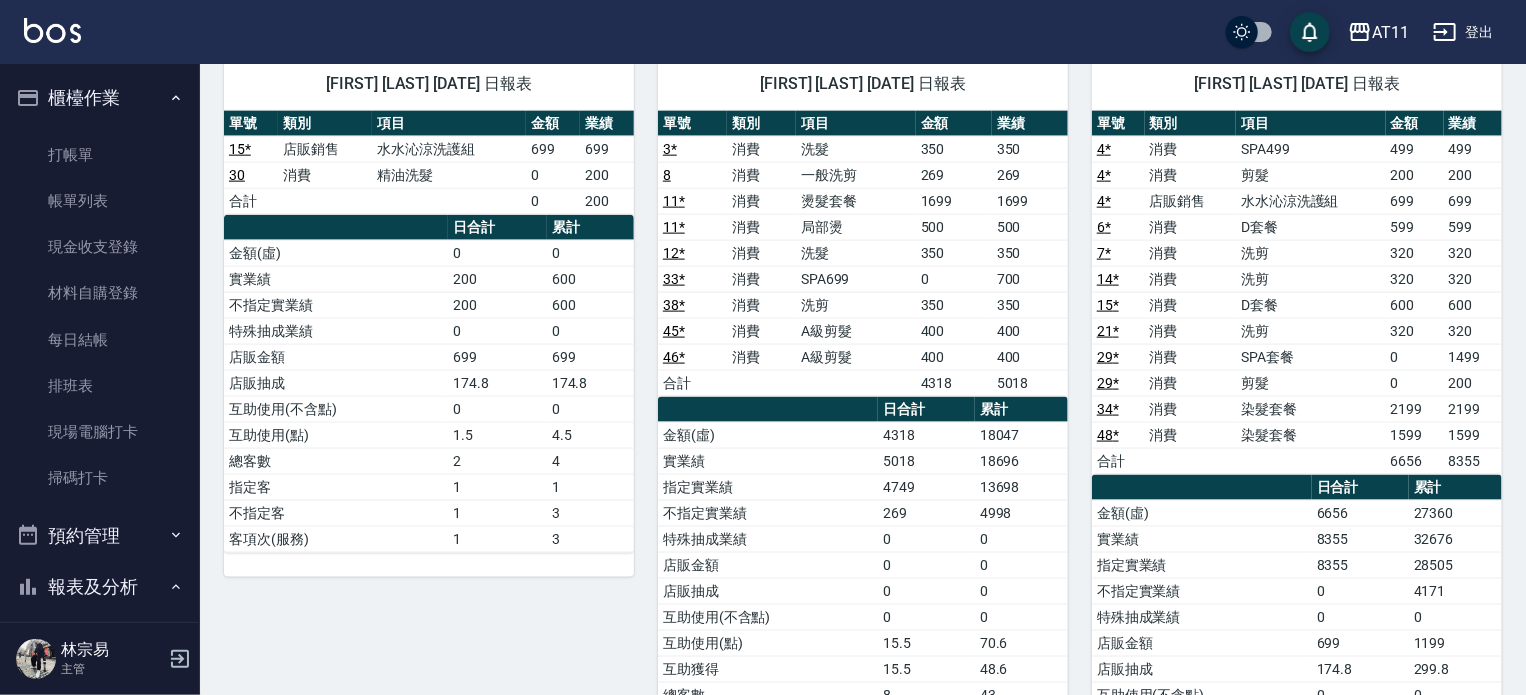scroll, scrollTop: 1456, scrollLeft: 0, axis: vertical 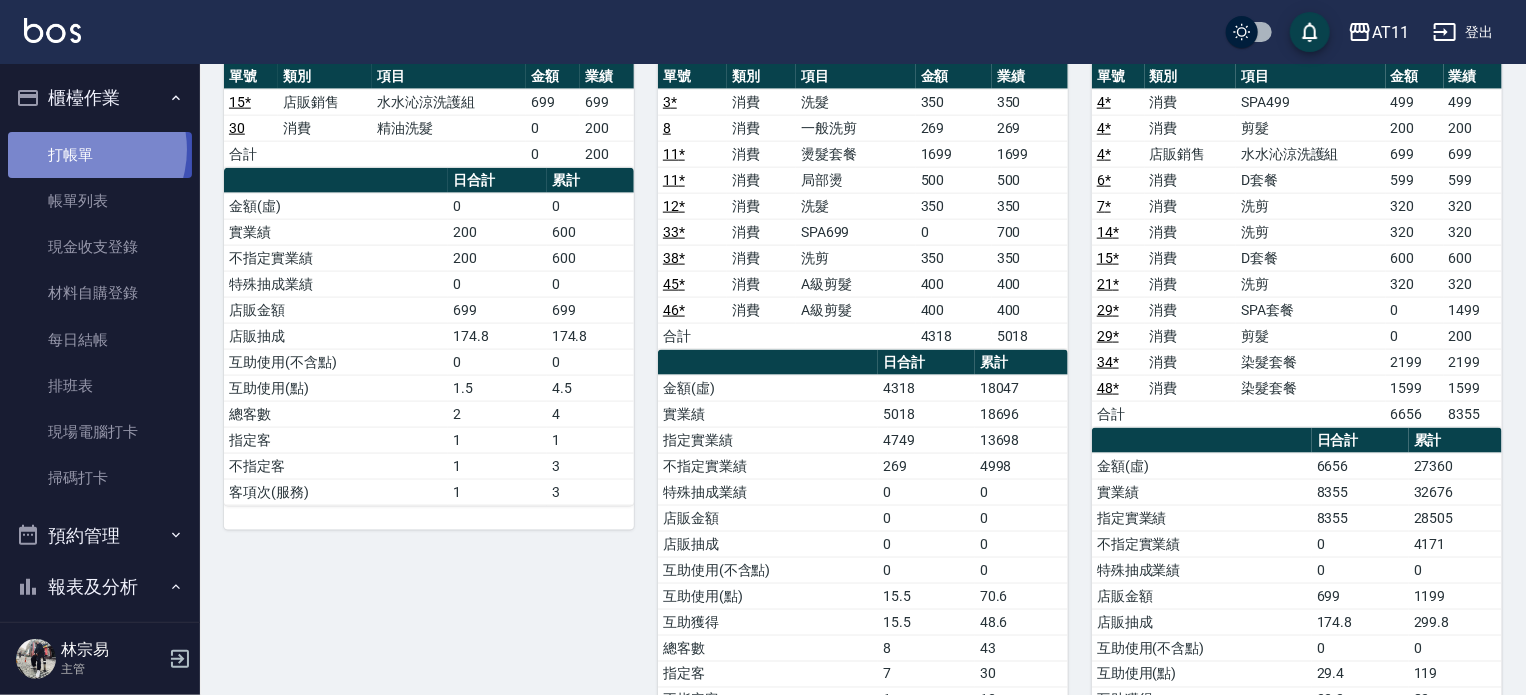 click on "打帳單" at bounding box center (100, 155) 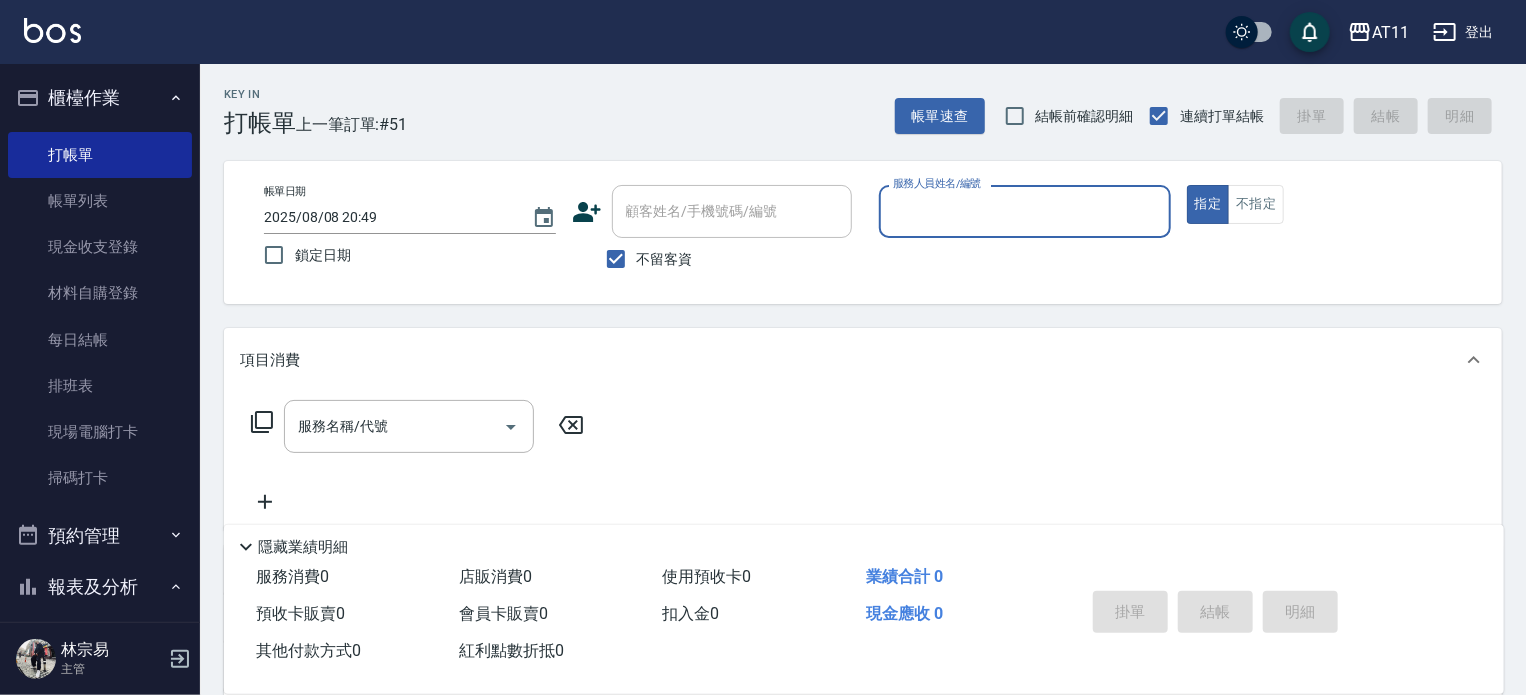 type on "ㄣ" 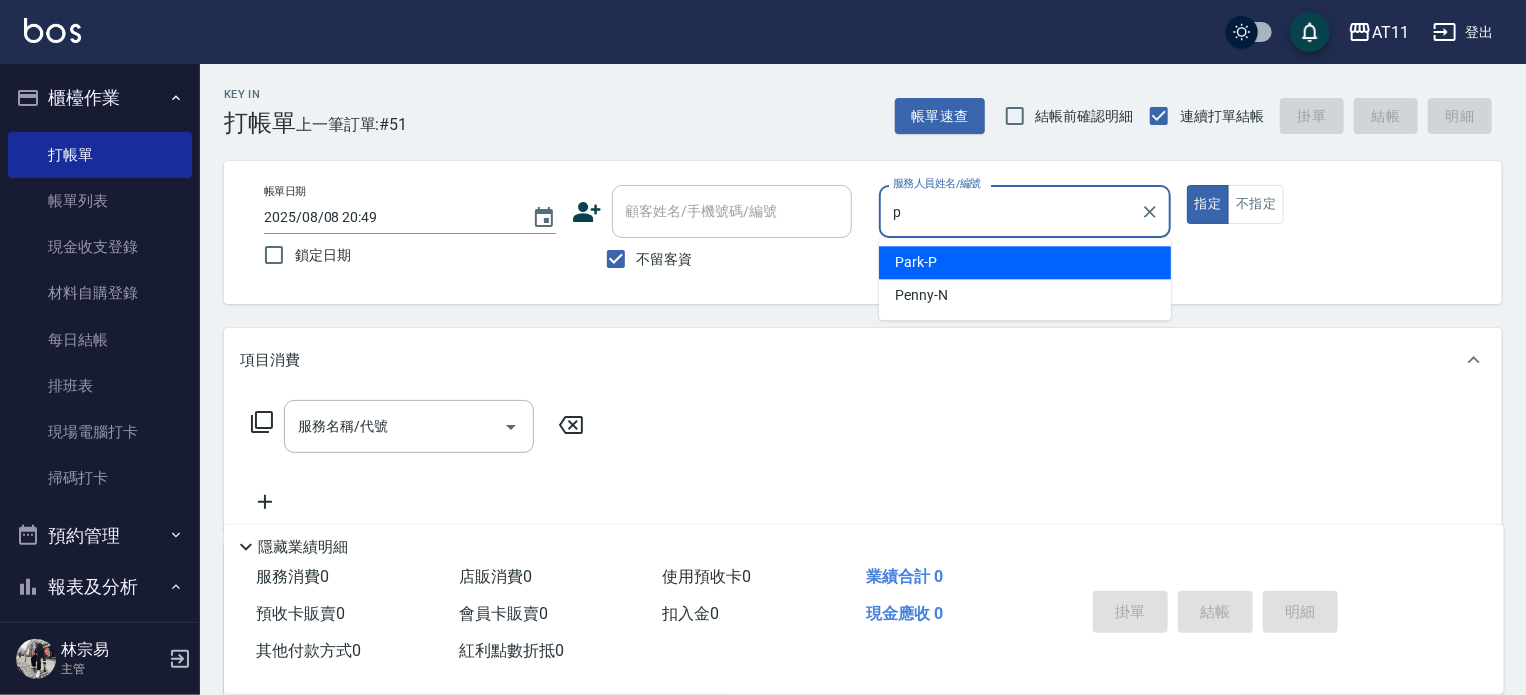 type on "Park-P" 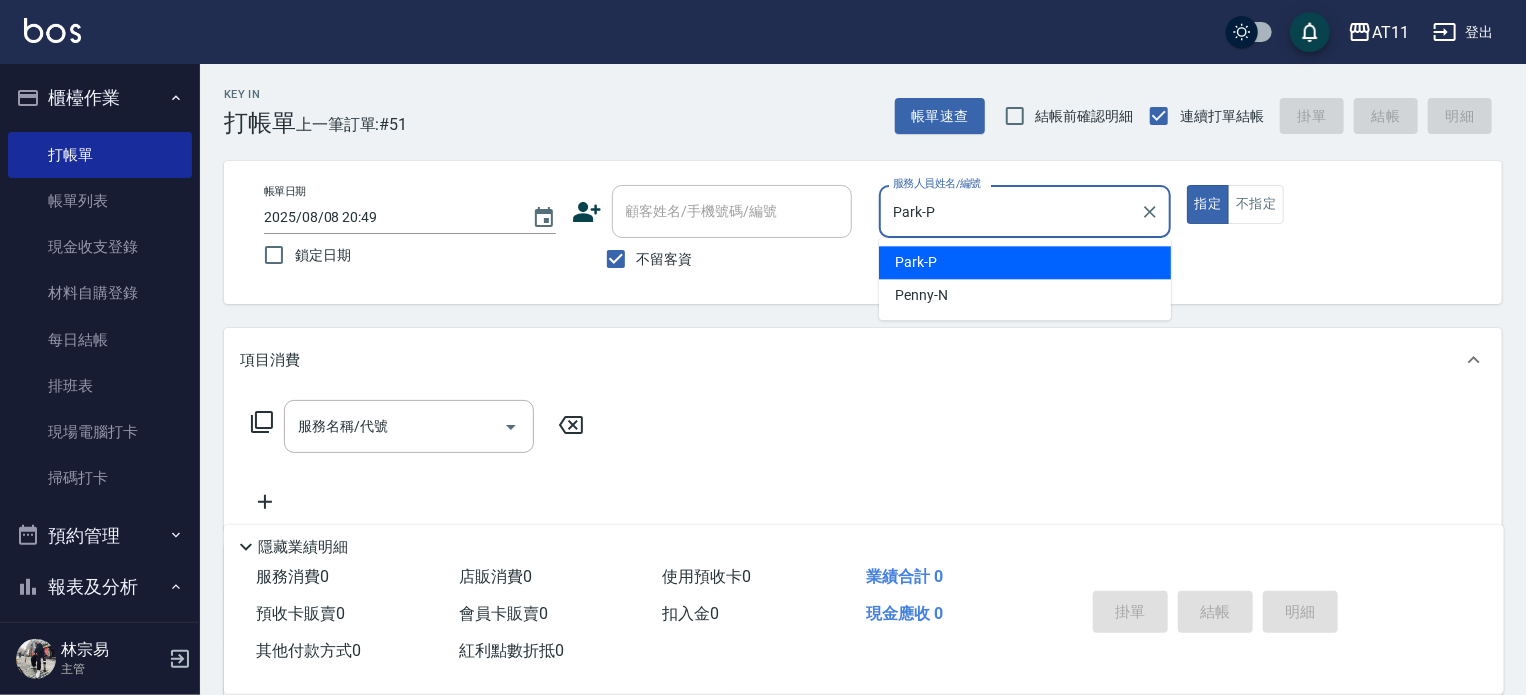 type on "true" 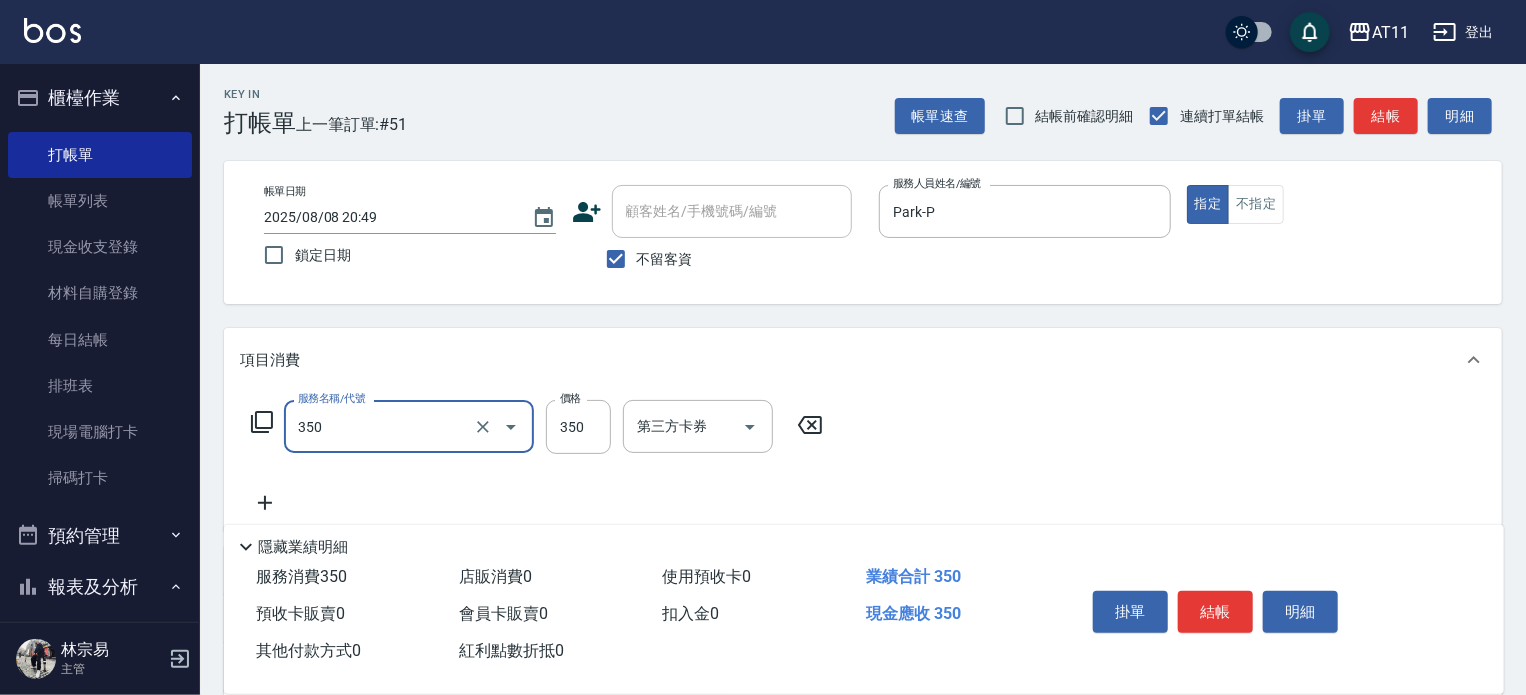 type on "洗髮(350)" 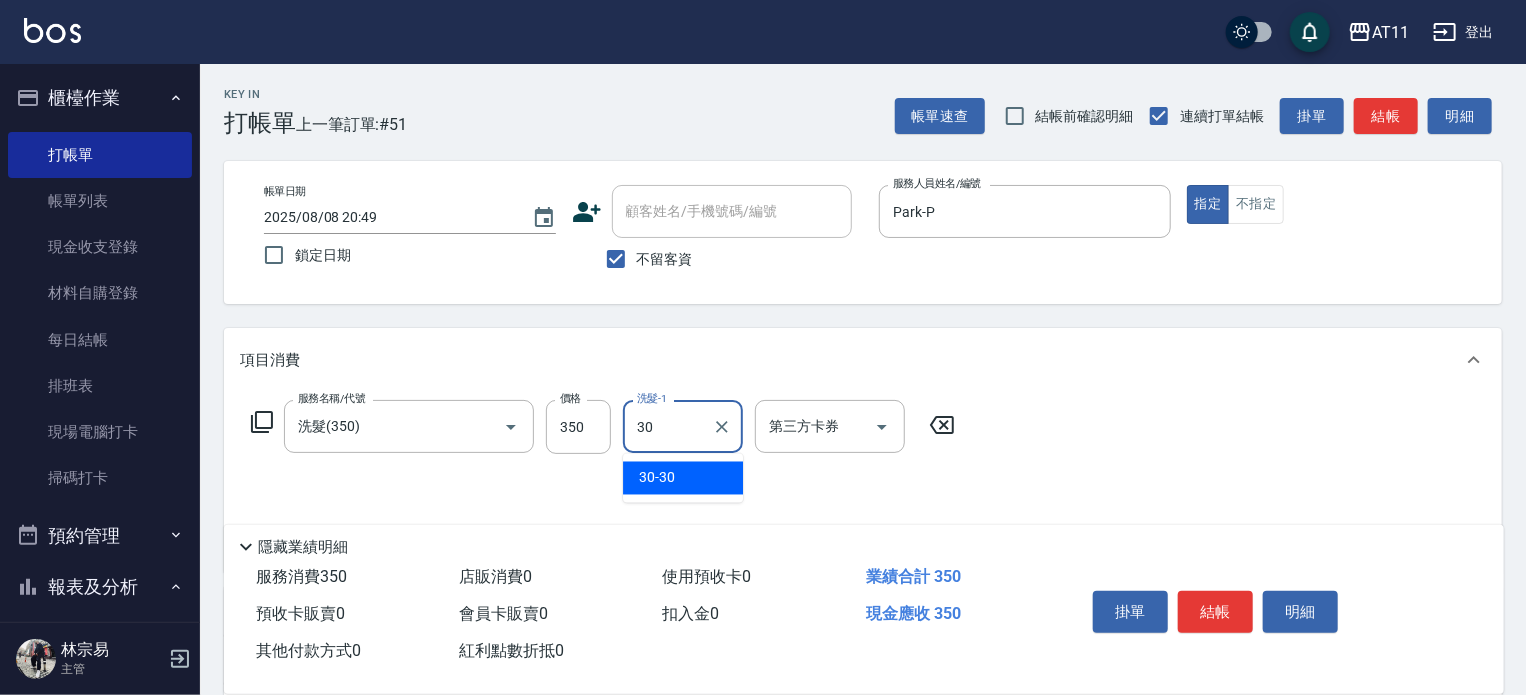 type on "30-30" 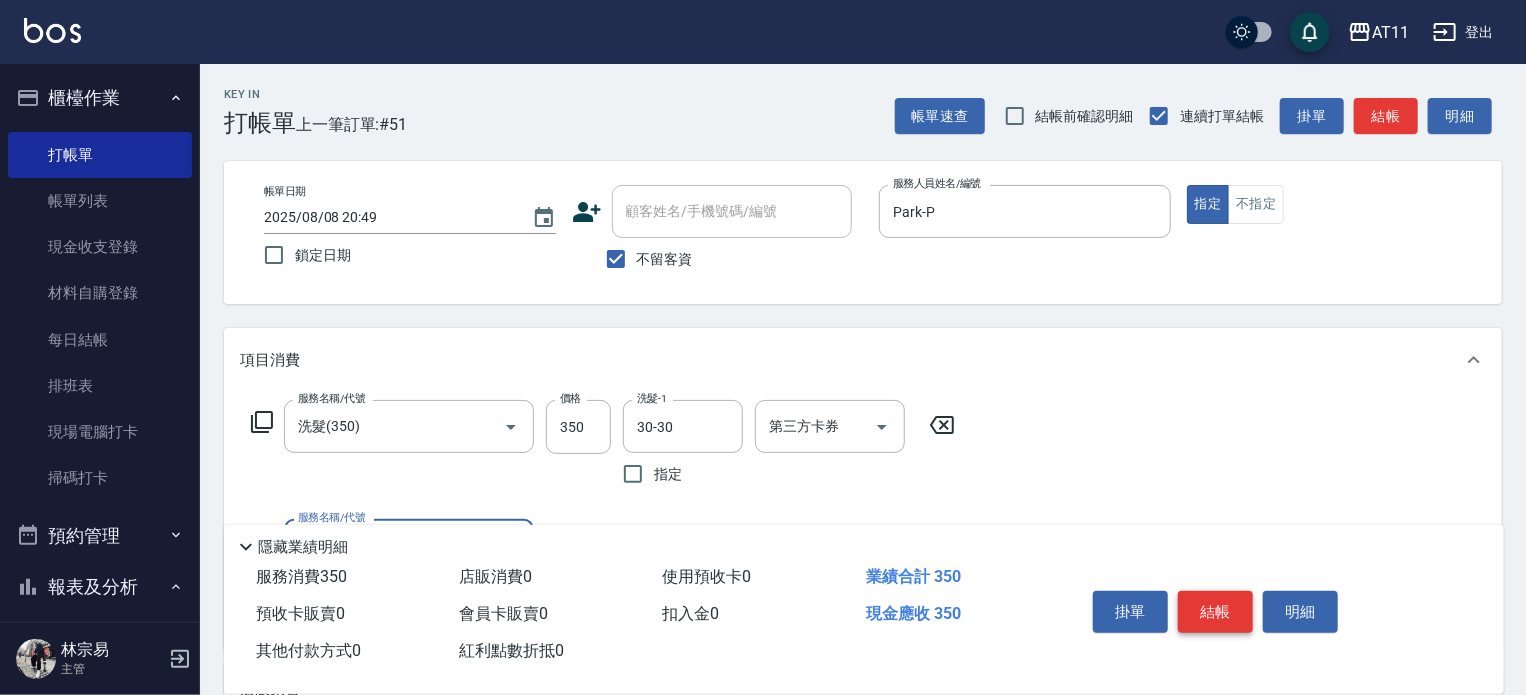 click on "結帳" at bounding box center [1215, 612] 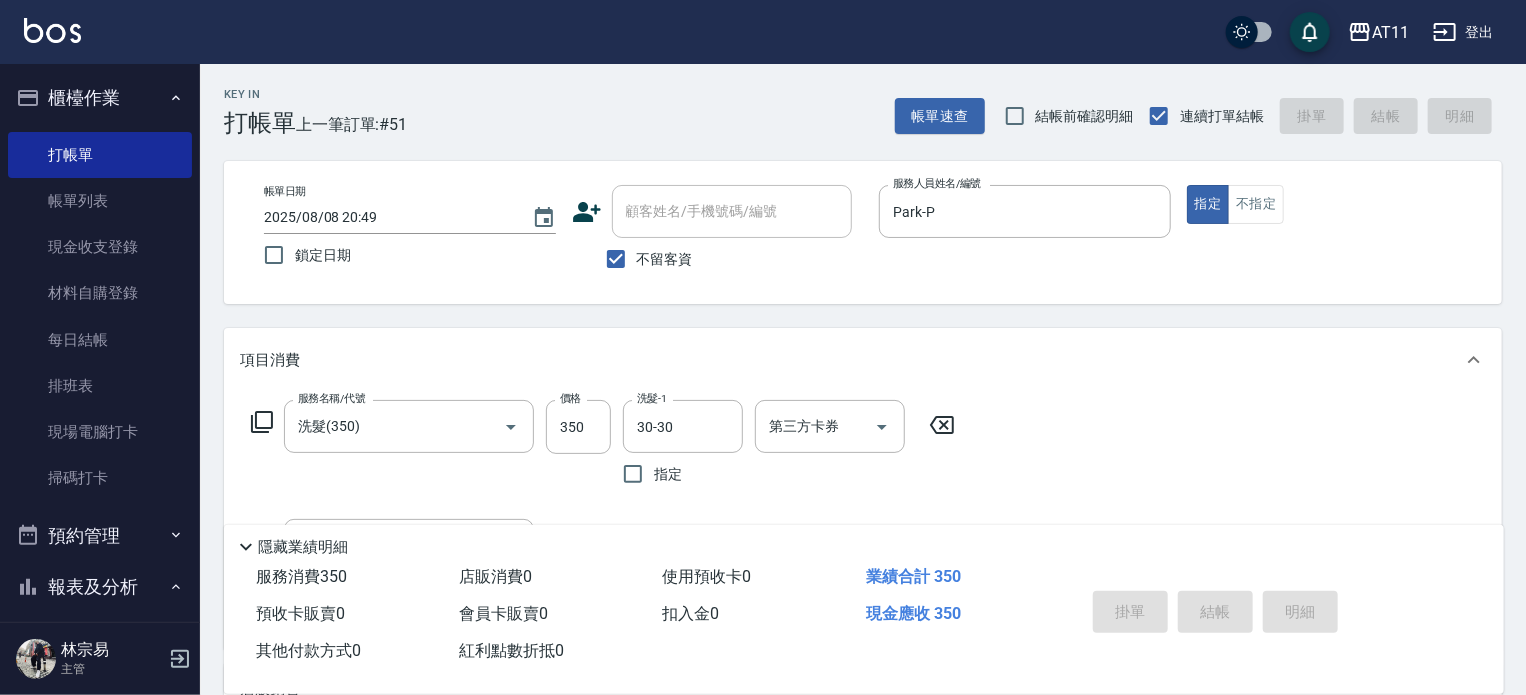 type on "2025/08/08 20:59" 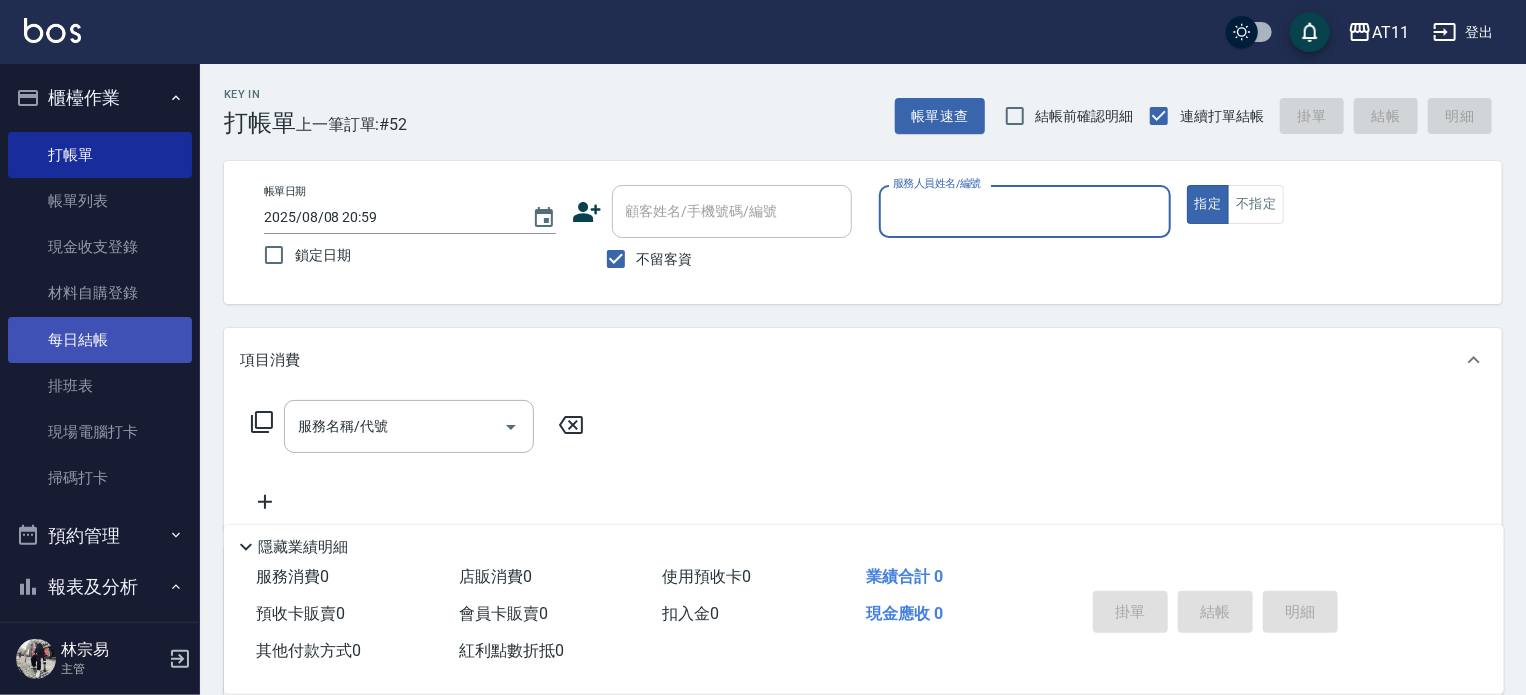 click on "每日結帳" at bounding box center [100, 340] 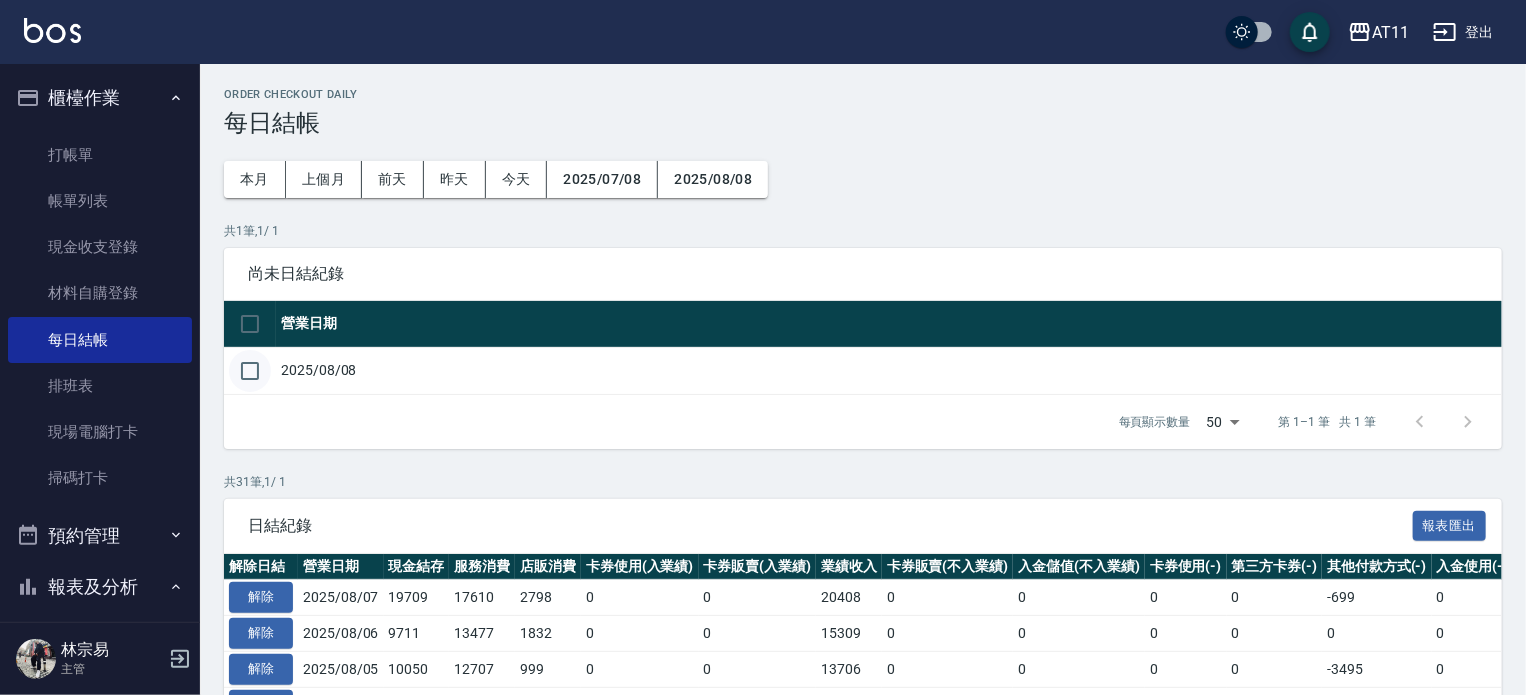 click at bounding box center (250, 371) 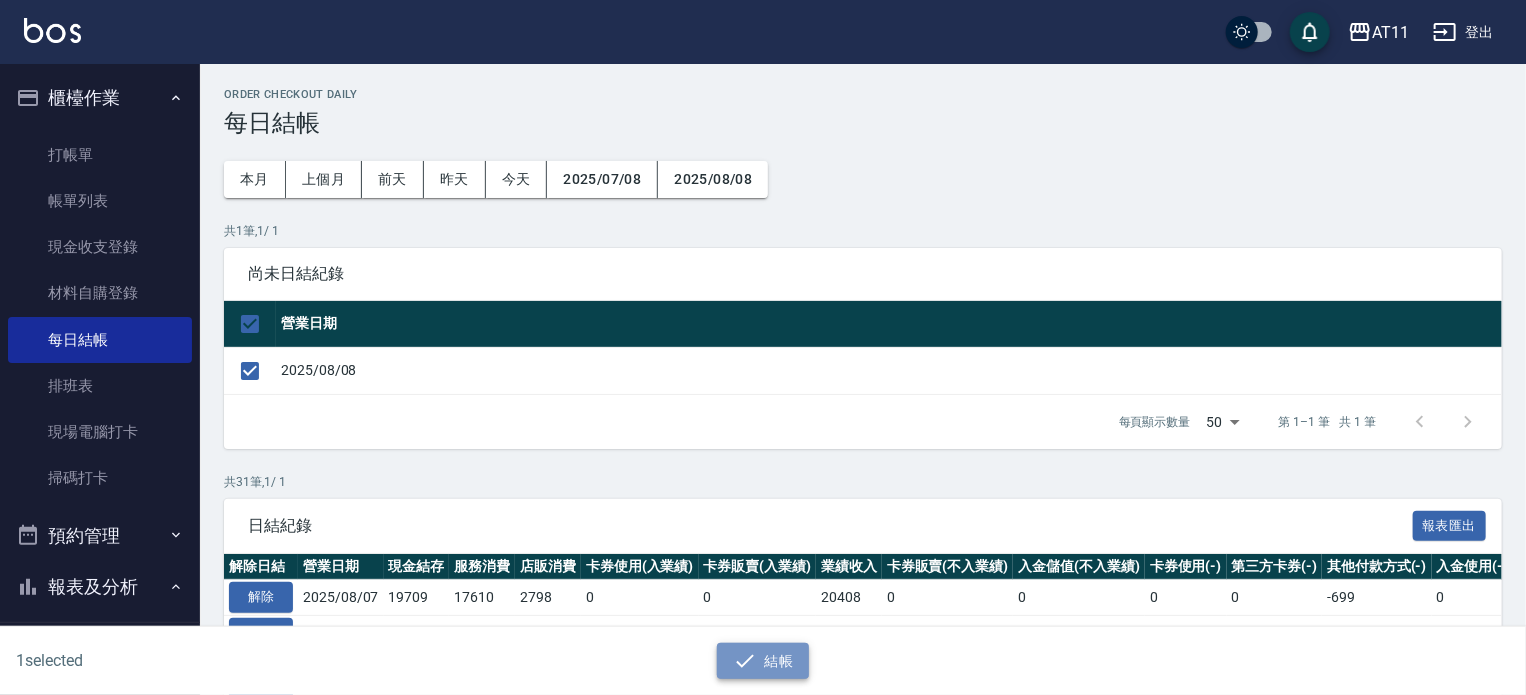 click 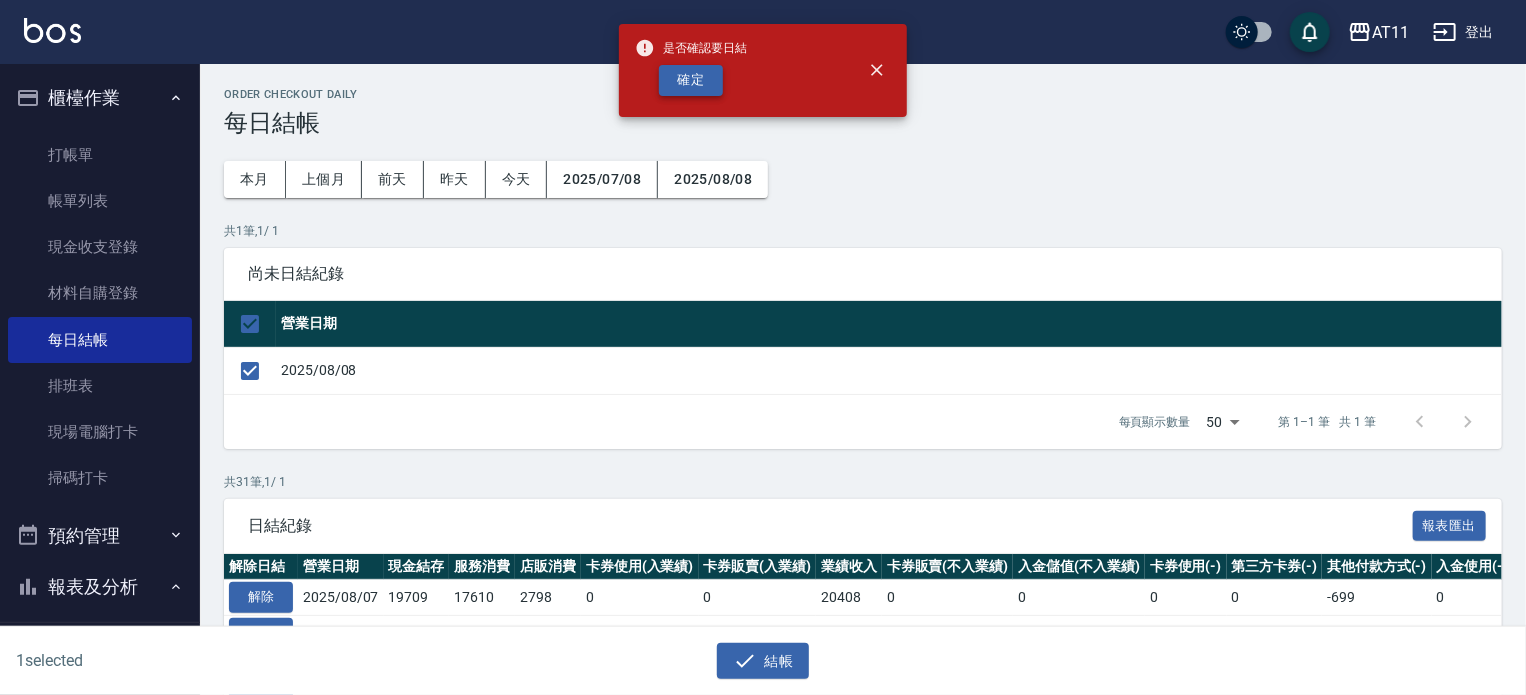 click on "確定" at bounding box center [691, 80] 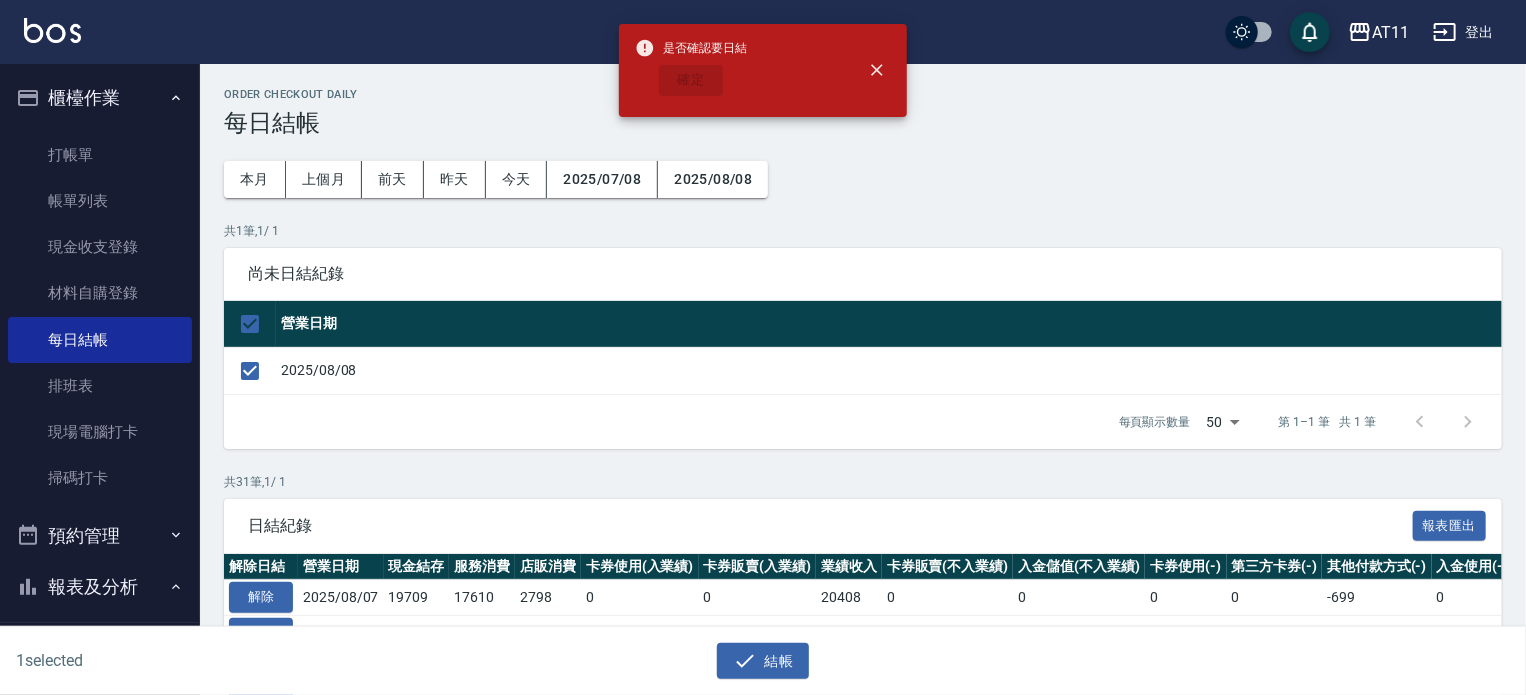 checkbox on "false" 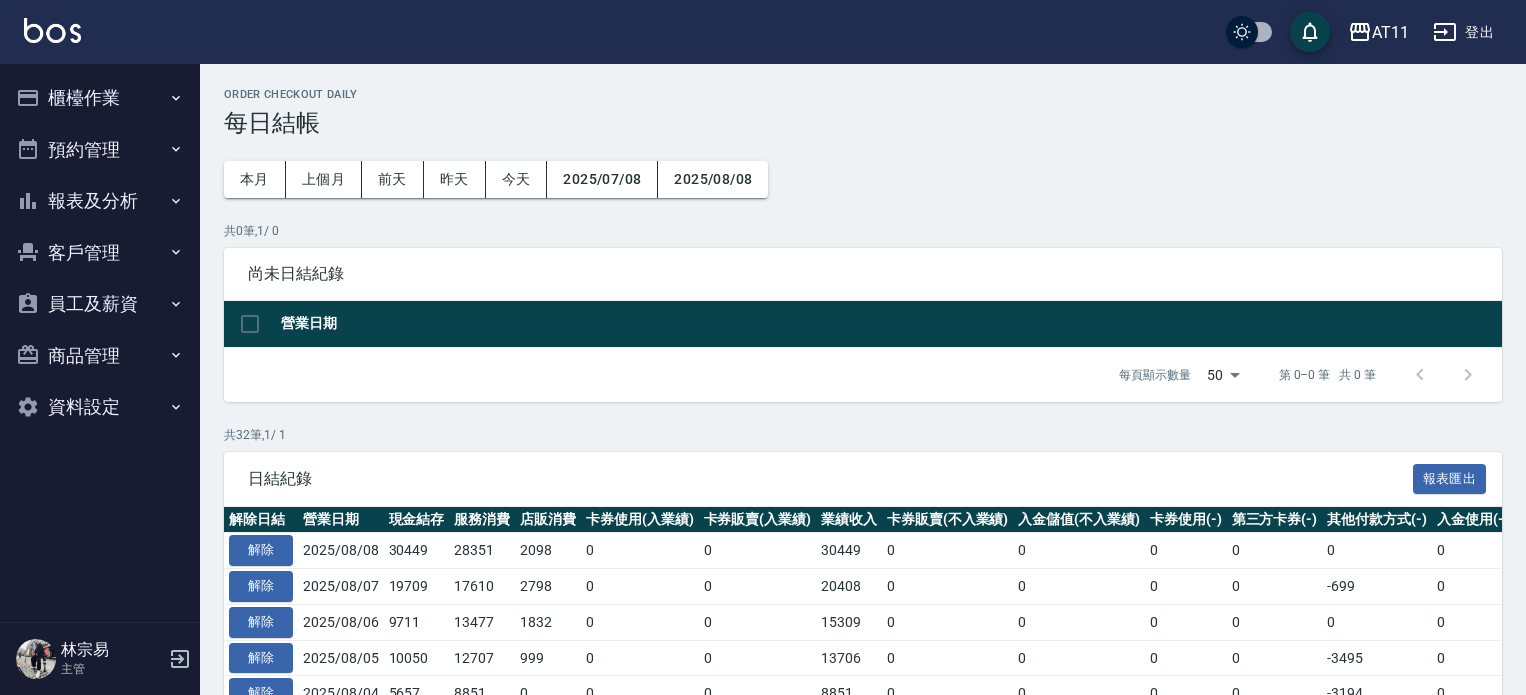 scroll, scrollTop: 0, scrollLeft: 0, axis: both 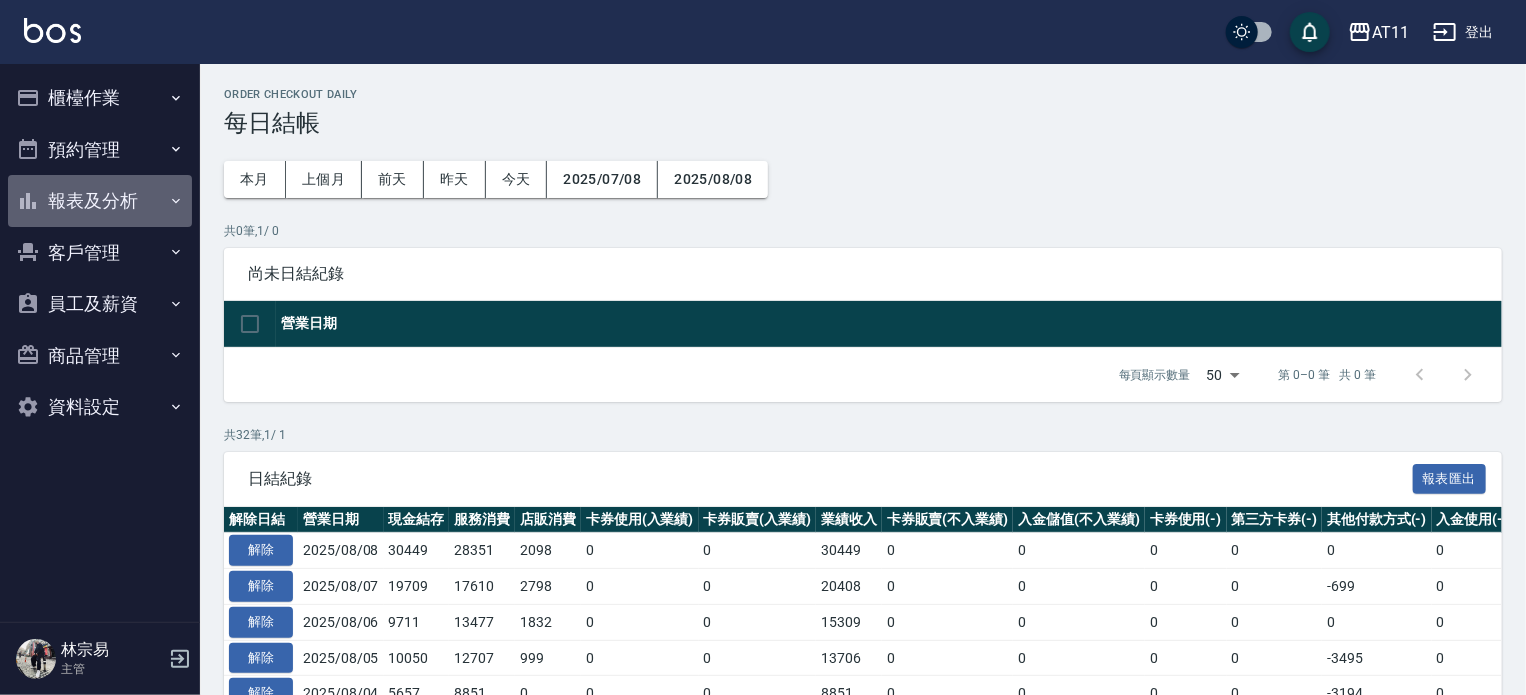 click on "報表及分析" at bounding box center (100, 201) 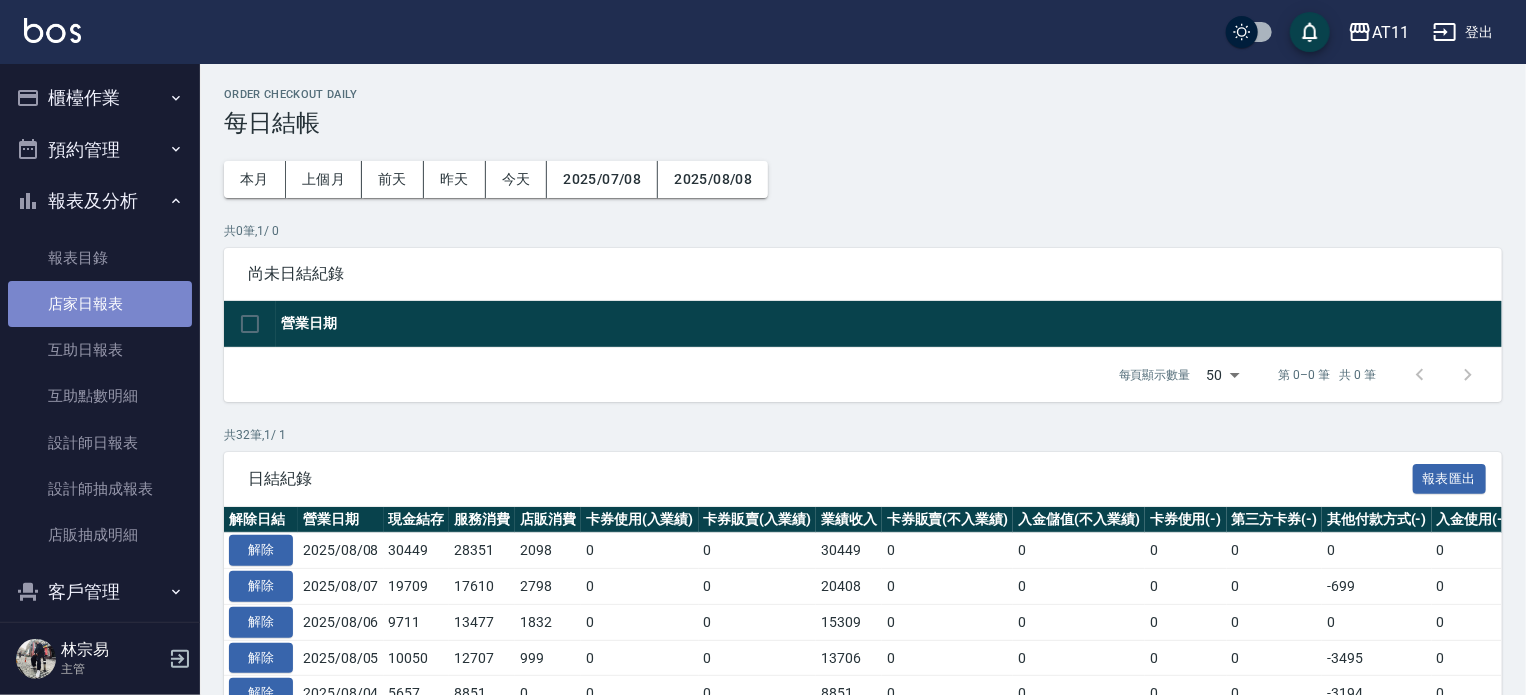 click on "店家日報表" at bounding box center [100, 304] 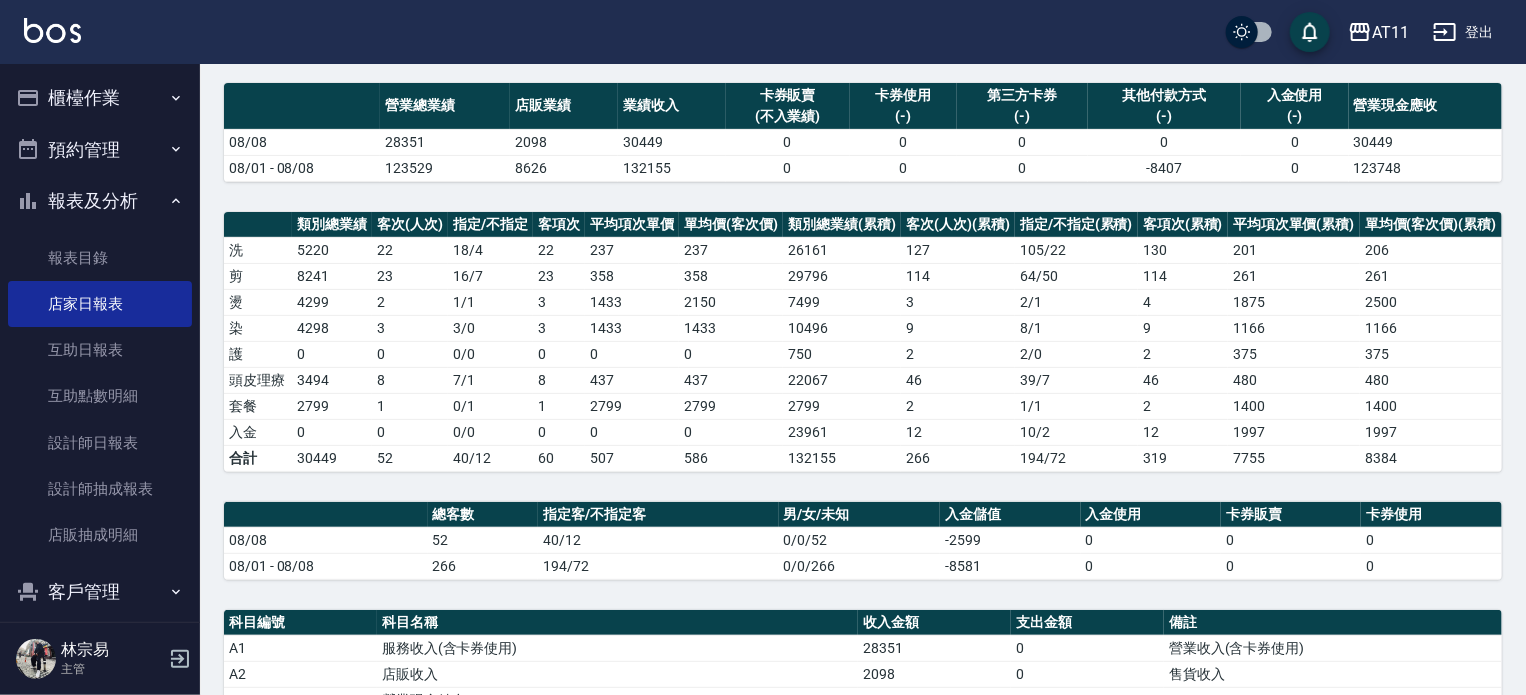 scroll, scrollTop: 0, scrollLeft: 0, axis: both 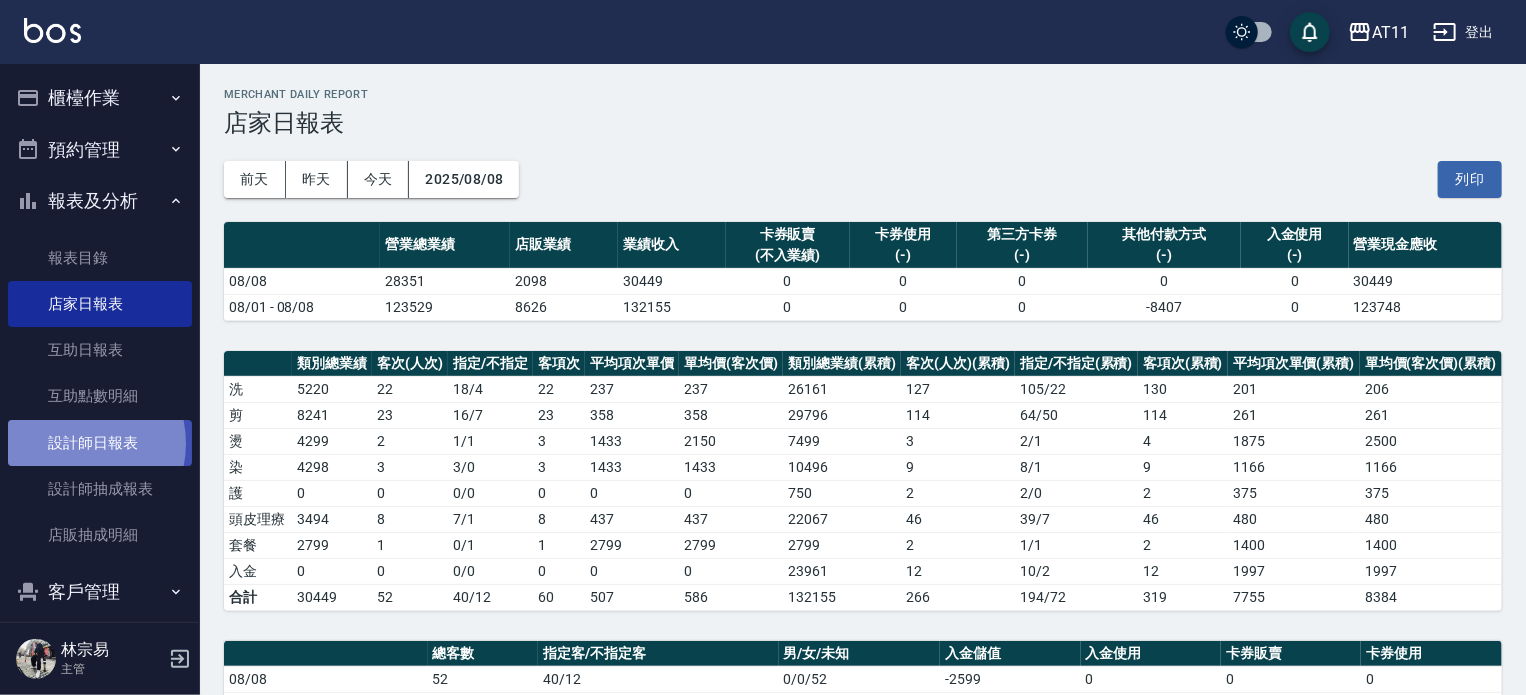 click on "設計師日報表" at bounding box center (100, 443) 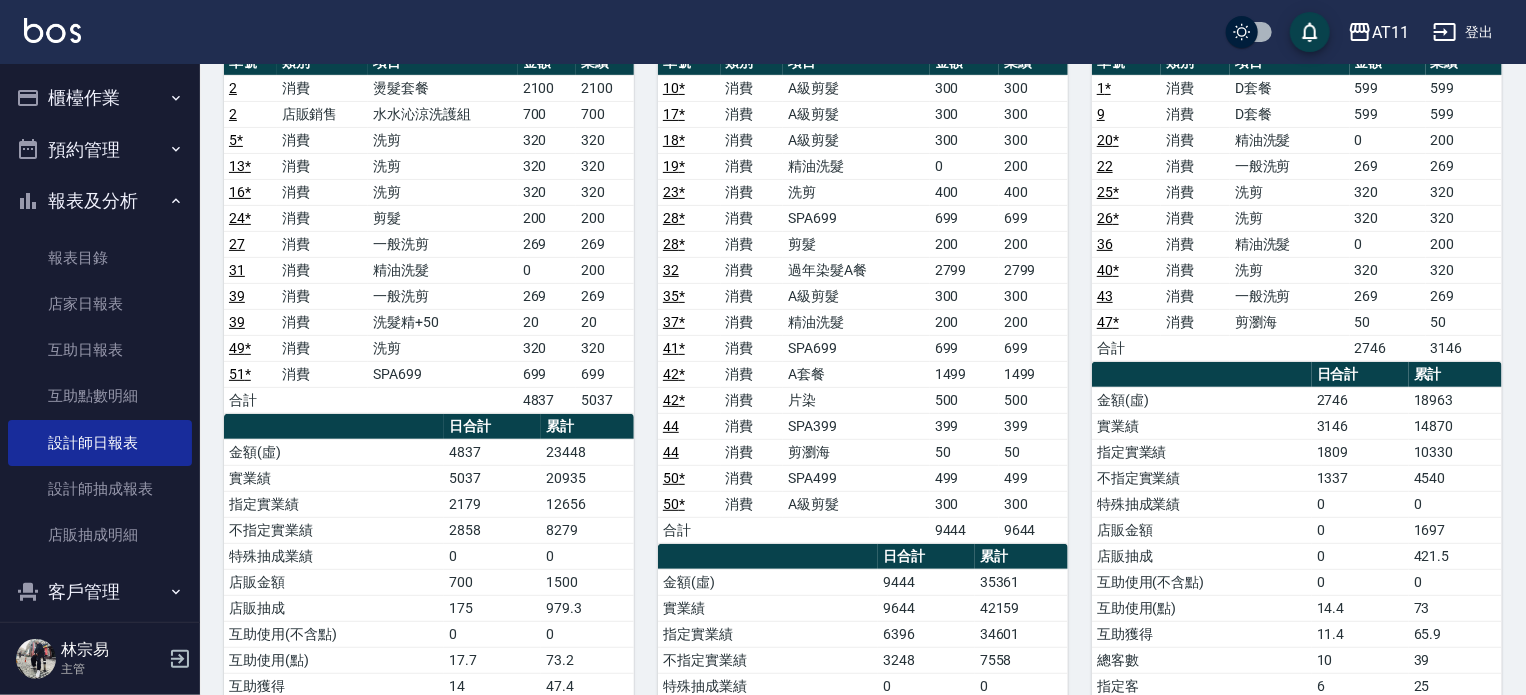 scroll, scrollTop: 198, scrollLeft: 0, axis: vertical 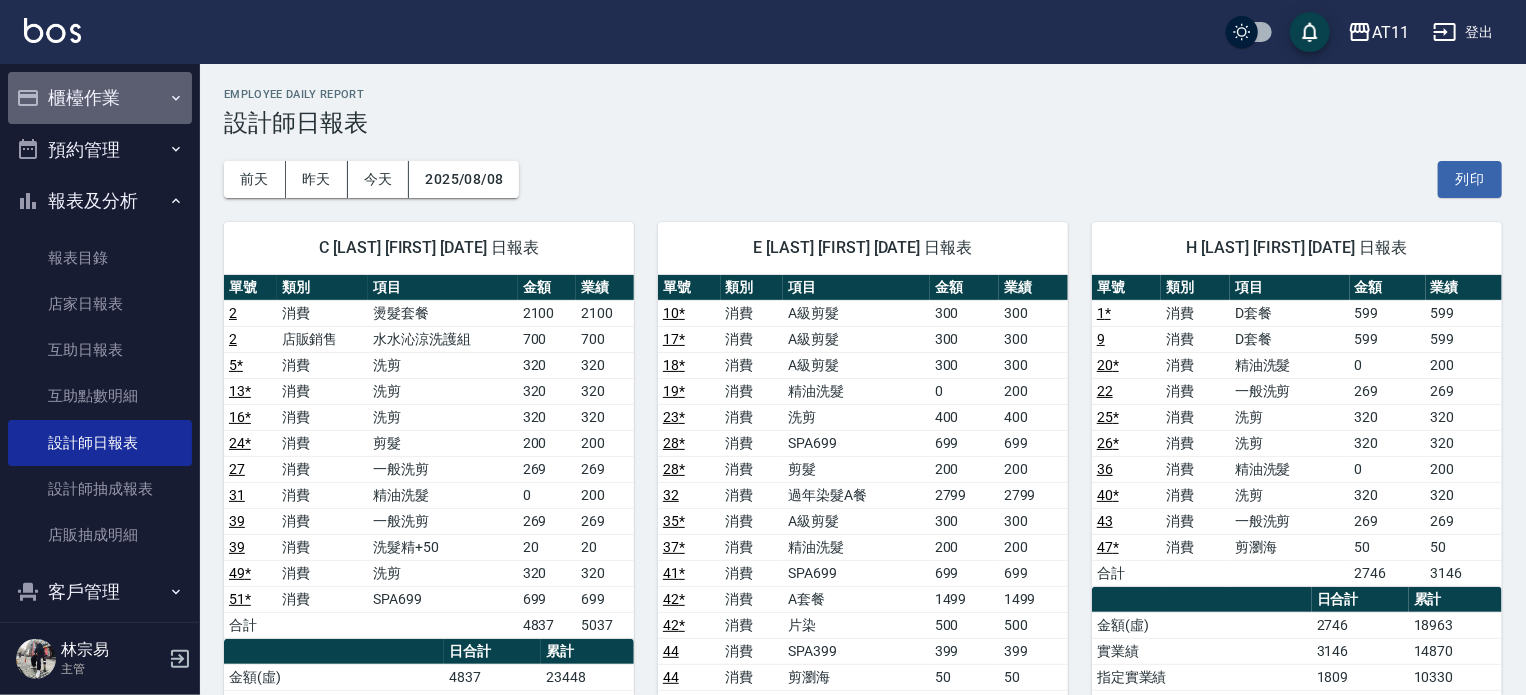 click on "櫃檯作業" at bounding box center (100, 98) 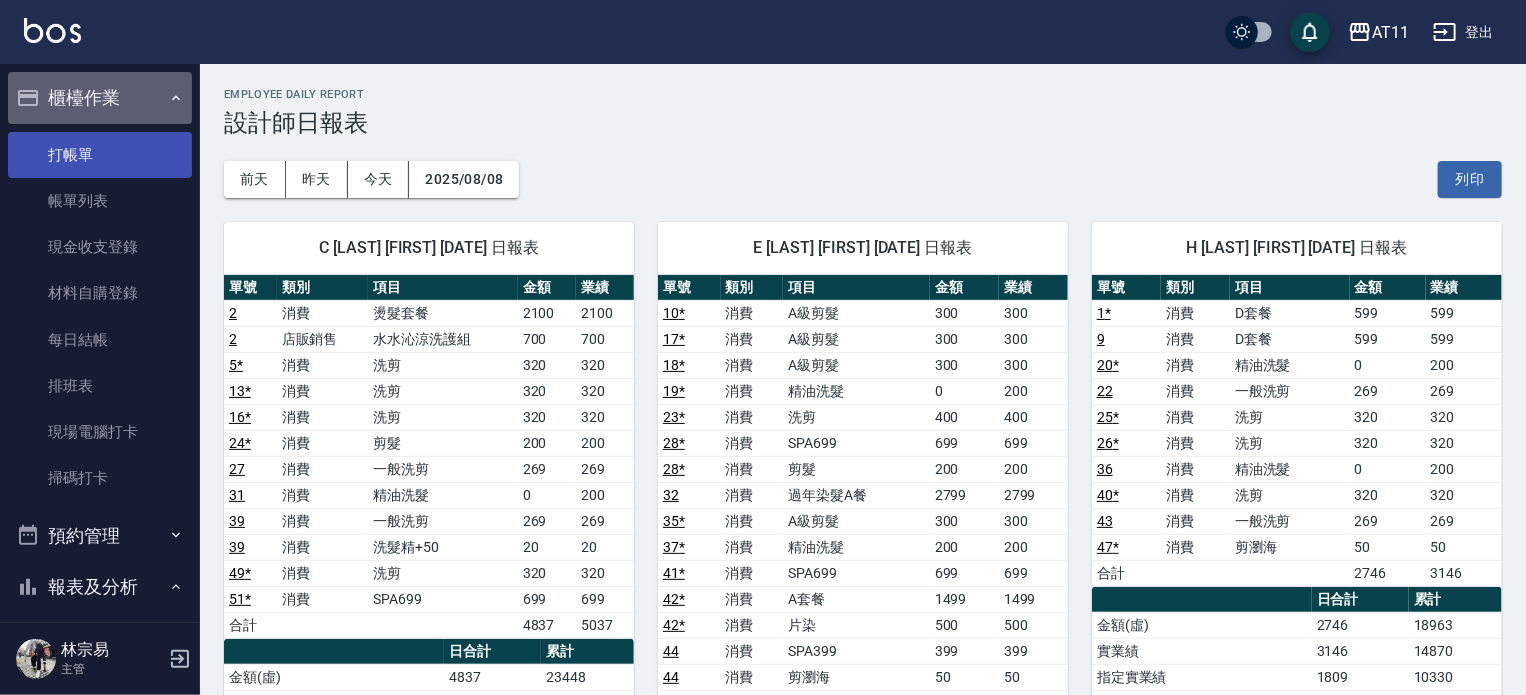 drag, startPoint x: 107, startPoint y: 92, endPoint x: 117, endPoint y: 142, distance: 50.990196 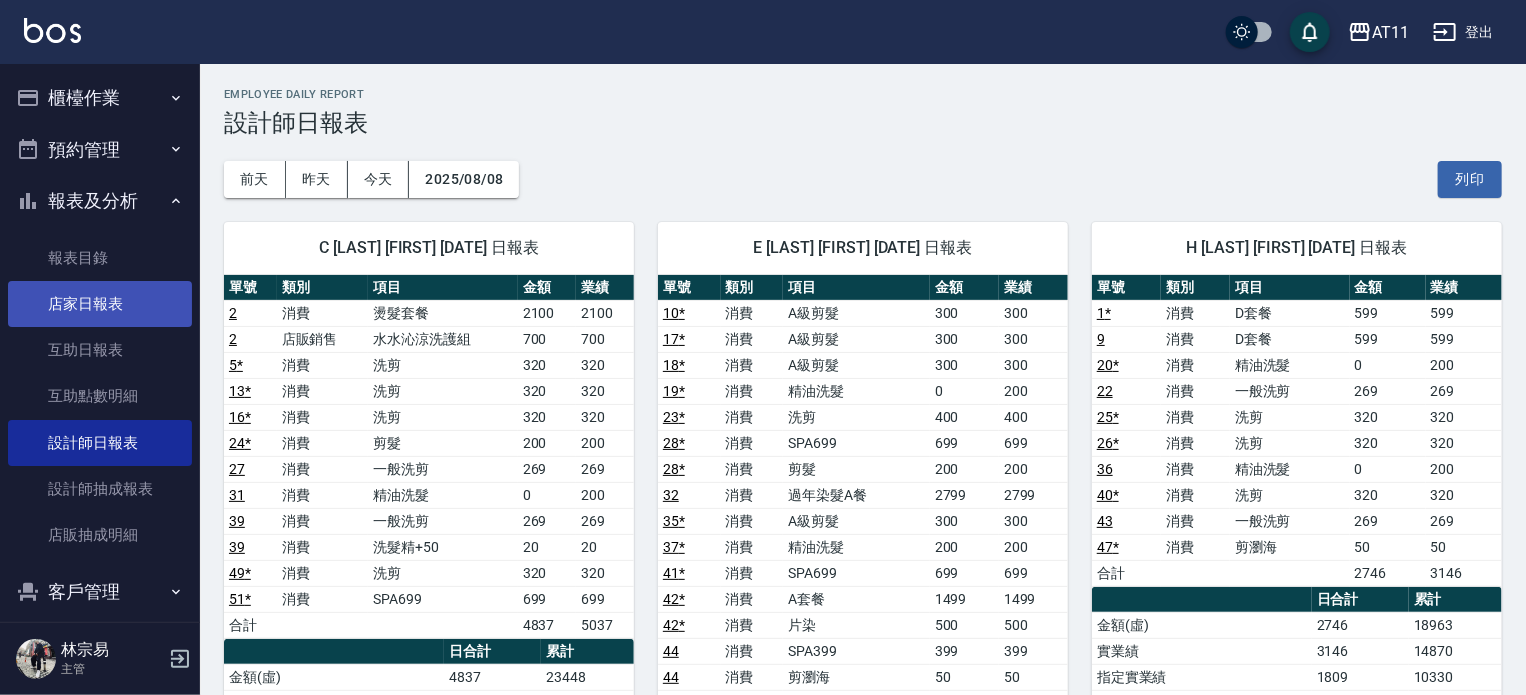 click on "店家日報表" at bounding box center [100, 304] 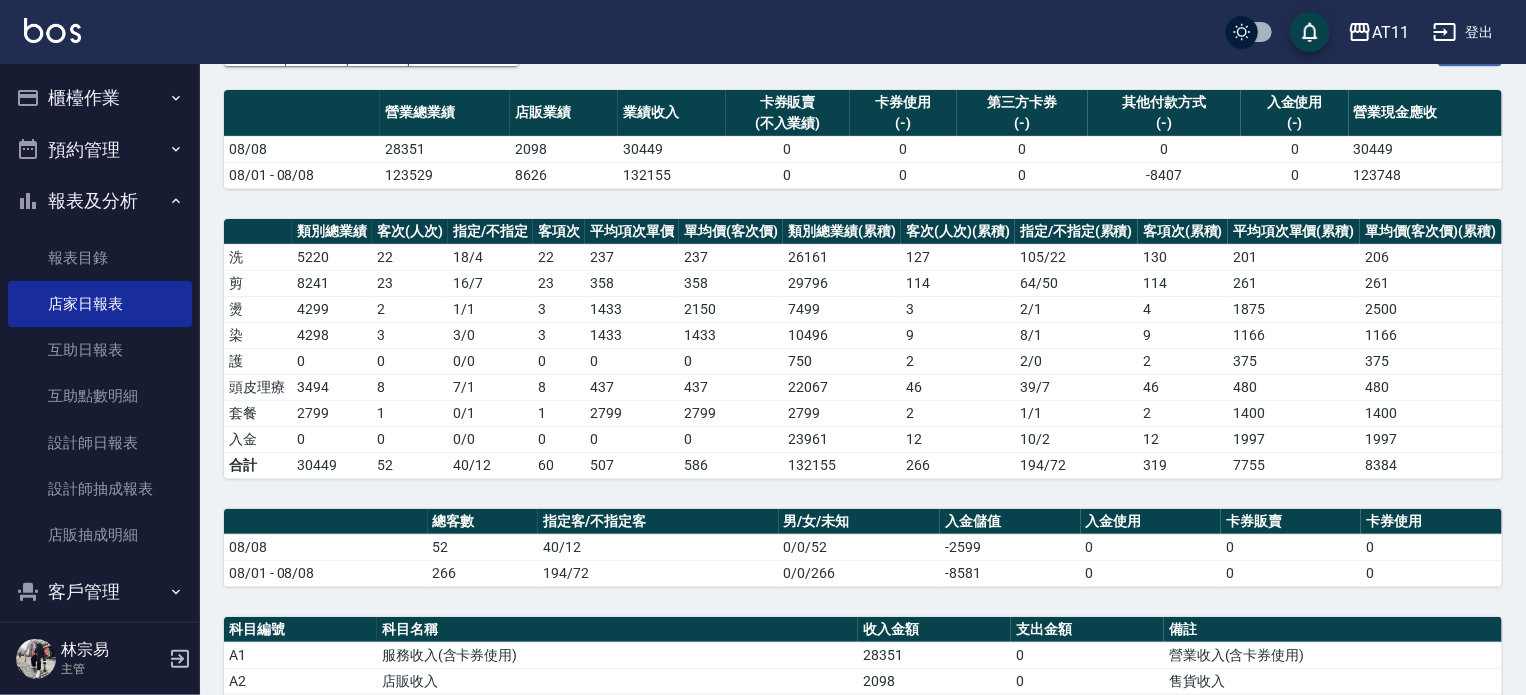 scroll, scrollTop: 200, scrollLeft: 0, axis: vertical 